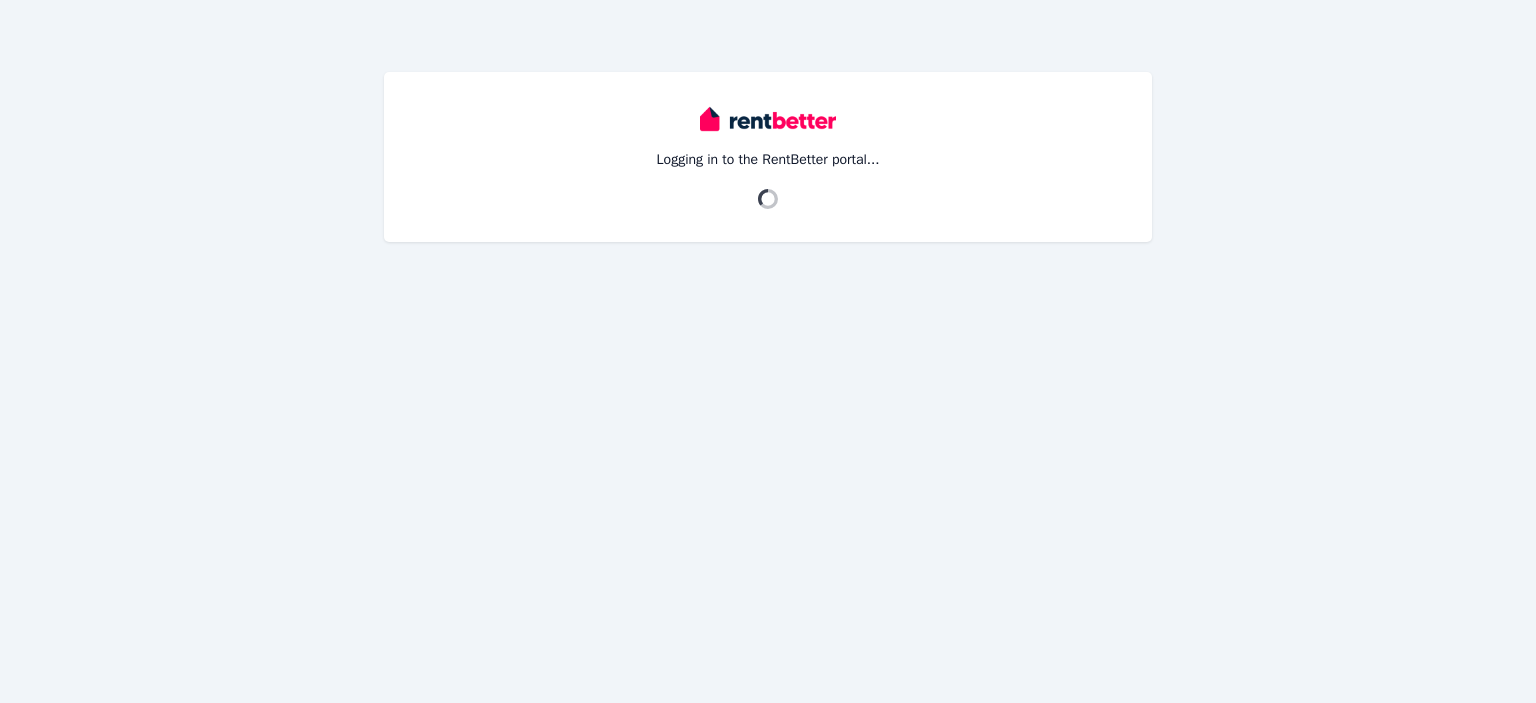scroll, scrollTop: 0, scrollLeft: 0, axis: both 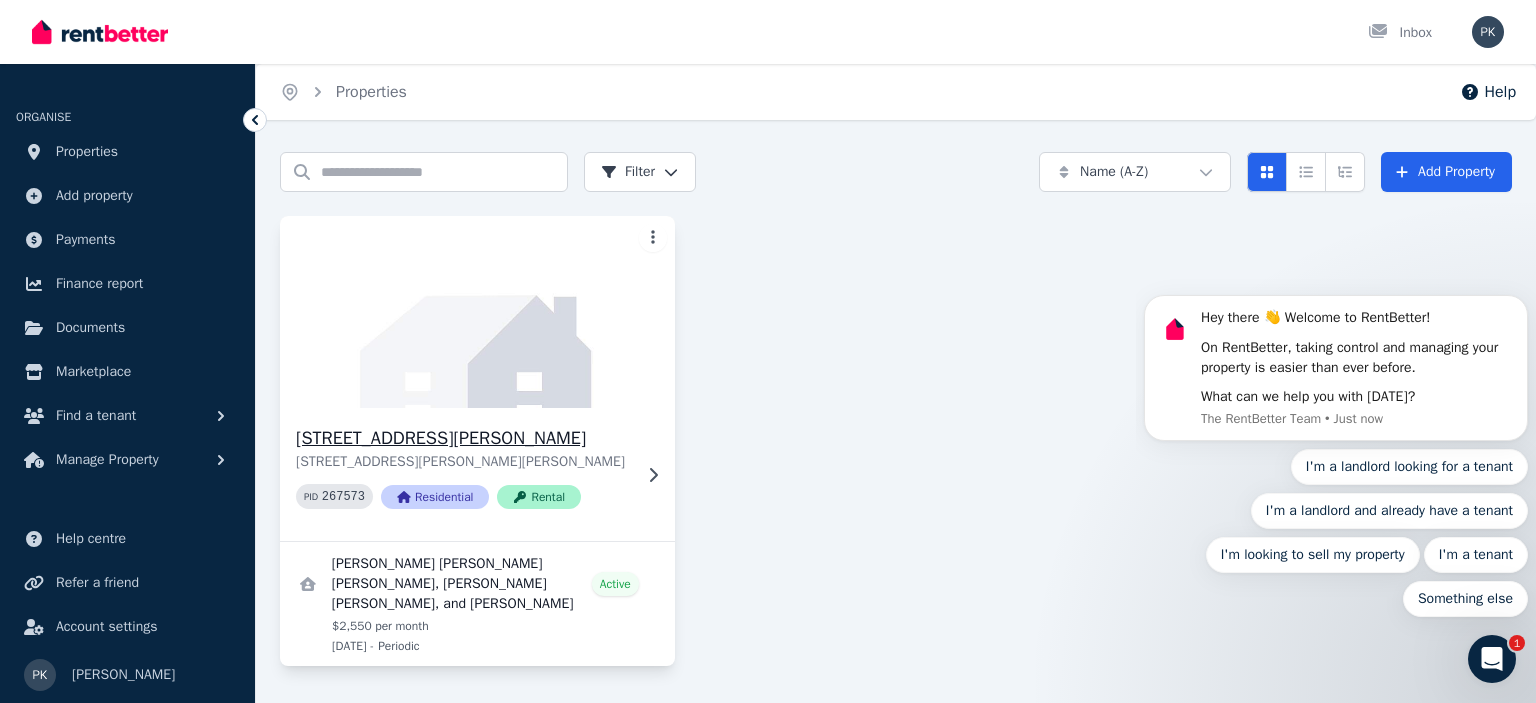 click at bounding box center [477, 312] 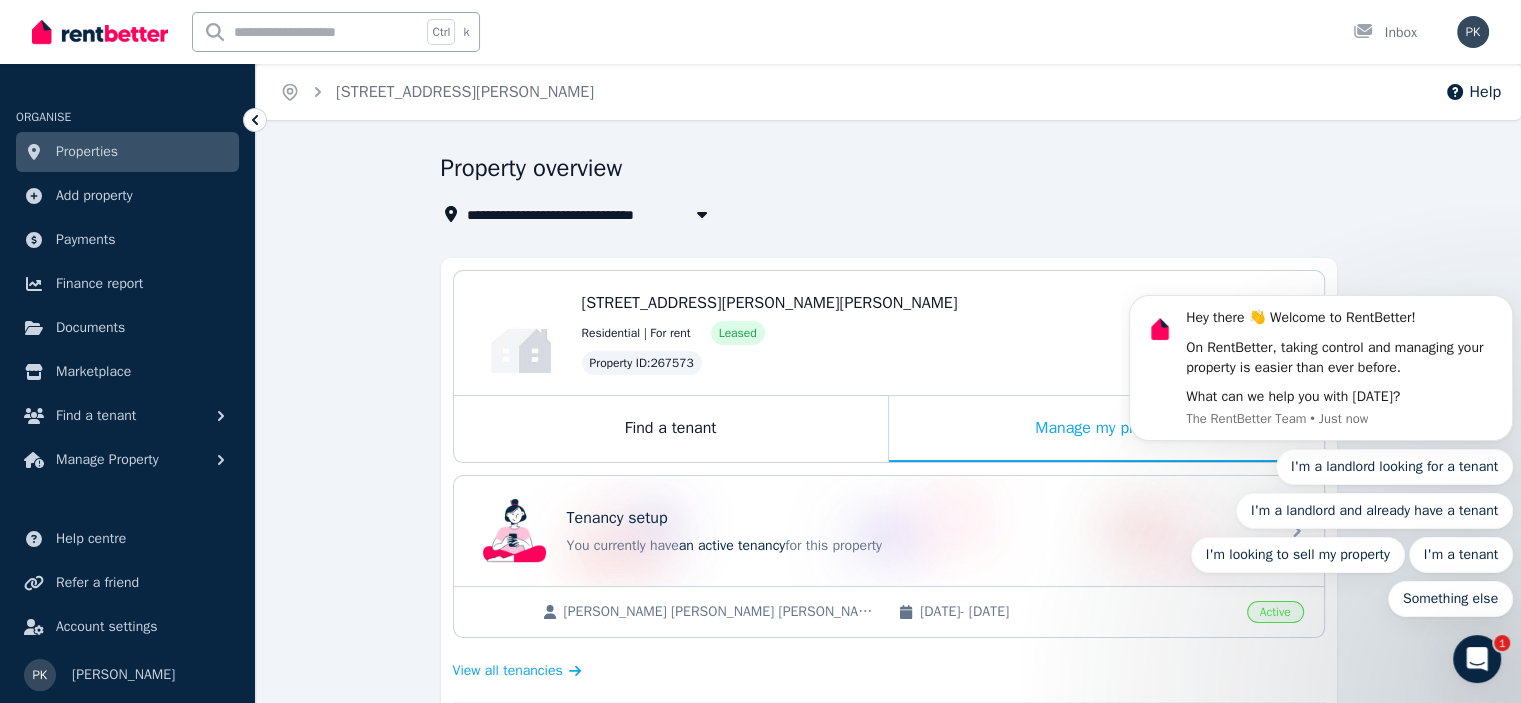 click on "1" at bounding box center [1502, 643] 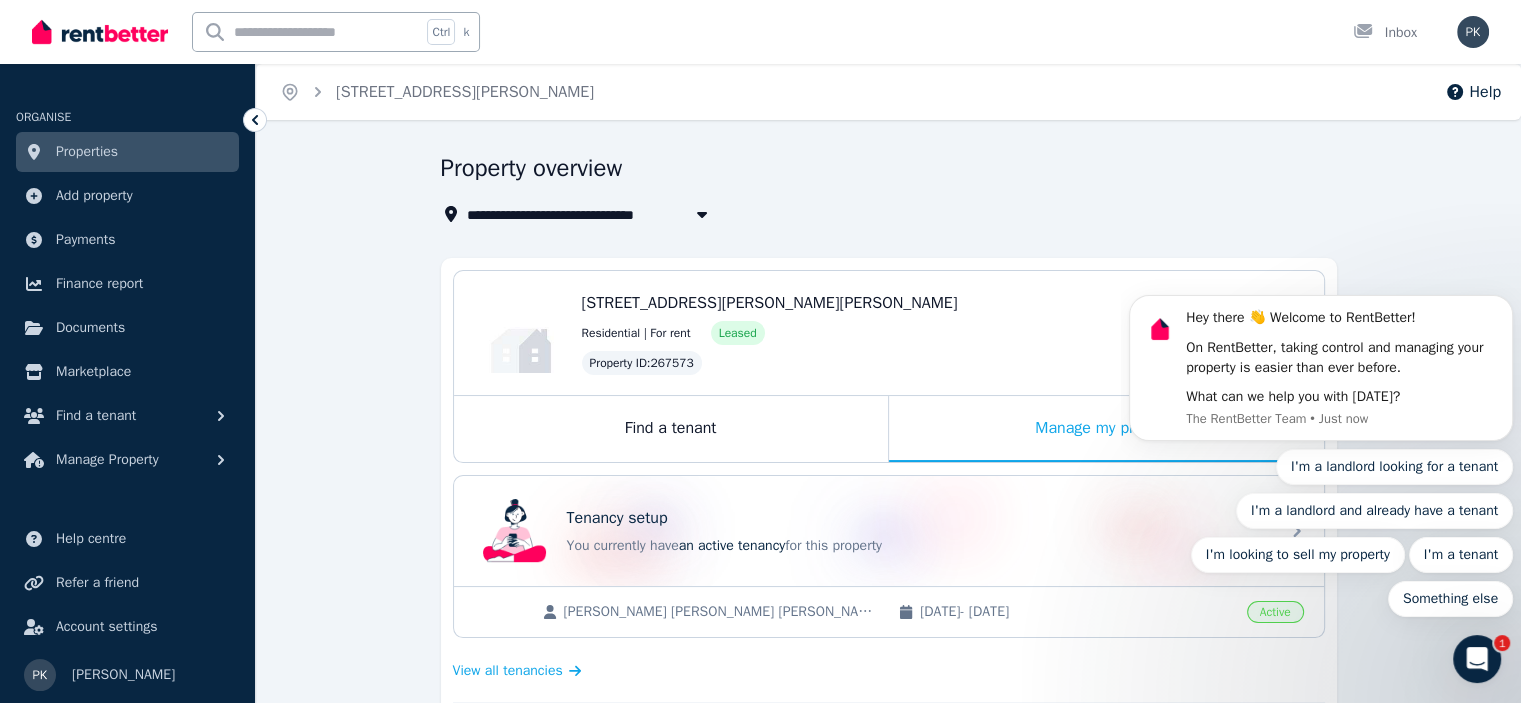 click on "Hey there 👋 Welcome to RentBetter!  On RentBetter, taking control and managing your property is easier than ever before.  What can we help you with [DATE]?  The RentBetter Team • Just now I'm a landlord looking for a tenant I'm a landlord and already have a tenant I'm looking to sell my property I'm a tenant Something else" at bounding box center (1321, 375) 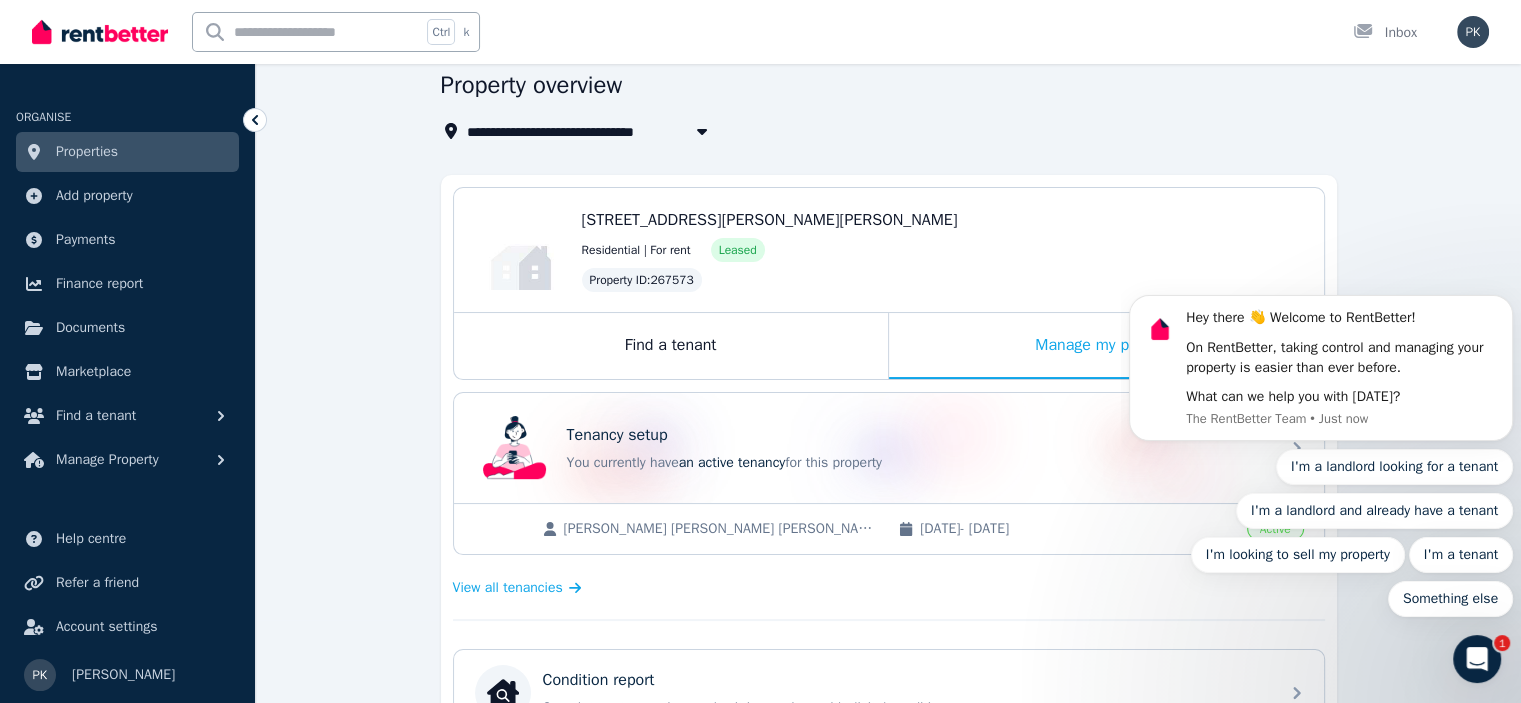 scroll, scrollTop: 72, scrollLeft: 0, axis: vertical 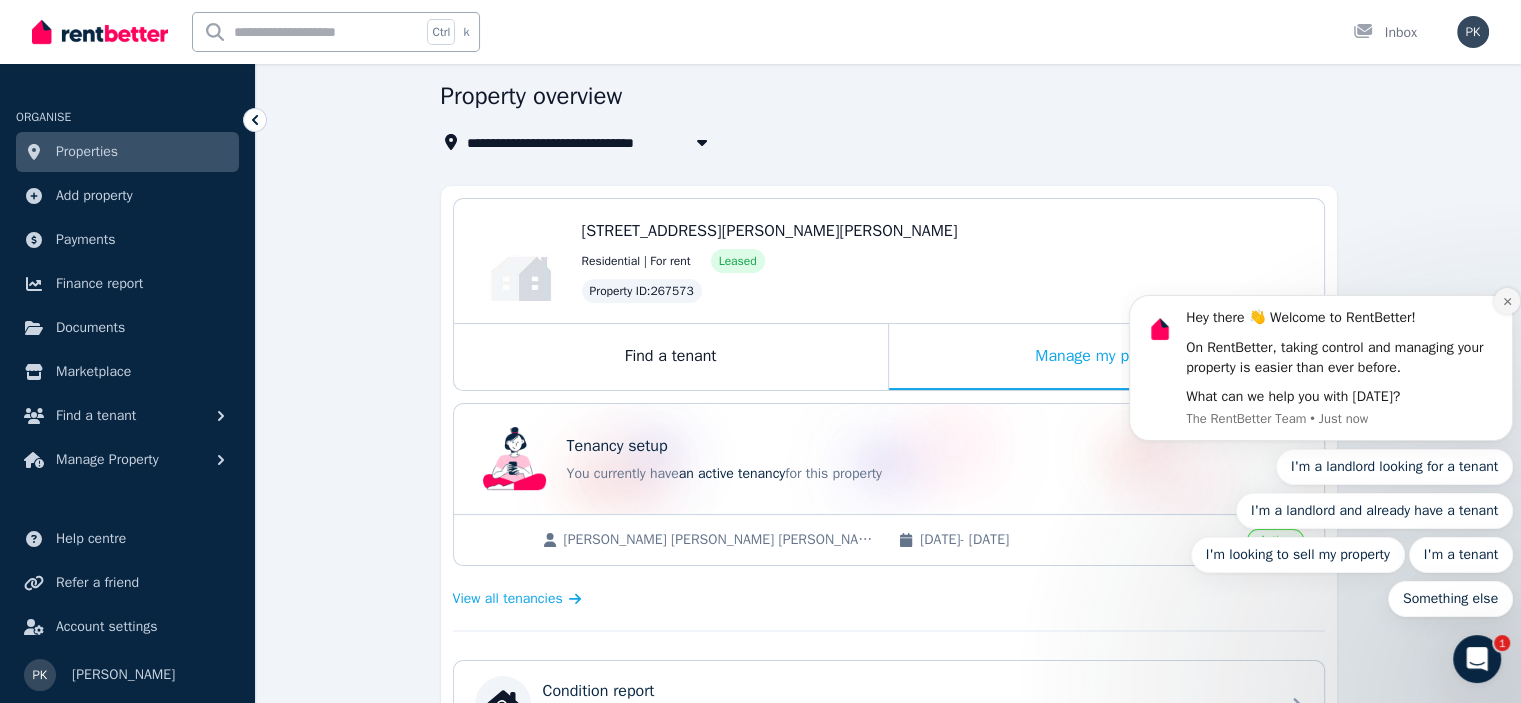 click 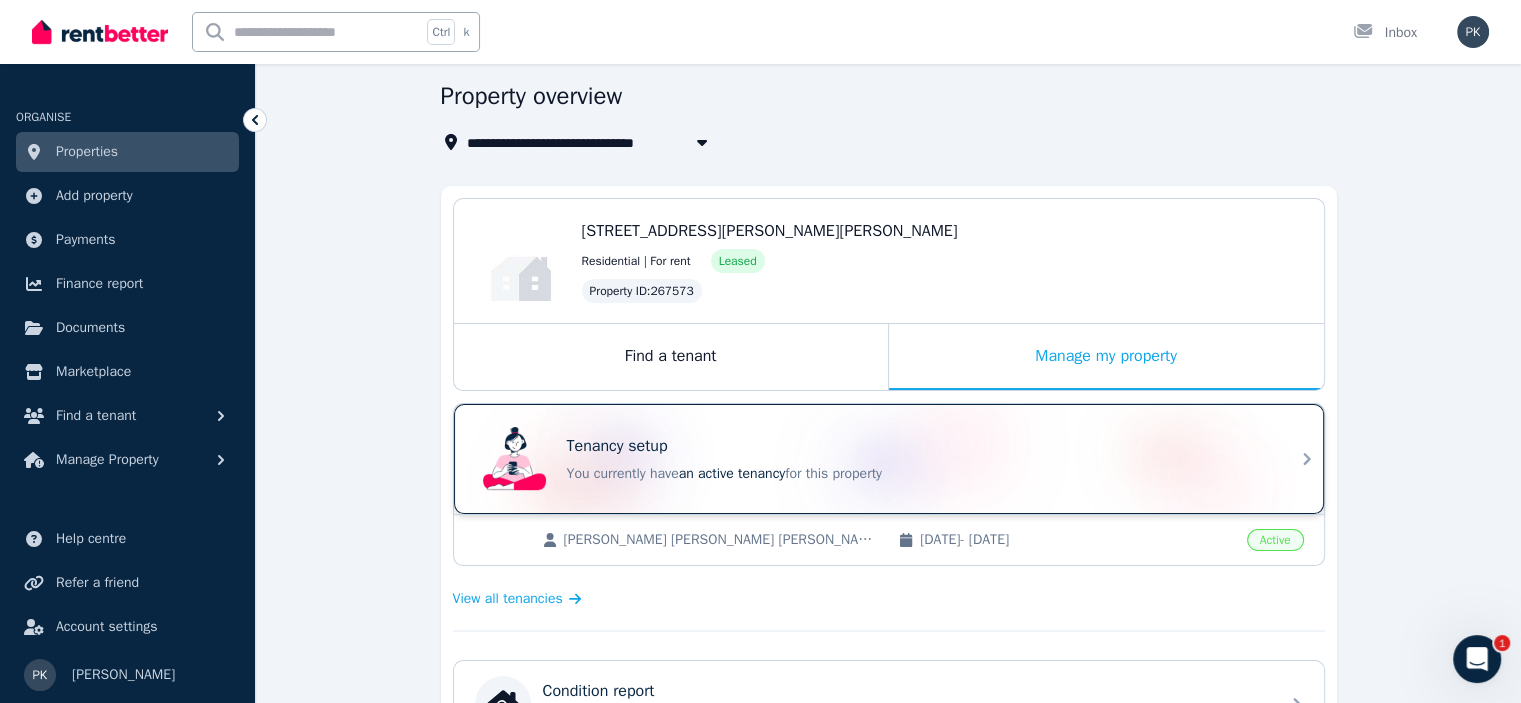 click on "an active tenancy" at bounding box center [732, 473] 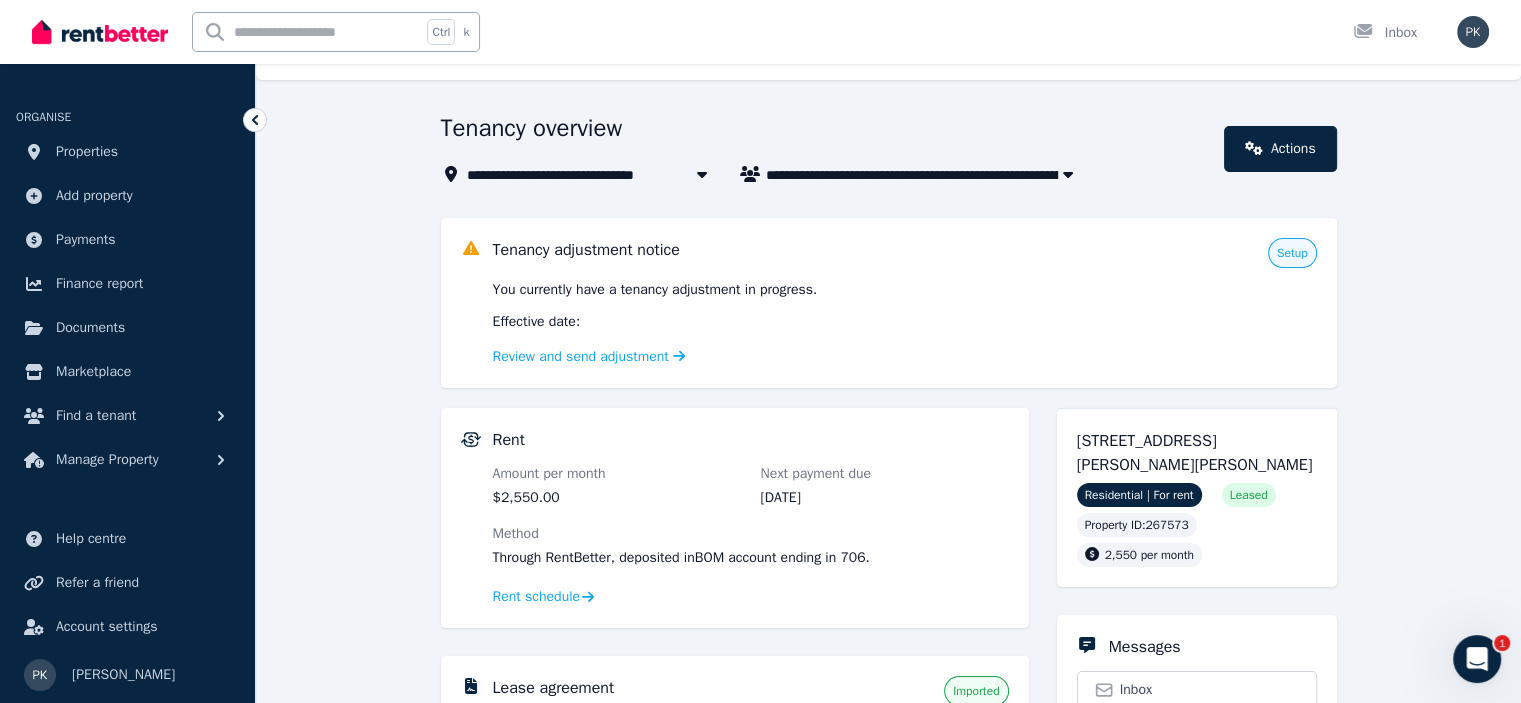 scroll, scrollTop: 40, scrollLeft: 0, axis: vertical 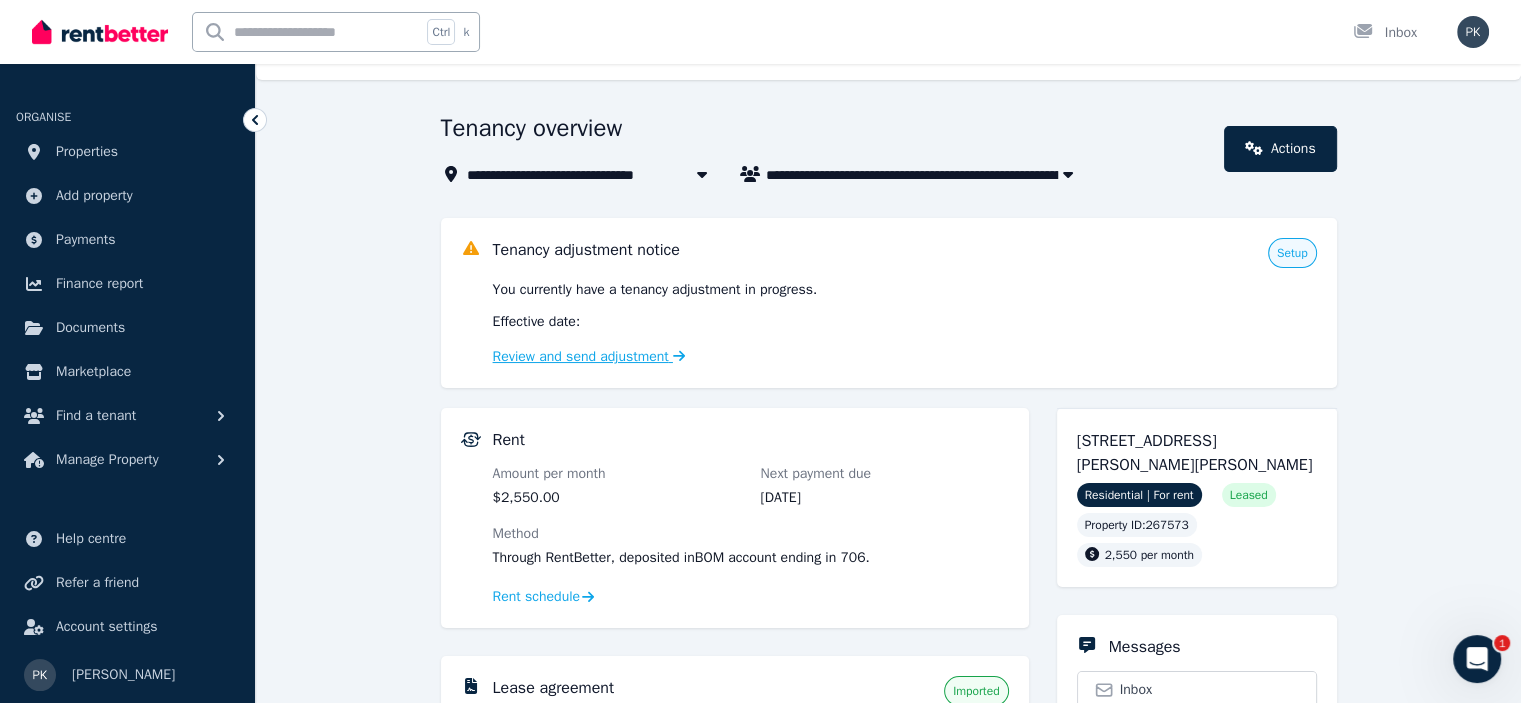 click on "Review and send adjustment" at bounding box center (589, 356) 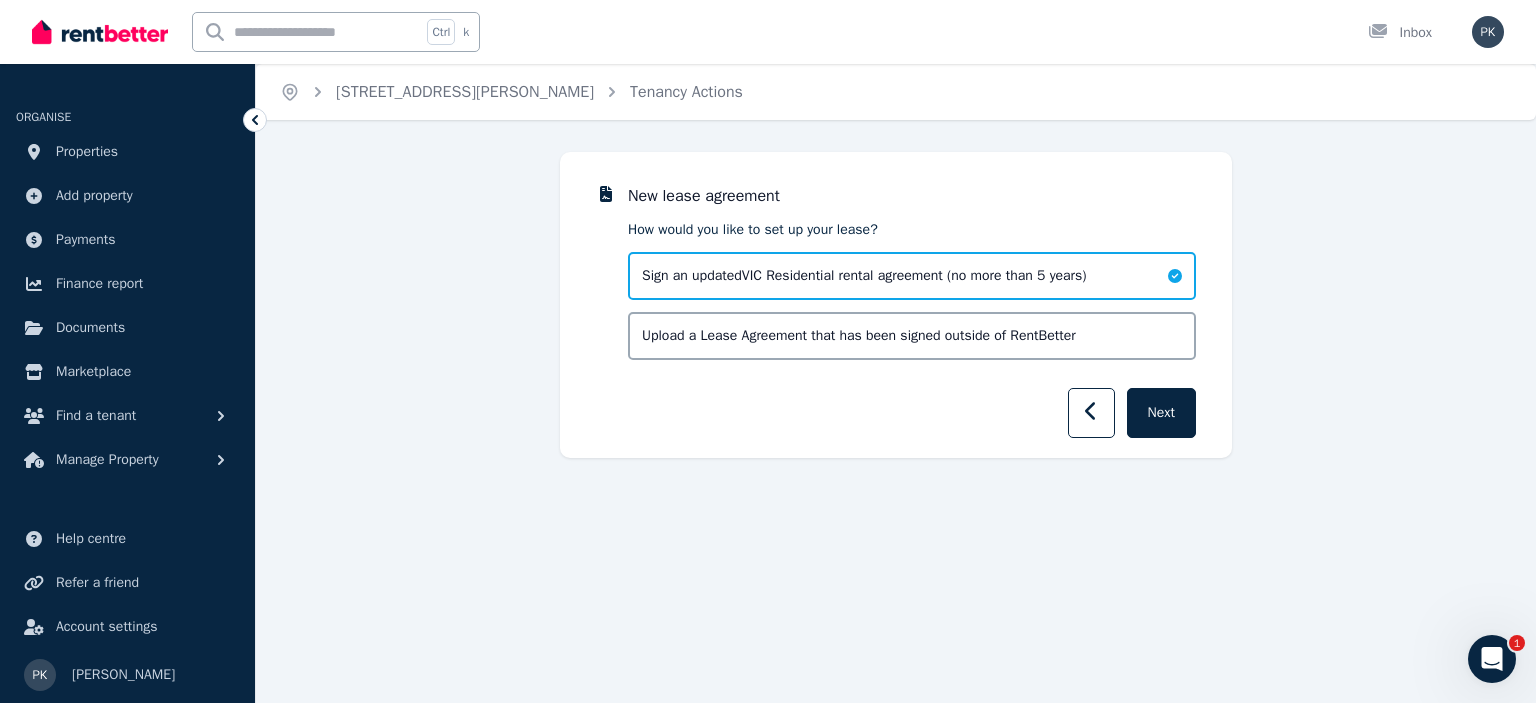 click on "Upload a Lease Agreement that has been signed outside of RentBetter" at bounding box center (859, 336) 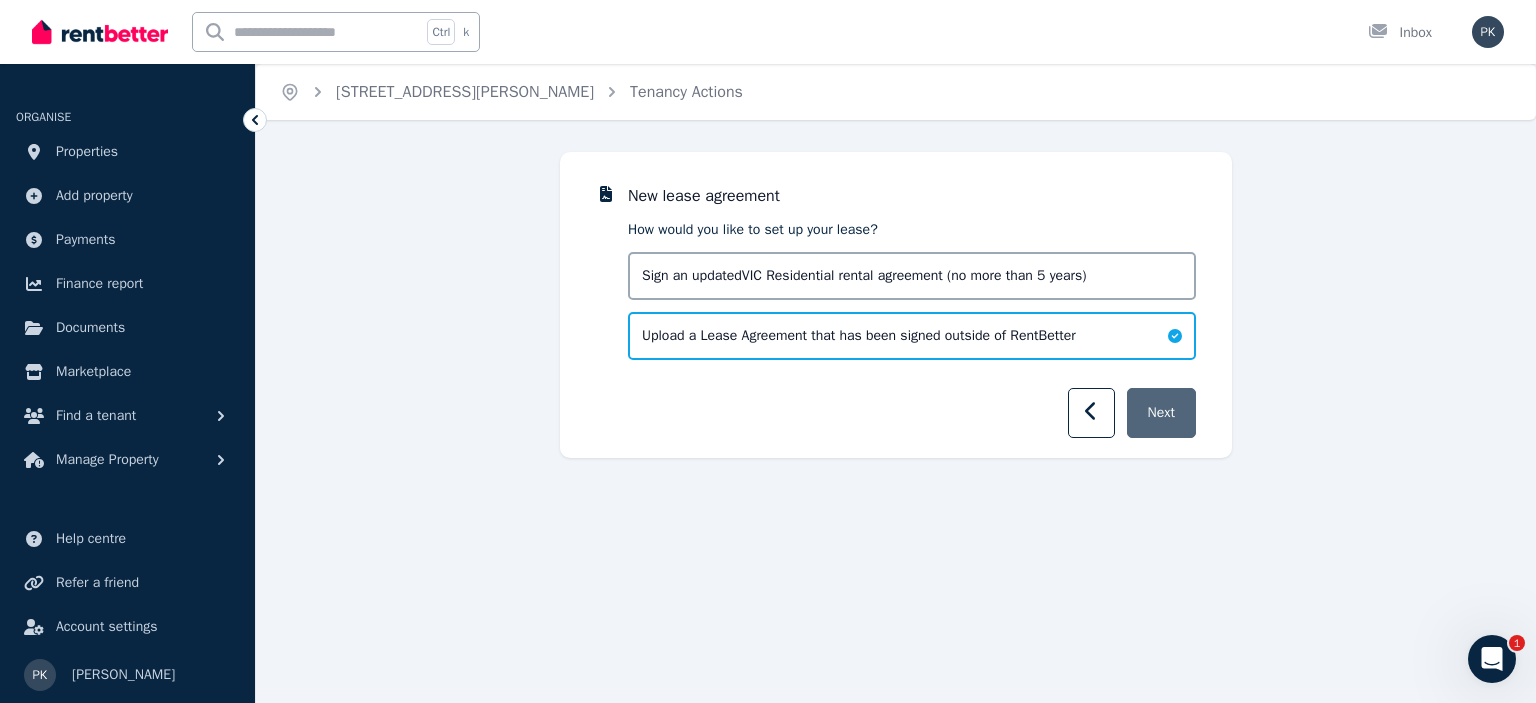 click on "Next" at bounding box center [1161, 413] 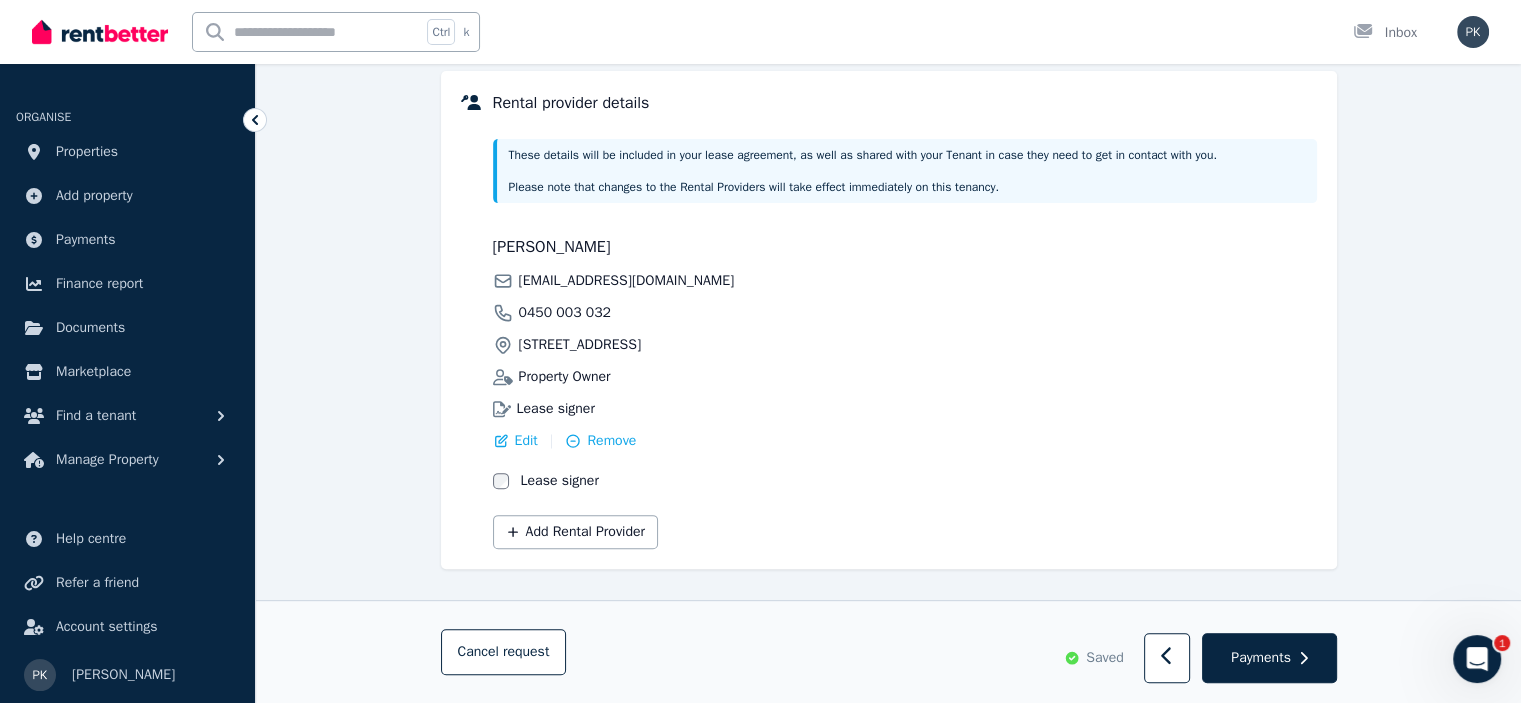 scroll, scrollTop: 620, scrollLeft: 0, axis: vertical 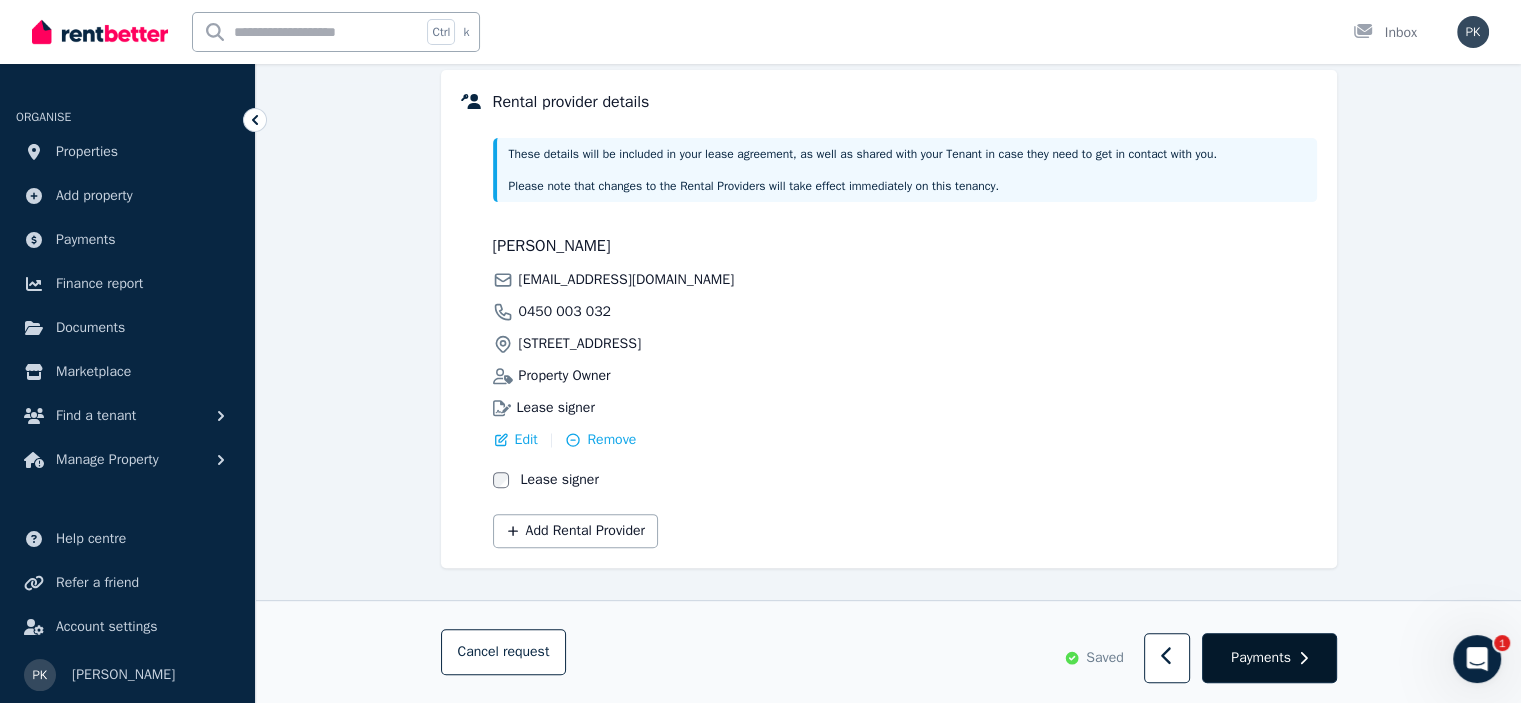 click on "Payments" at bounding box center (1261, 658) 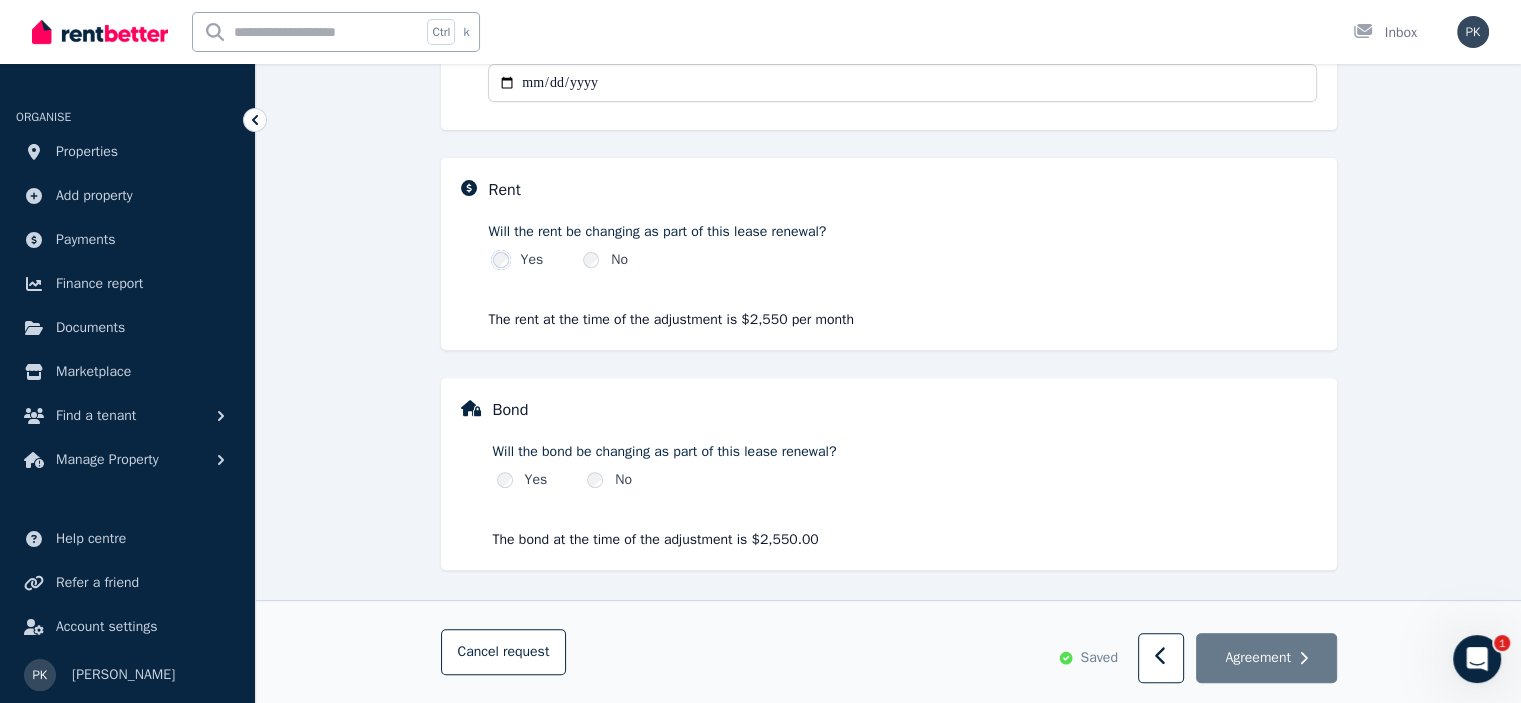 select on "**********" 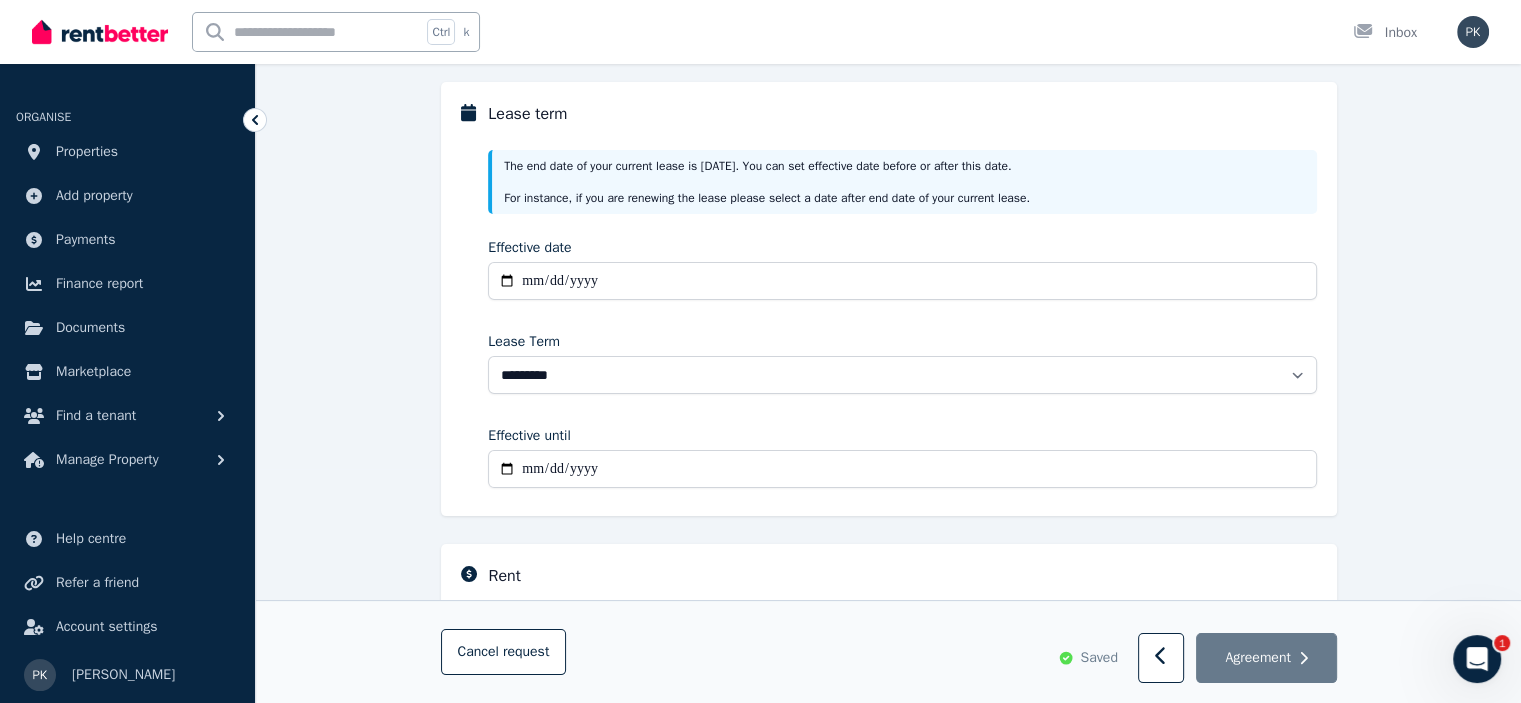 scroll, scrollTop: 276, scrollLeft: 0, axis: vertical 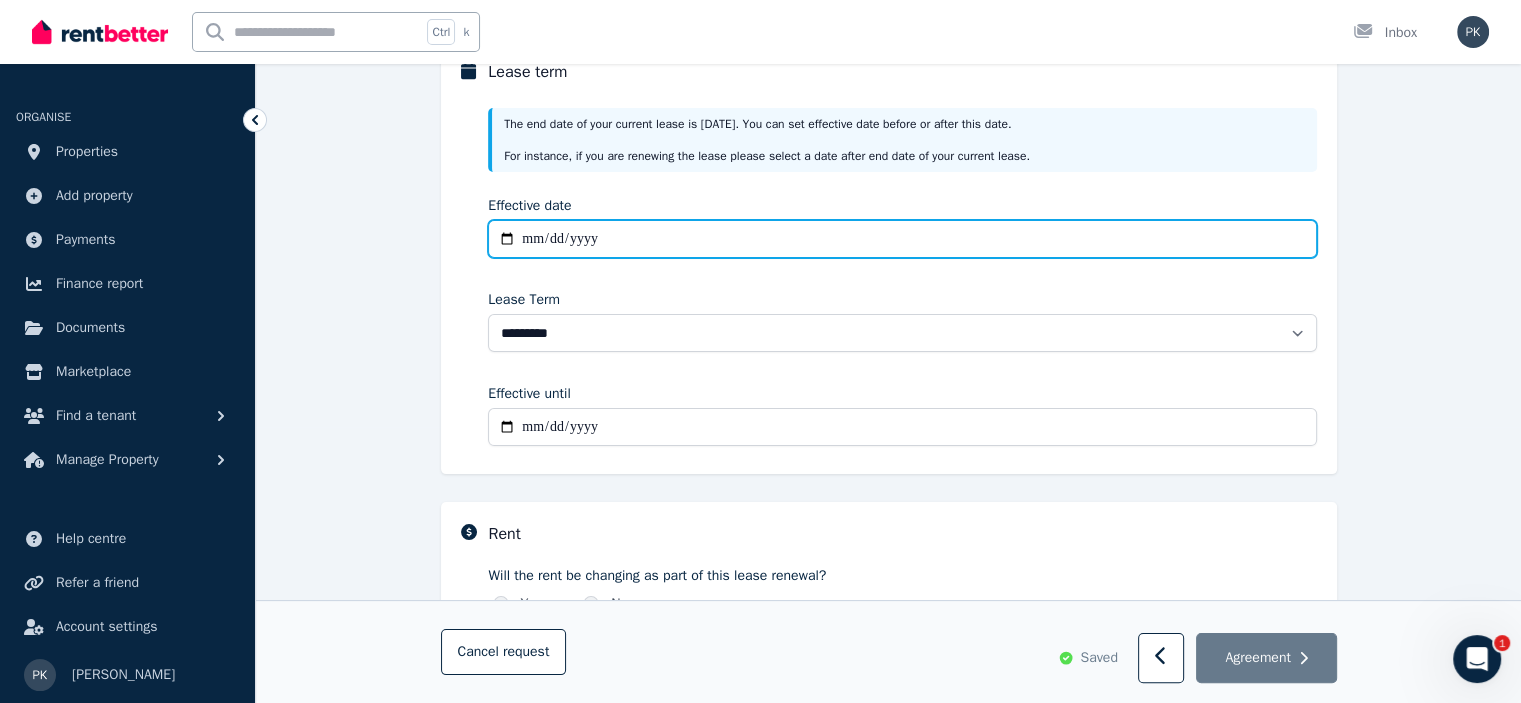 click on "Effective date" at bounding box center (902, 239) 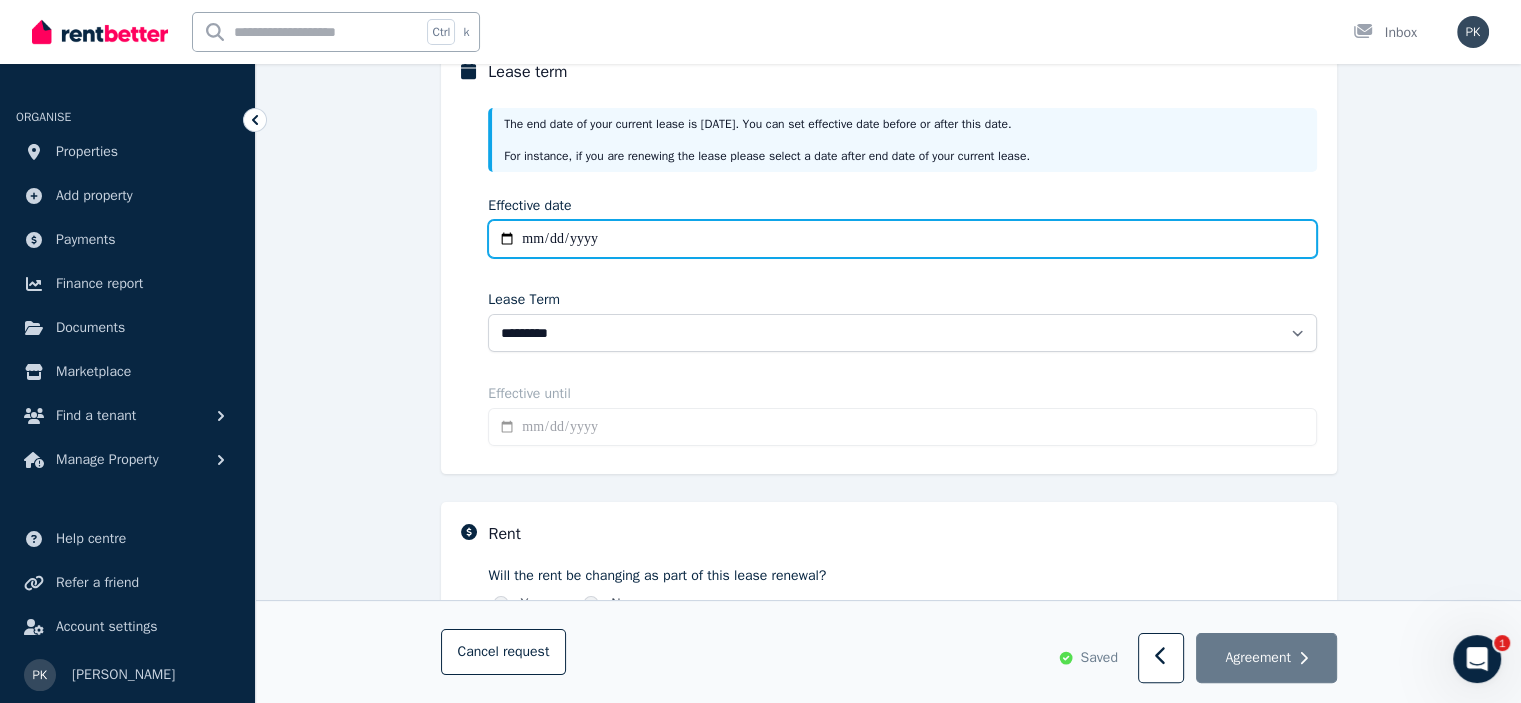 type on "**********" 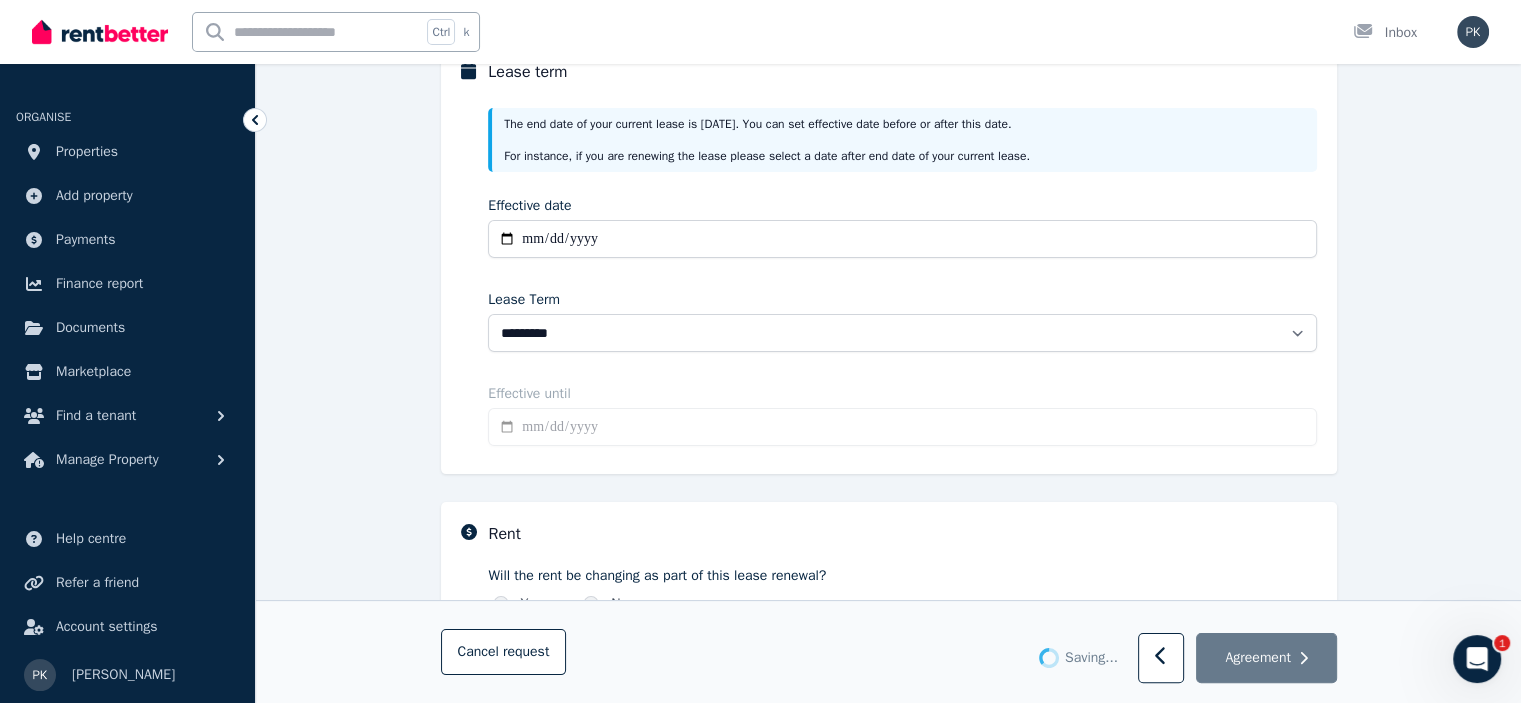 click on "**********" at bounding box center (888, 528) 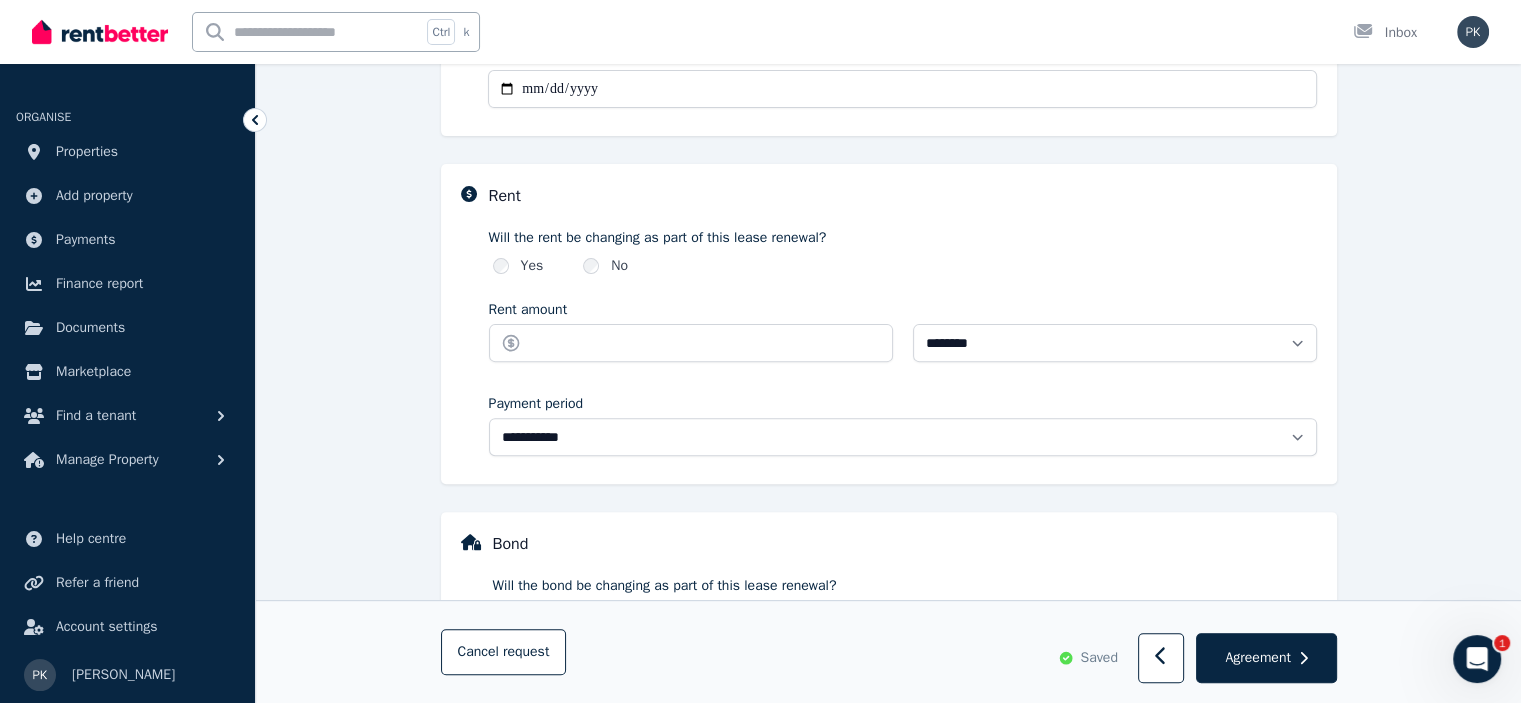 scroll, scrollTop: 620, scrollLeft: 0, axis: vertical 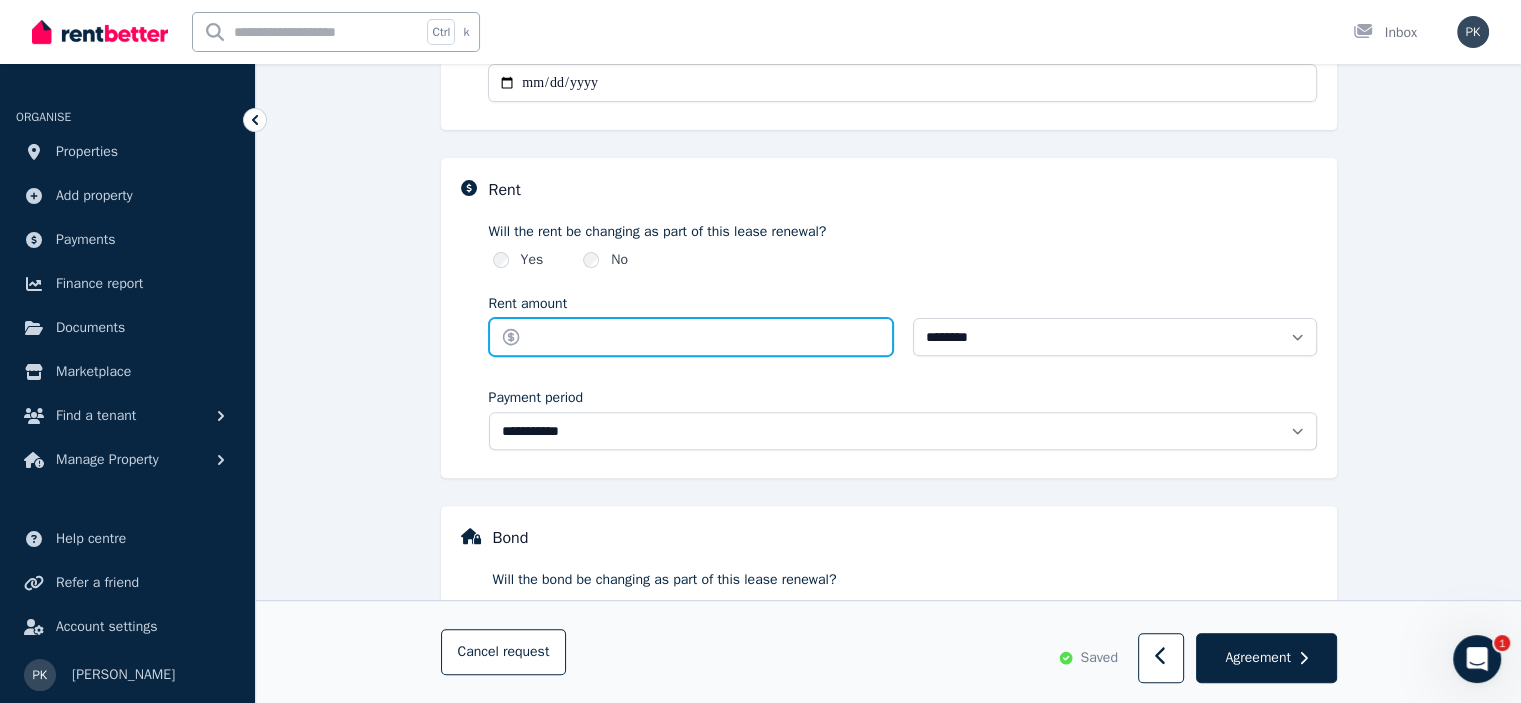 click on "Rent amount" at bounding box center (691, 337) 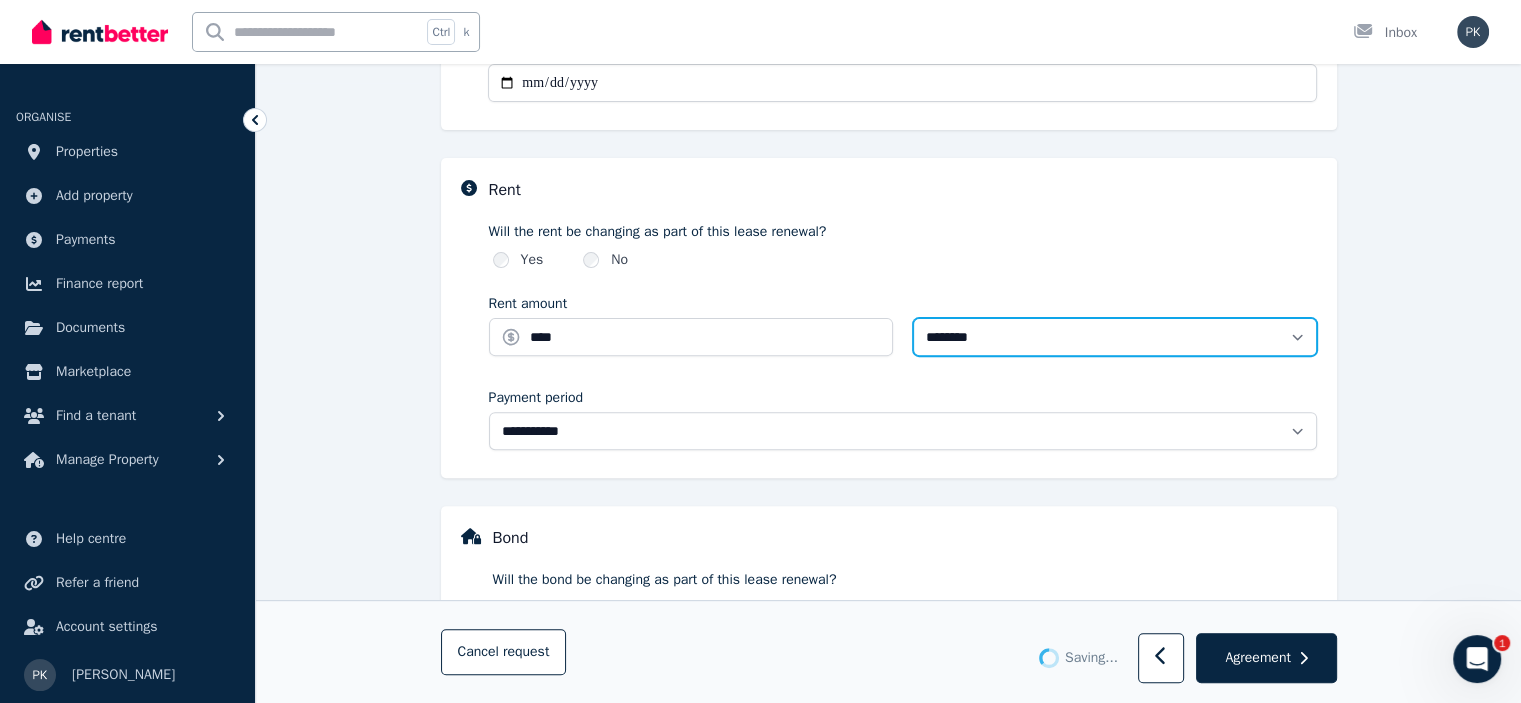click on "**********" at bounding box center (1115, 337) 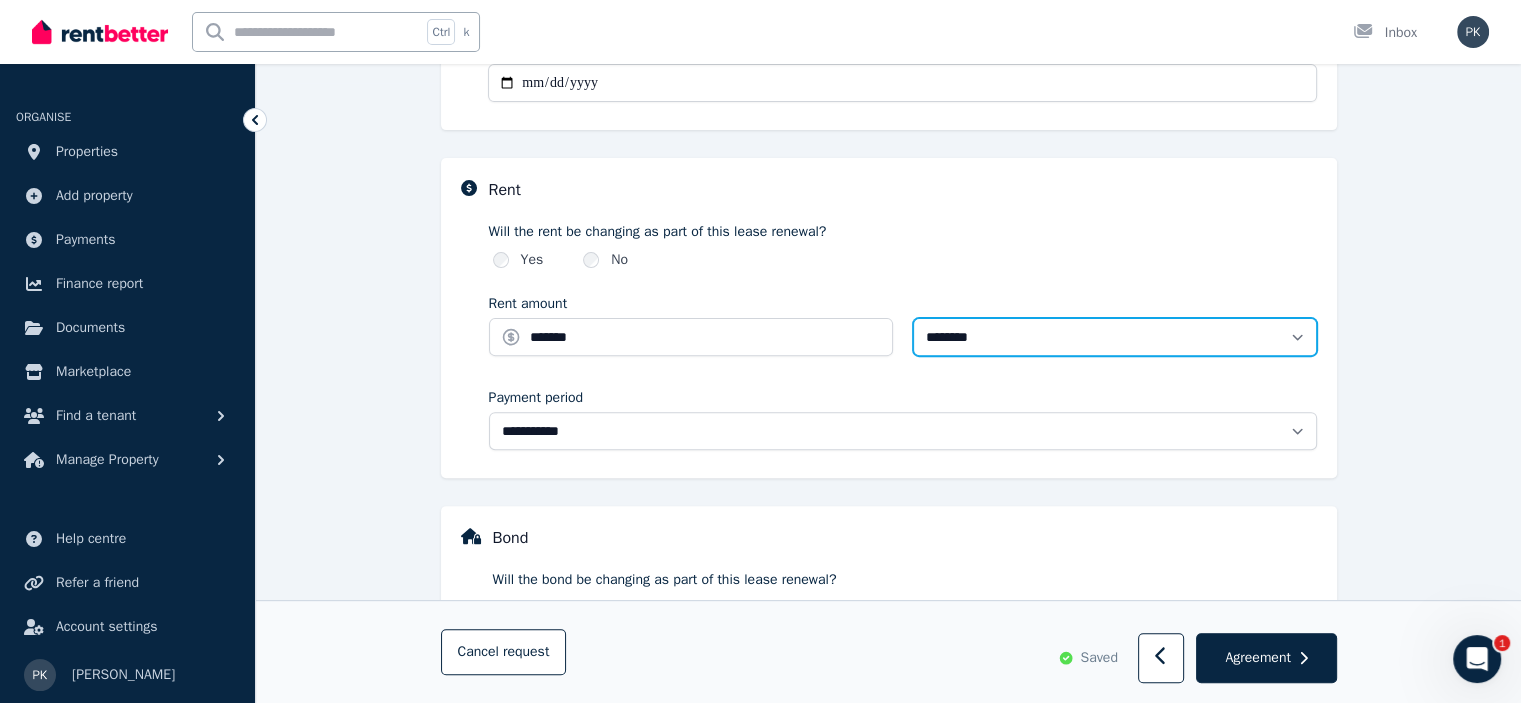 select on "*******" 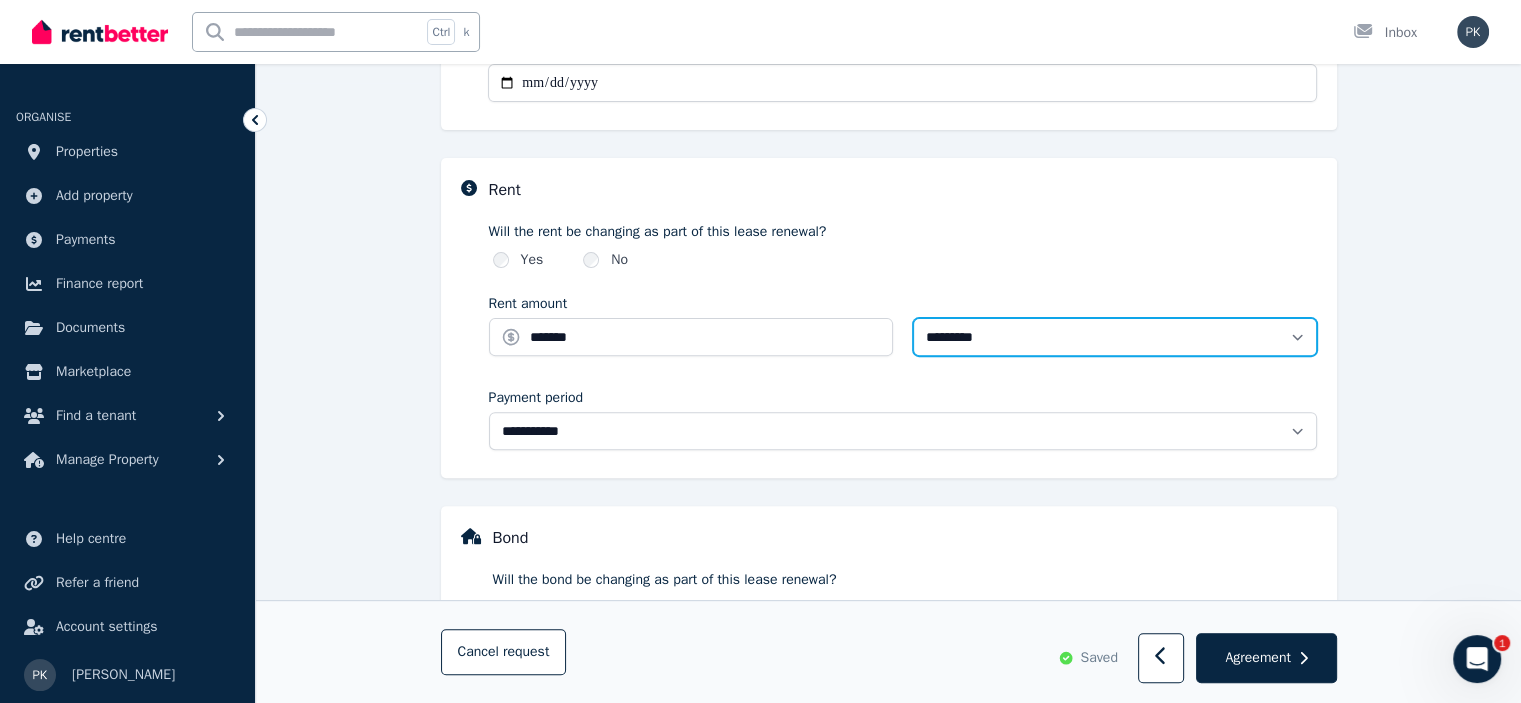 click on "**********" at bounding box center (1115, 337) 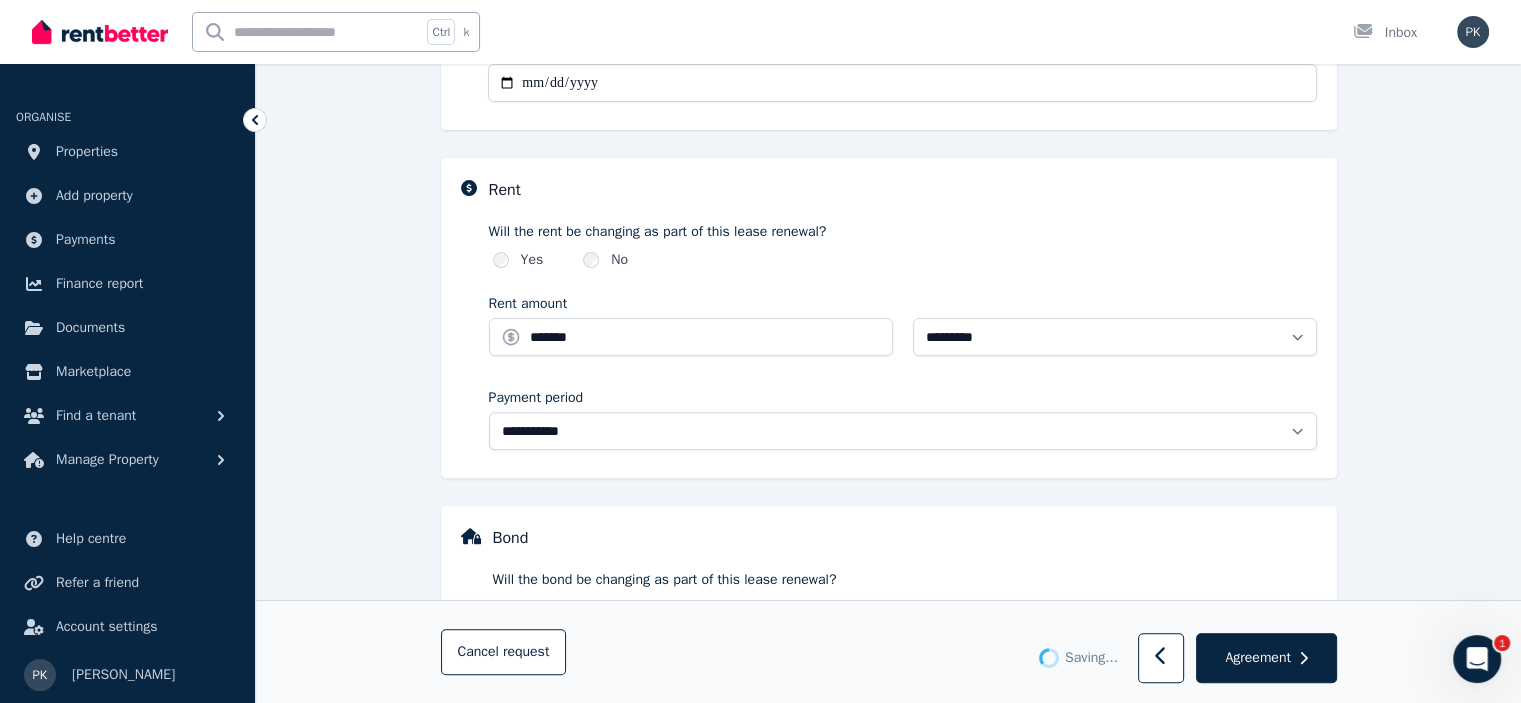 drag, startPoint x: 451, startPoint y: 453, endPoint x: 573, endPoint y: 443, distance: 122.40915 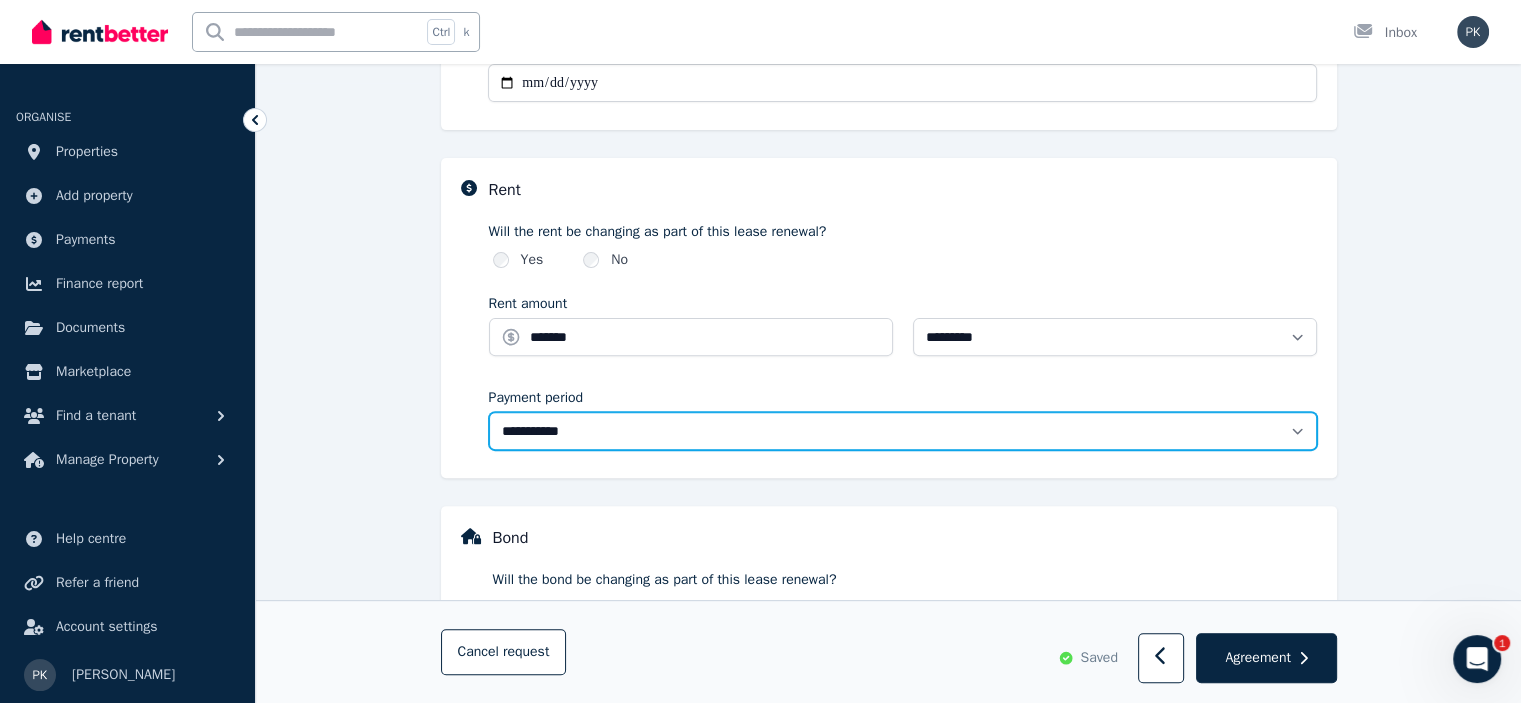 click on "**********" at bounding box center [903, 431] 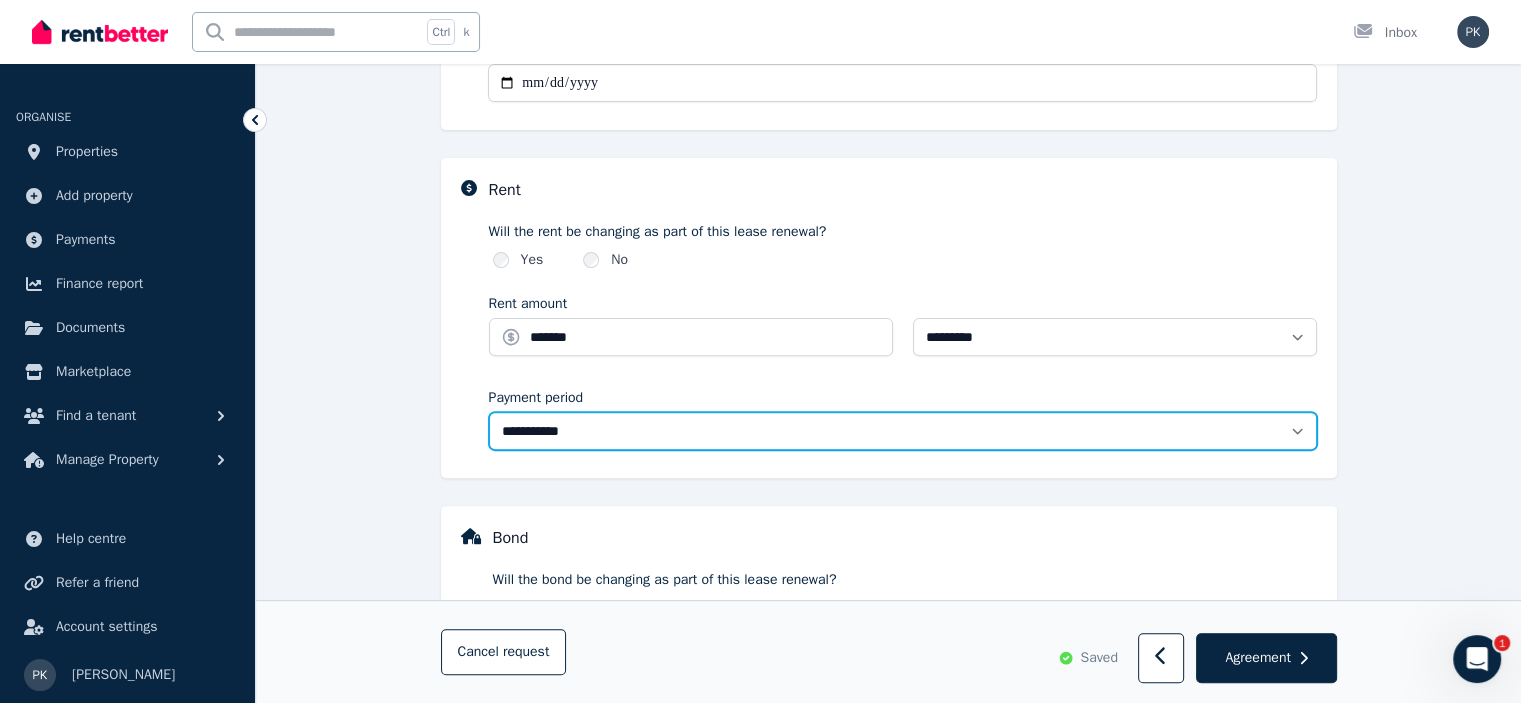 select on "*******" 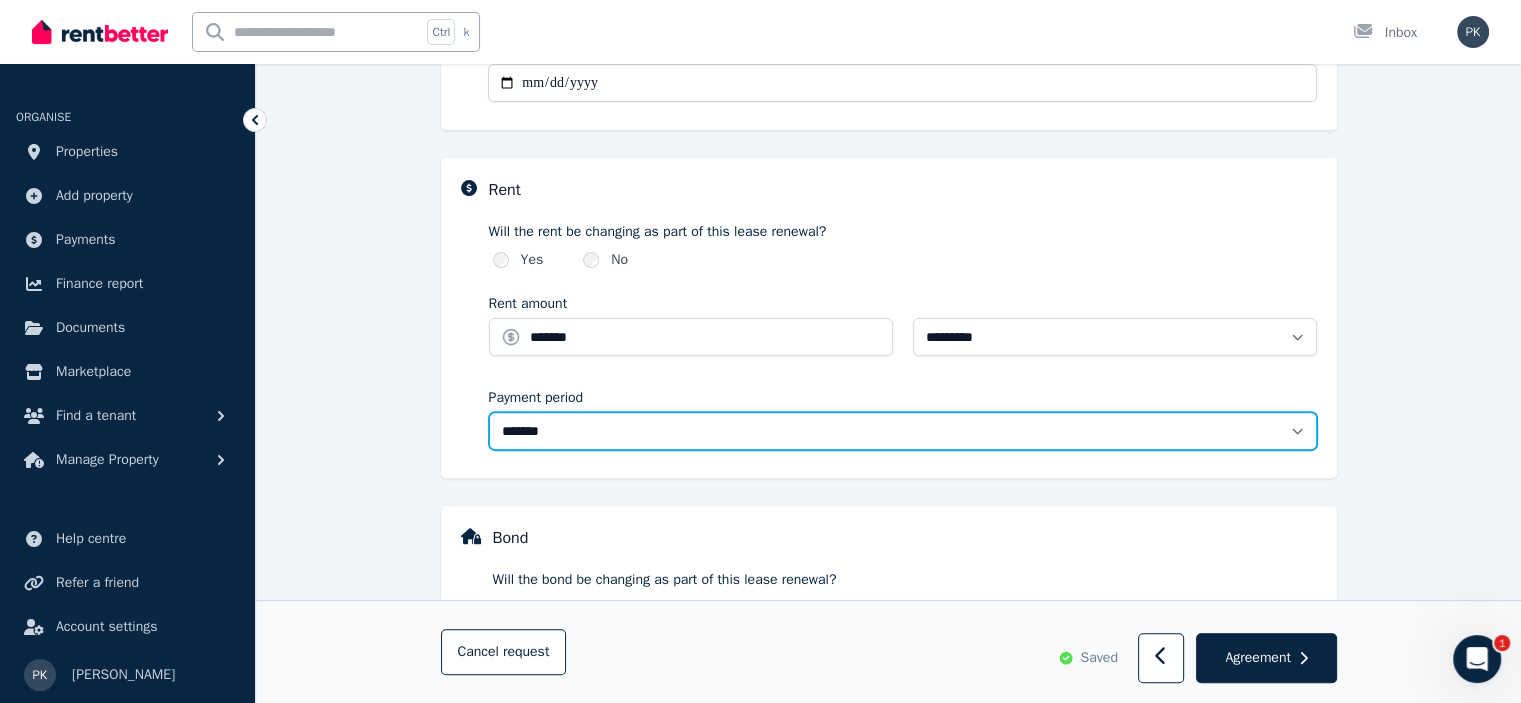 click on "**********" at bounding box center [903, 431] 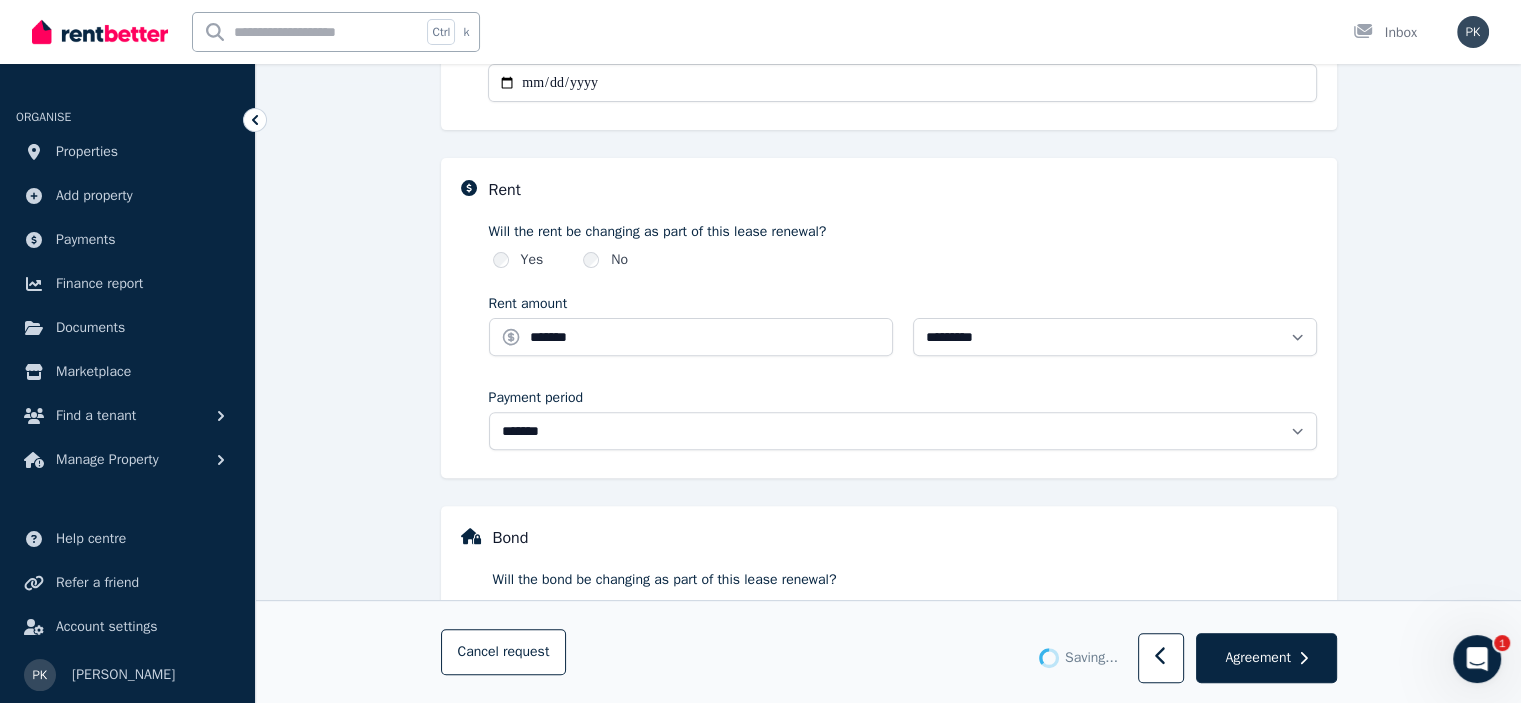 click on "**********" at bounding box center [889, 318] 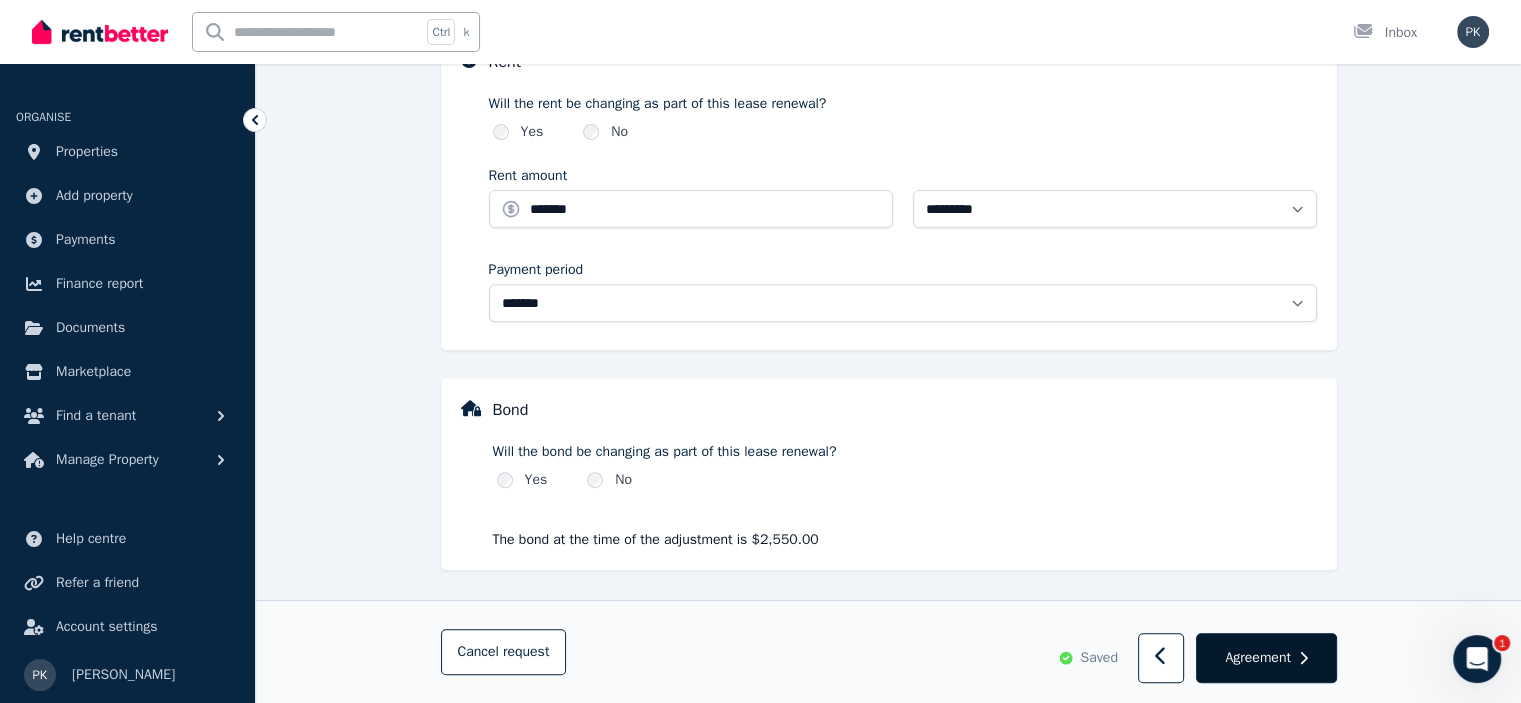 click on "Agreement" at bounding box center [1257, 658] 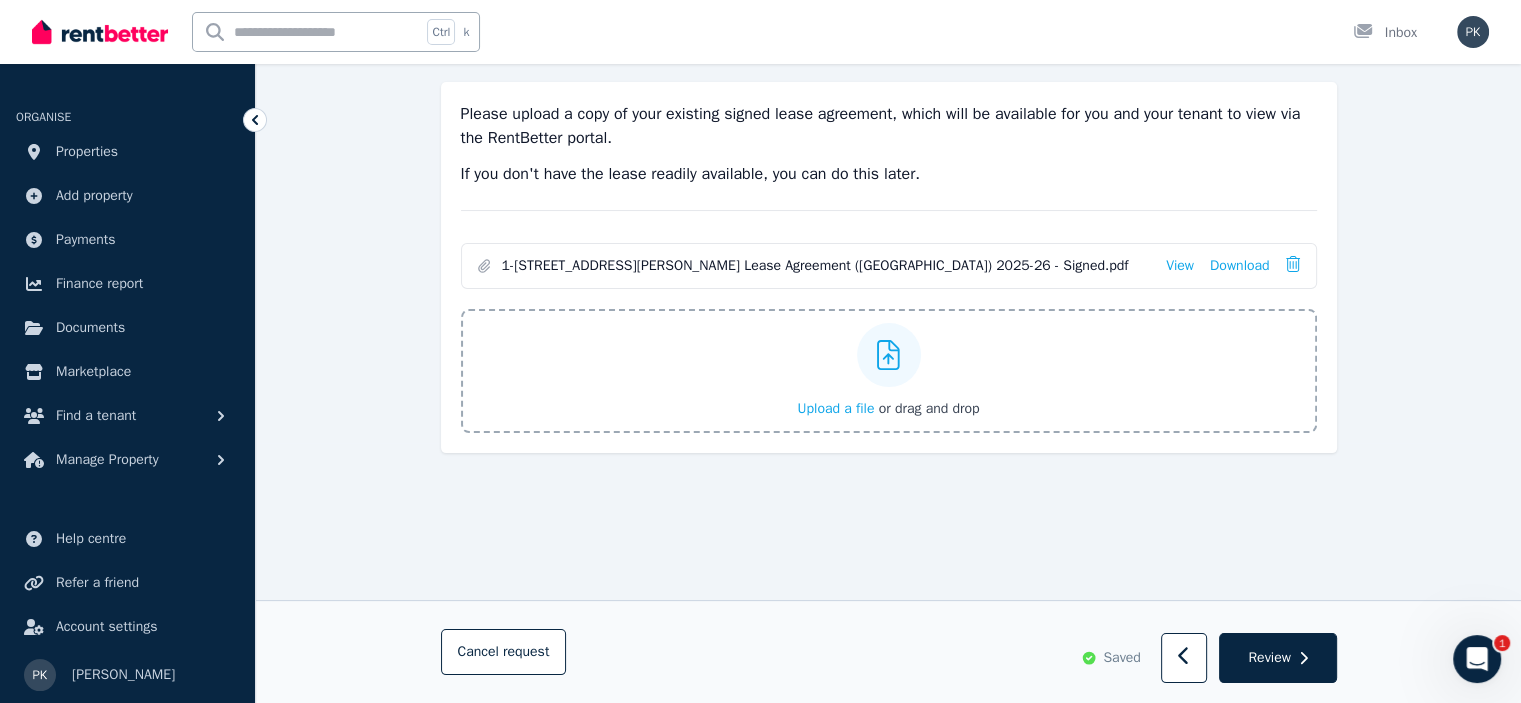 scroll, scrollTop: 260, scrollLeft: 0, axis: vertical 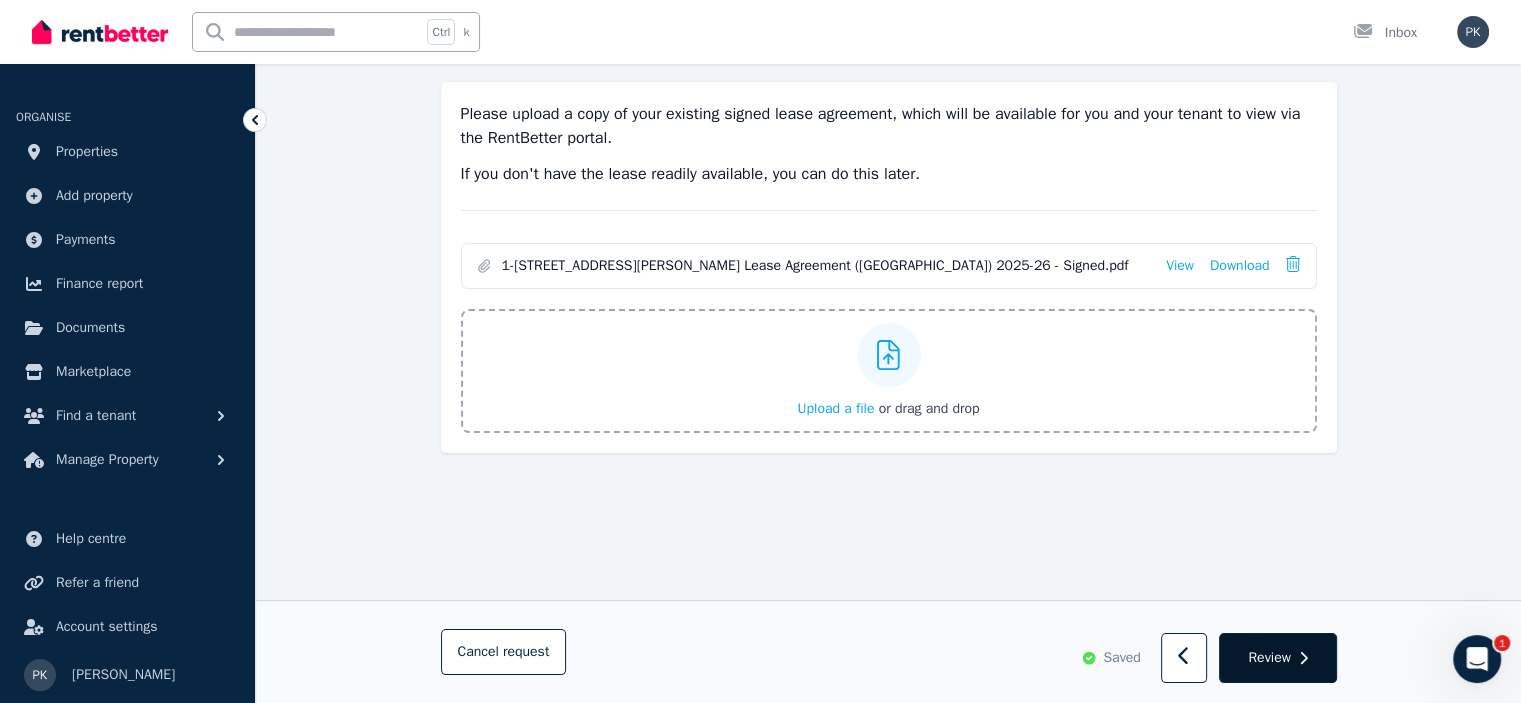 click on "Review" at bounding box center (1269, 658) 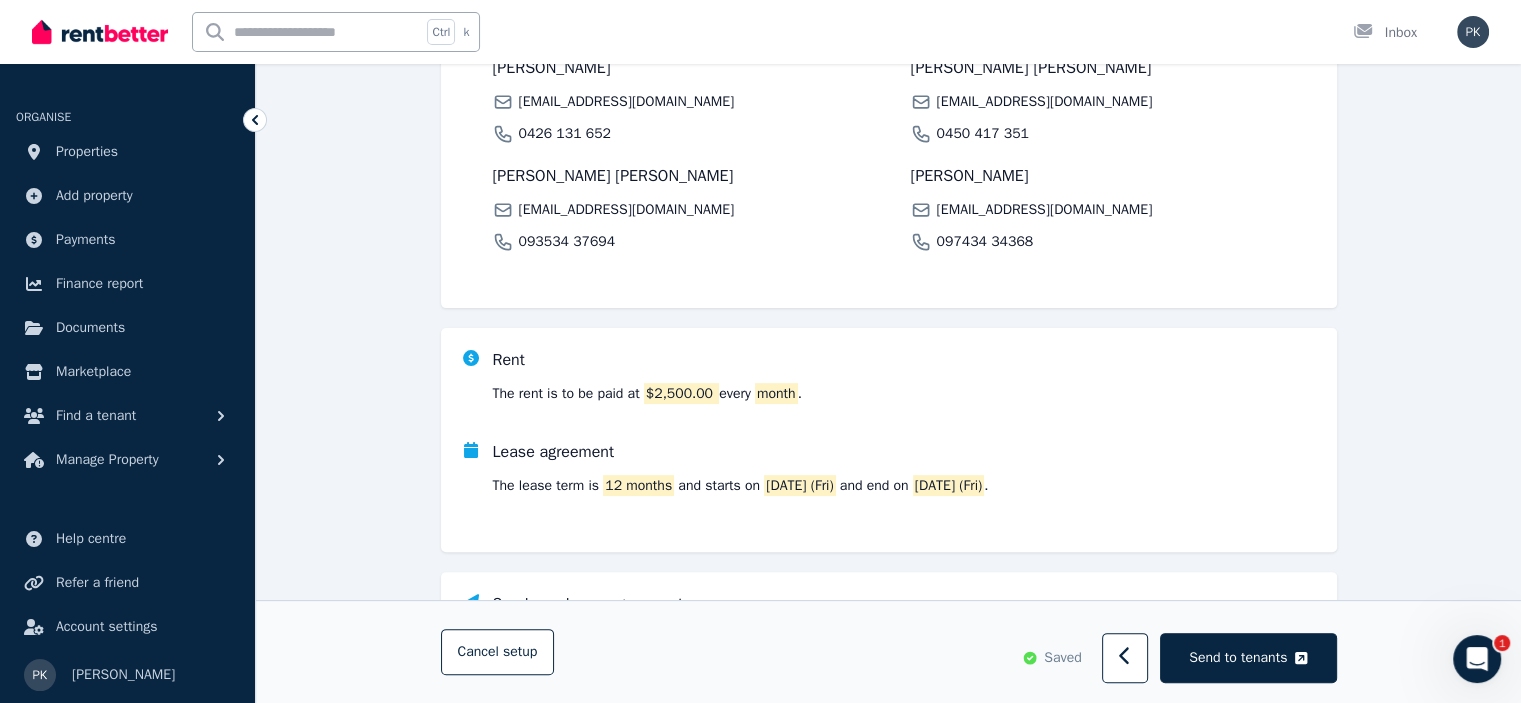 scroll, scrollTop: 636, scrollLeft: 0, axis: vertical 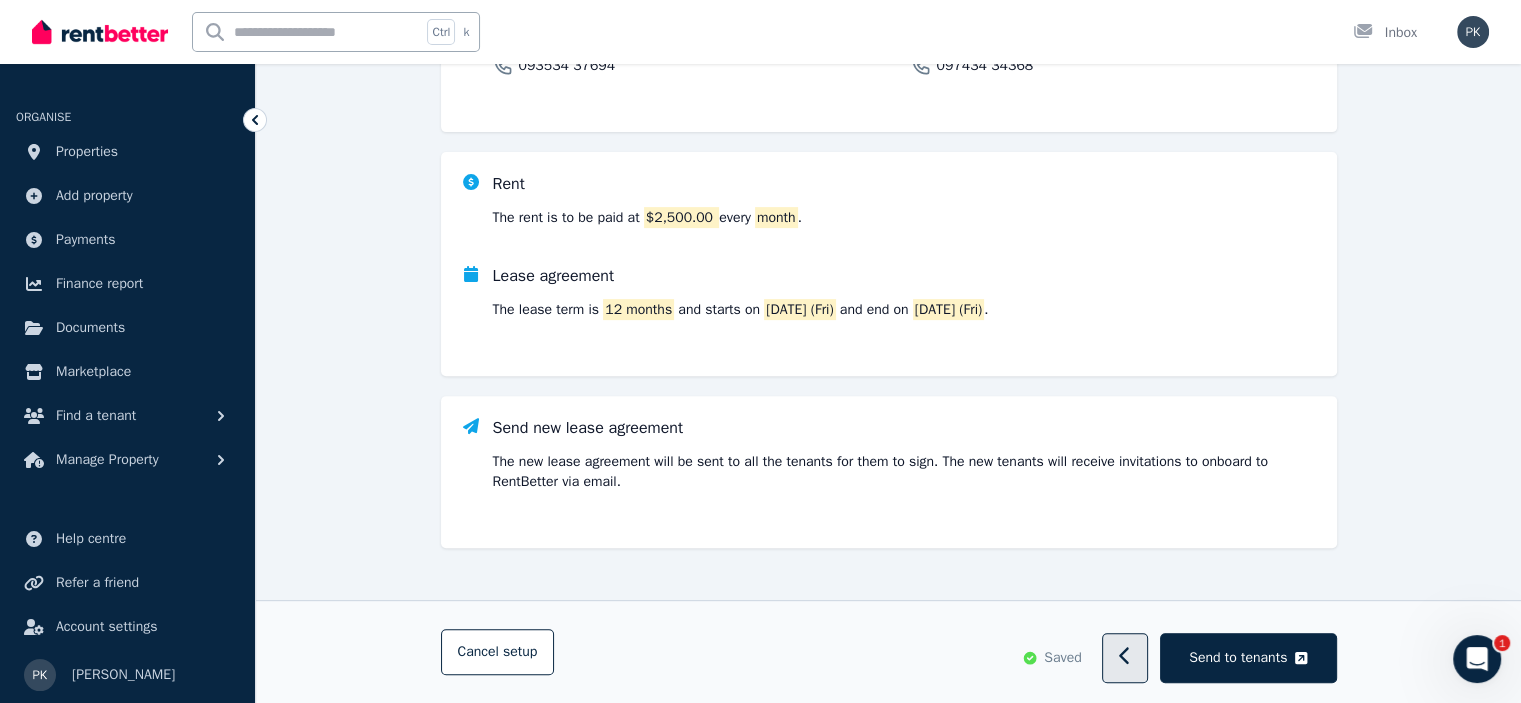 click 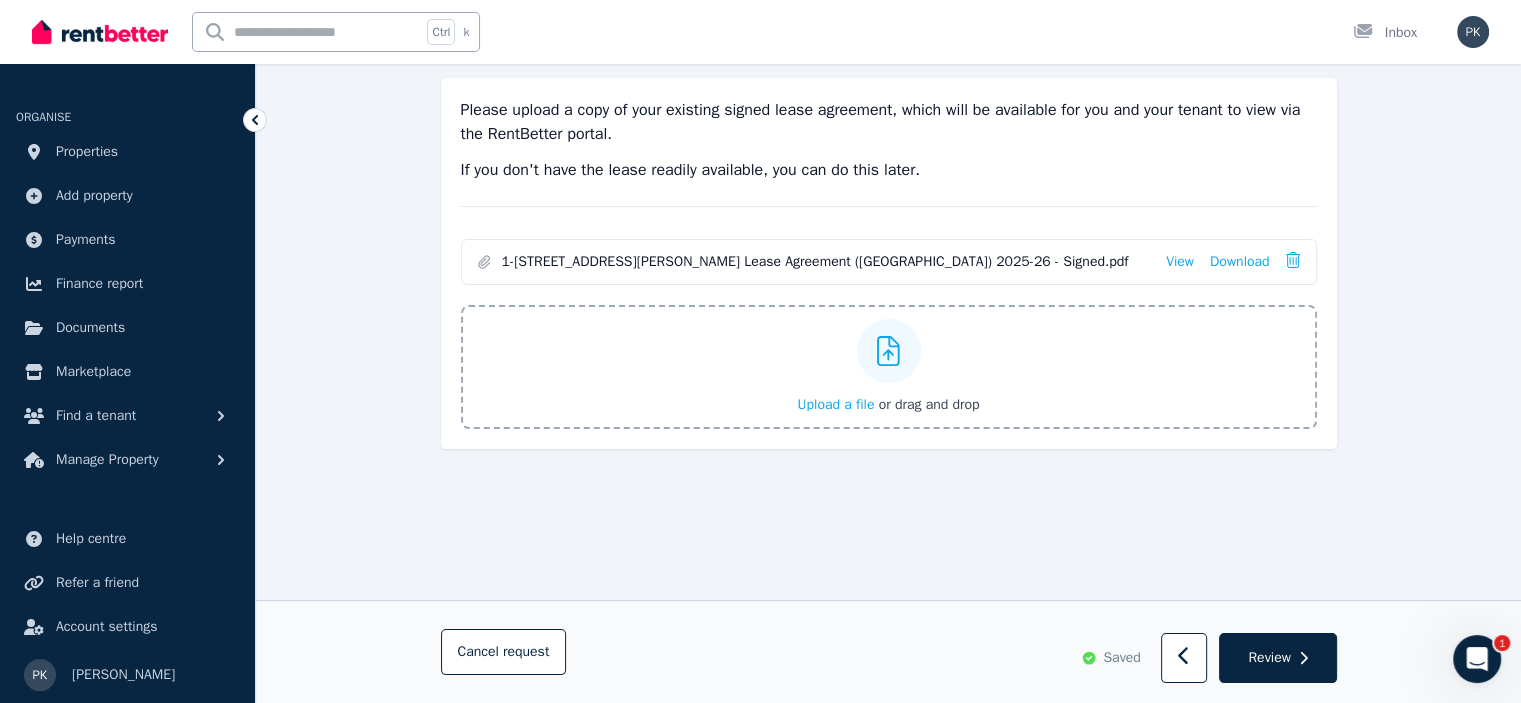 scroll, scrollTop: 0, scrollLeft: 0, axis: both 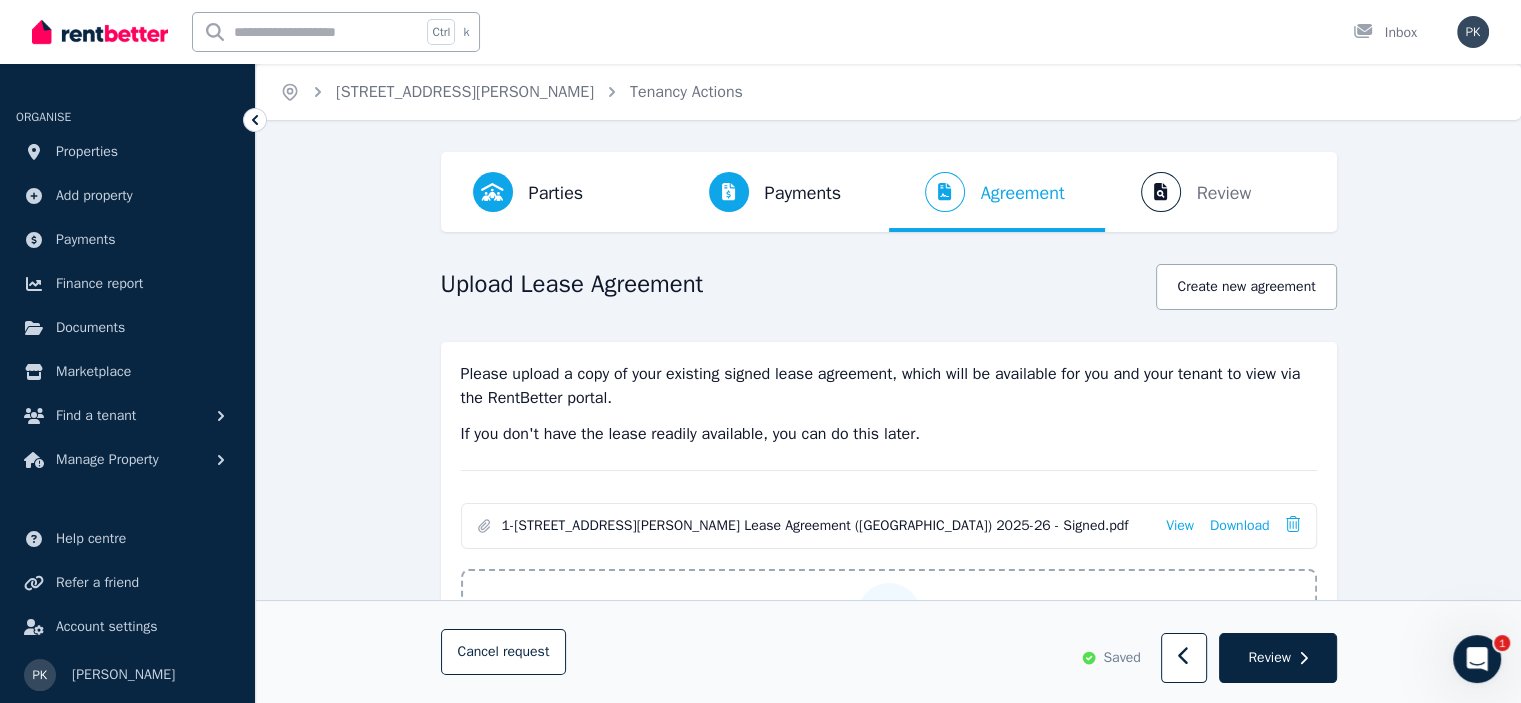 click on "Saved" at bounding box center [1121, 658] 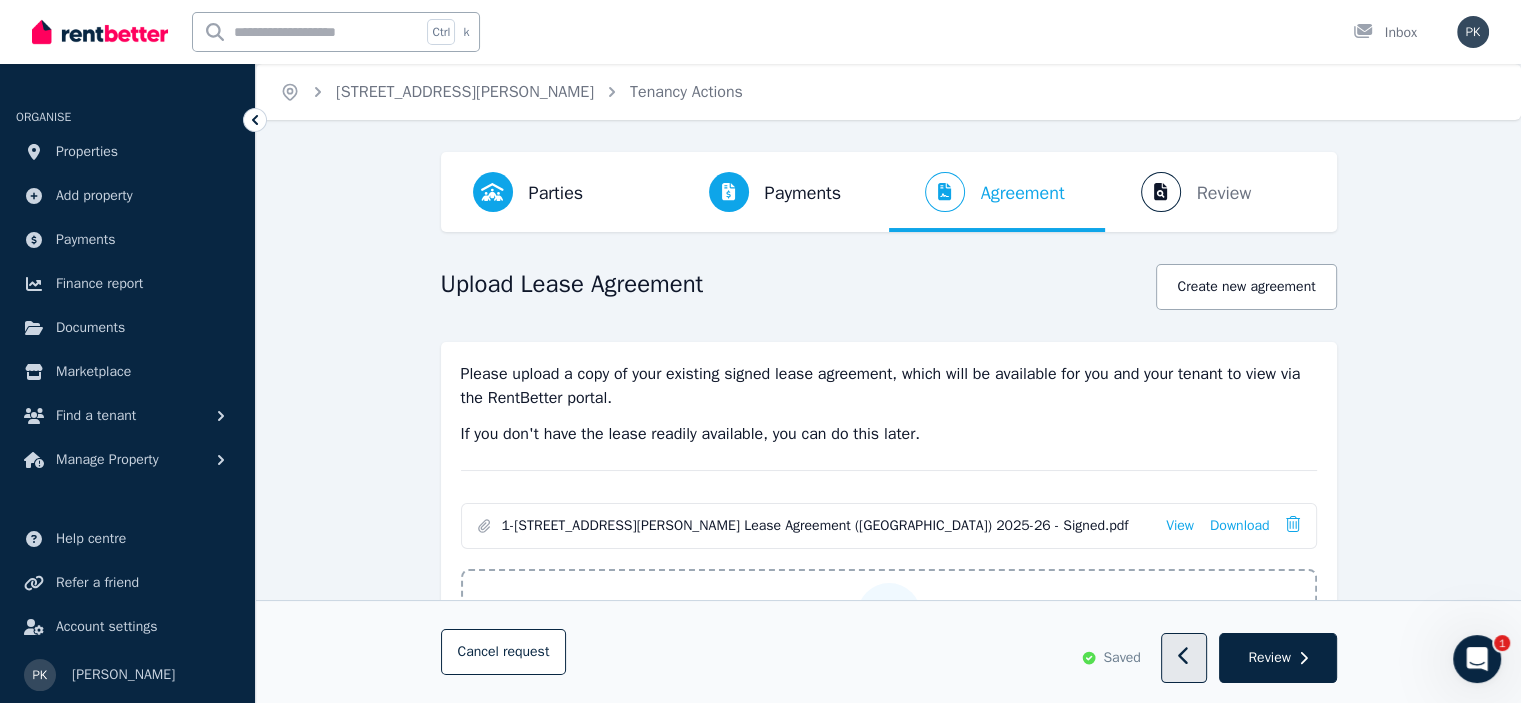 click at bounding box center [1184, 659] 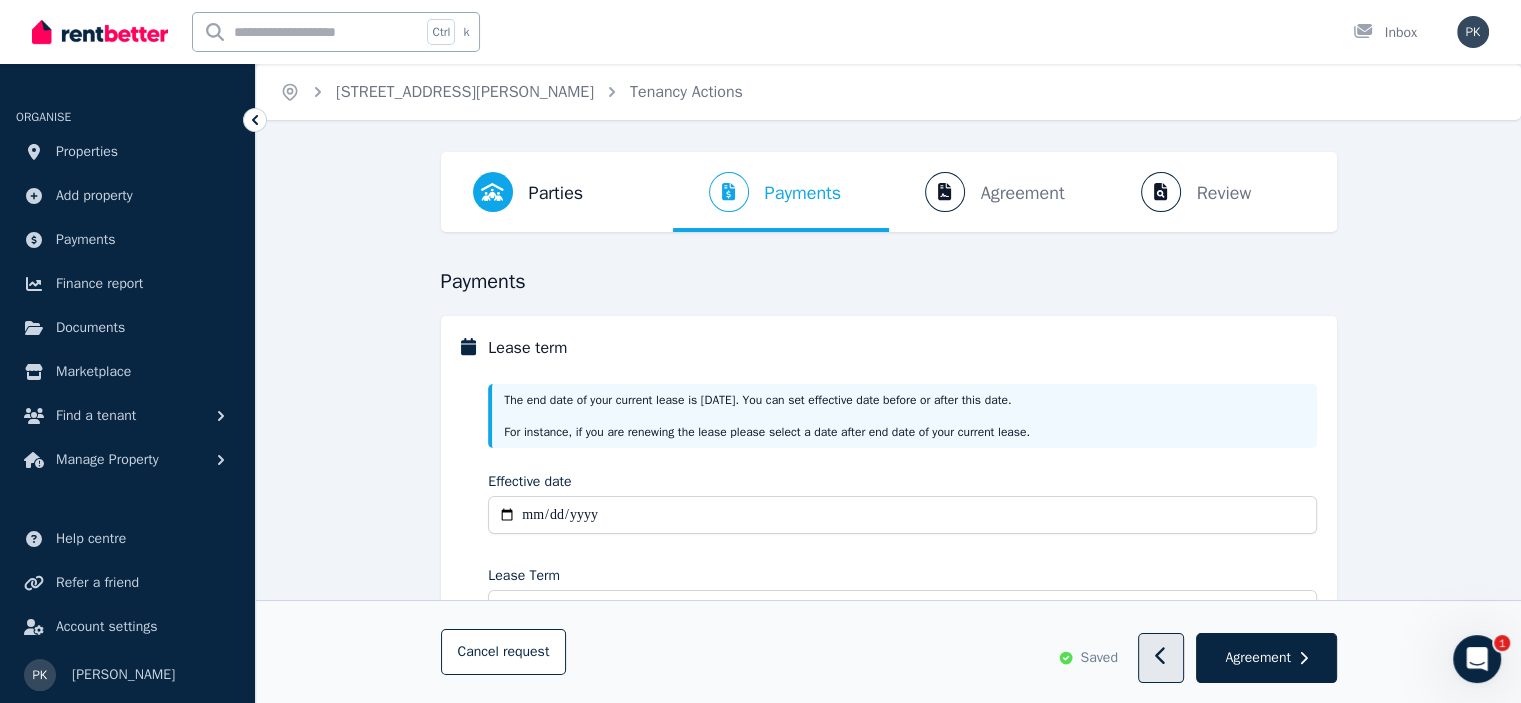 click 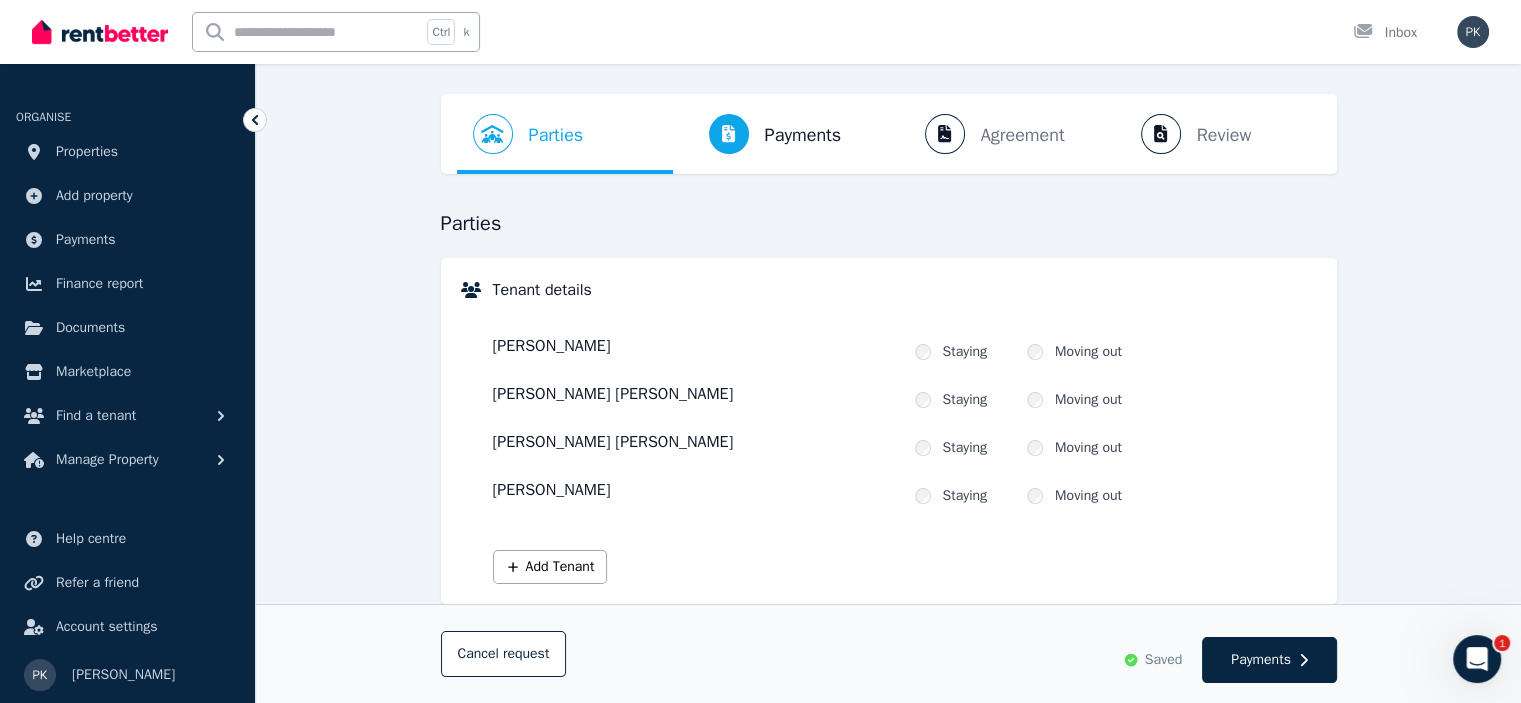 scroll, scrollTop: 0, scrollLeft: 0, axis: both 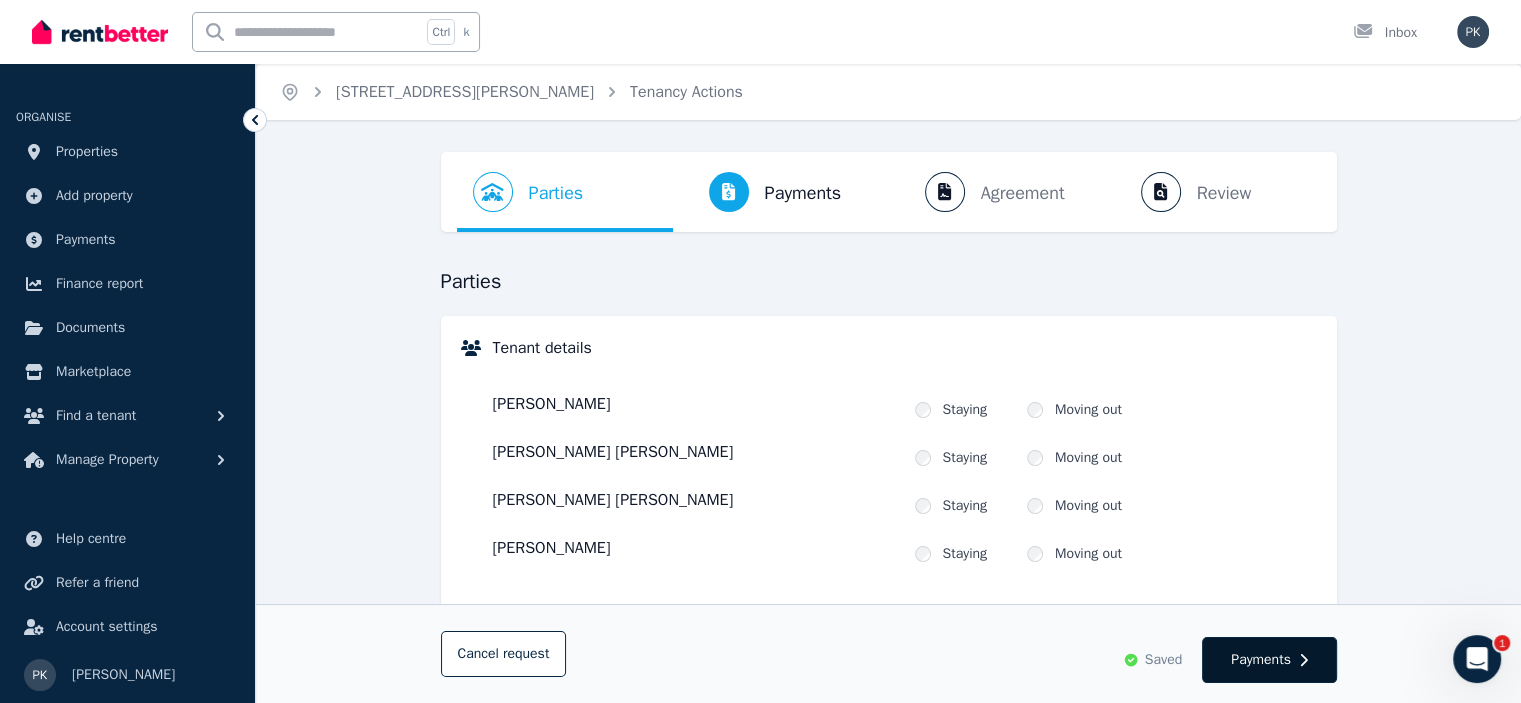 click on "Payments" at bounding box center [1261, 660] 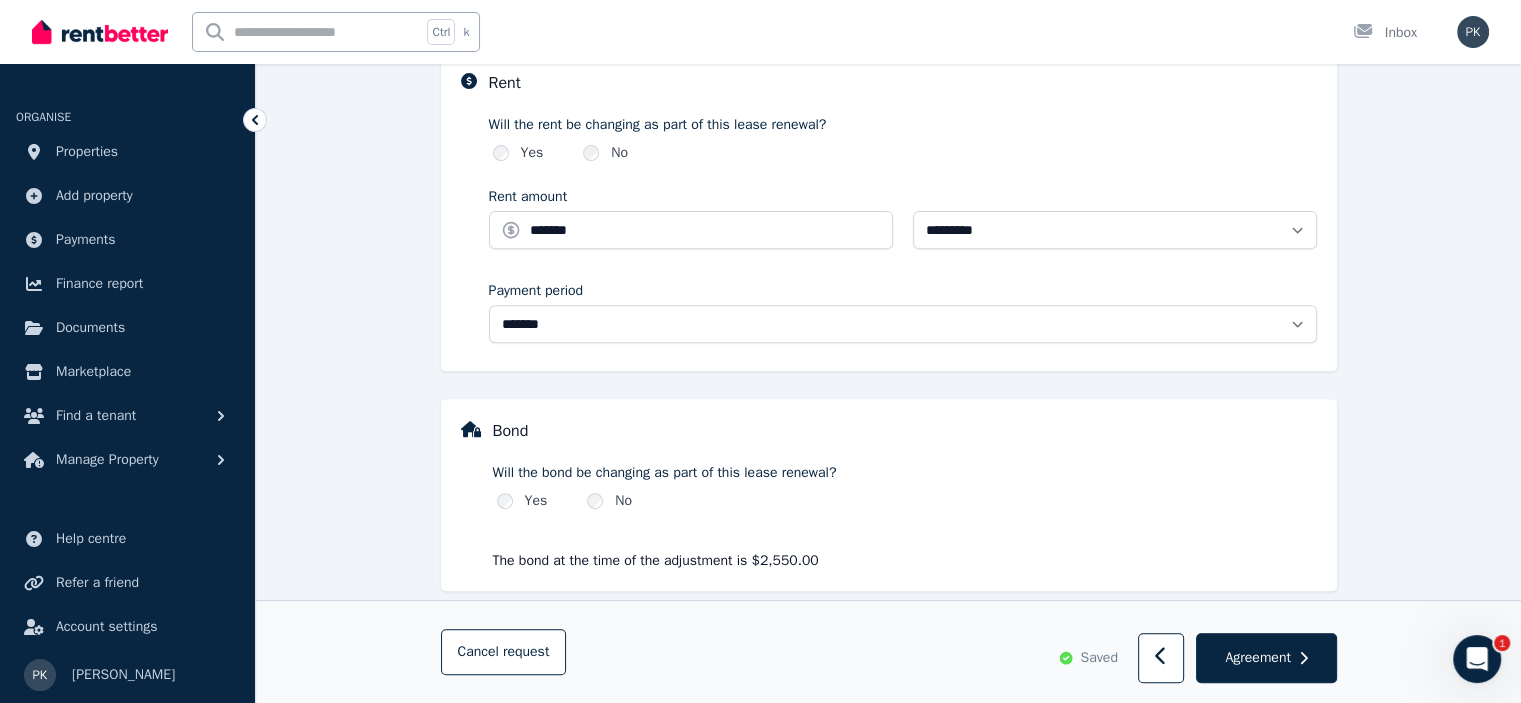 scroll, scrollTop: 748, scrollLeft: 0, axis: vertical 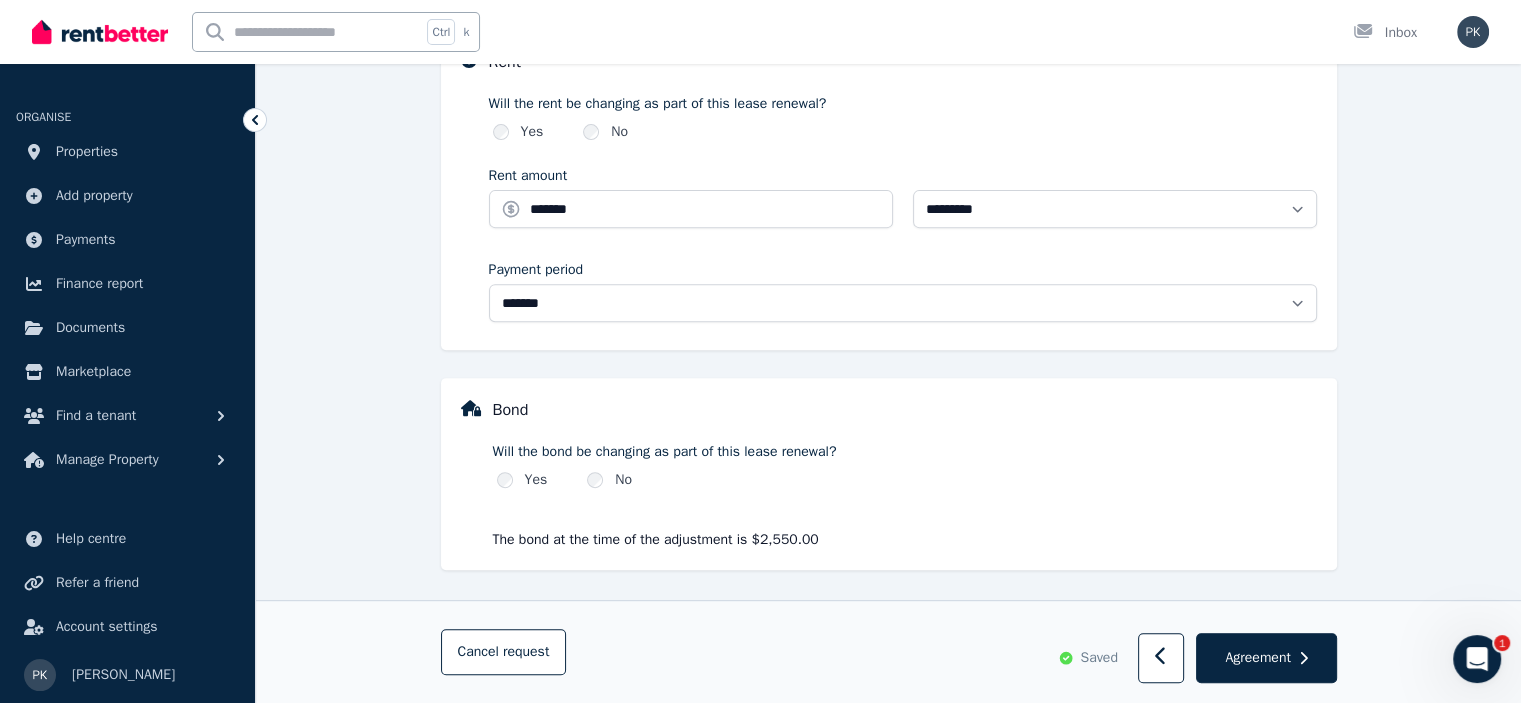 click on "Agreement" at bounding box center (1257, 658) 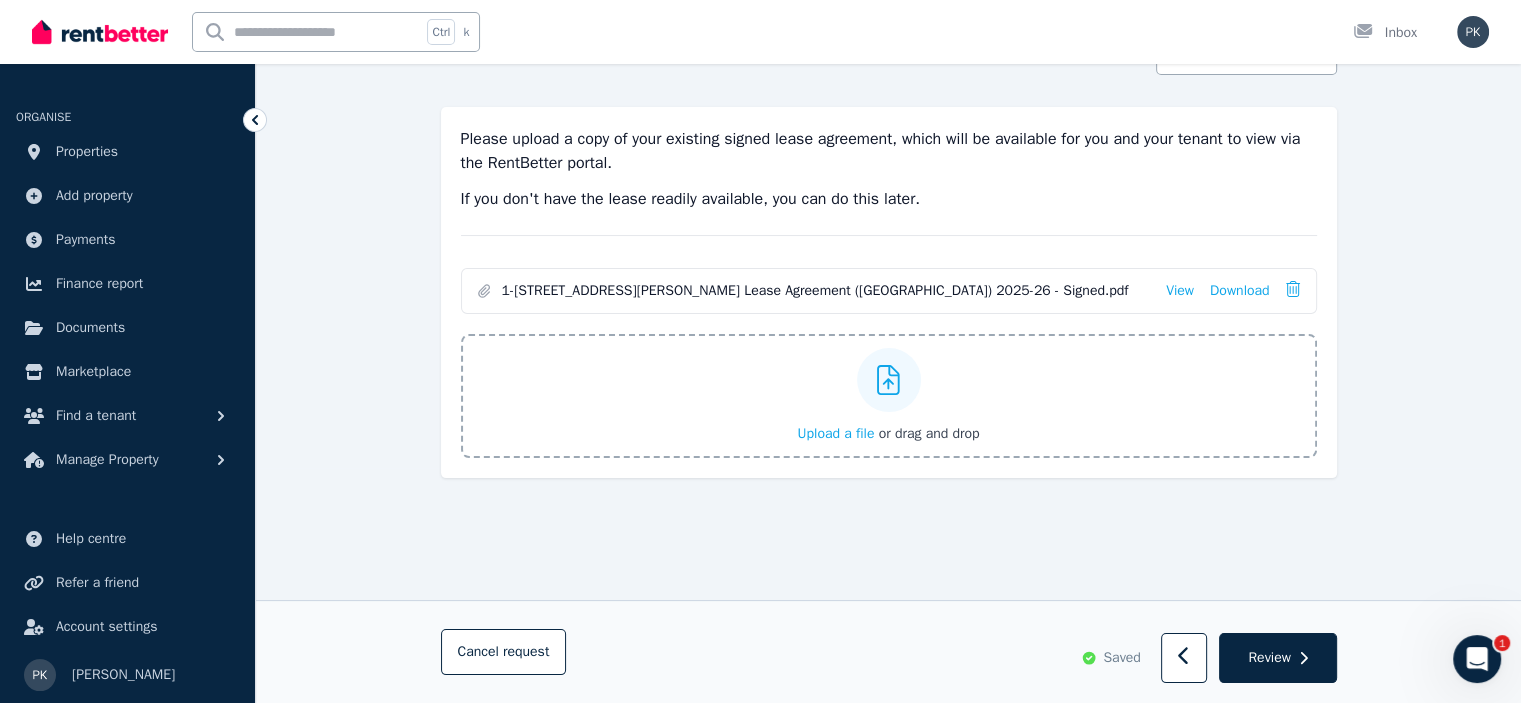 scroll, scrollTop: 236, scrollLeft: 0, axis: vertical 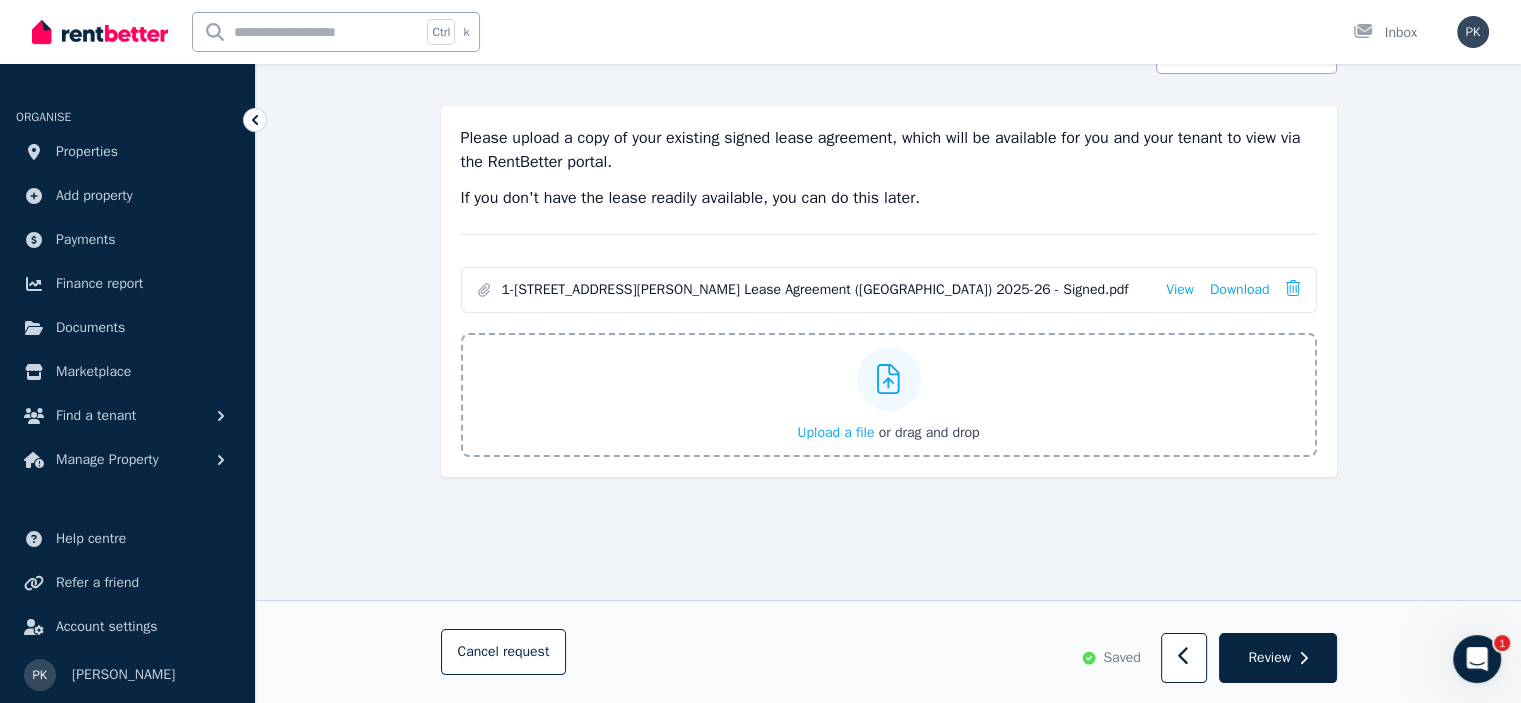 click on "Review" at bounding box center [1269, 658] 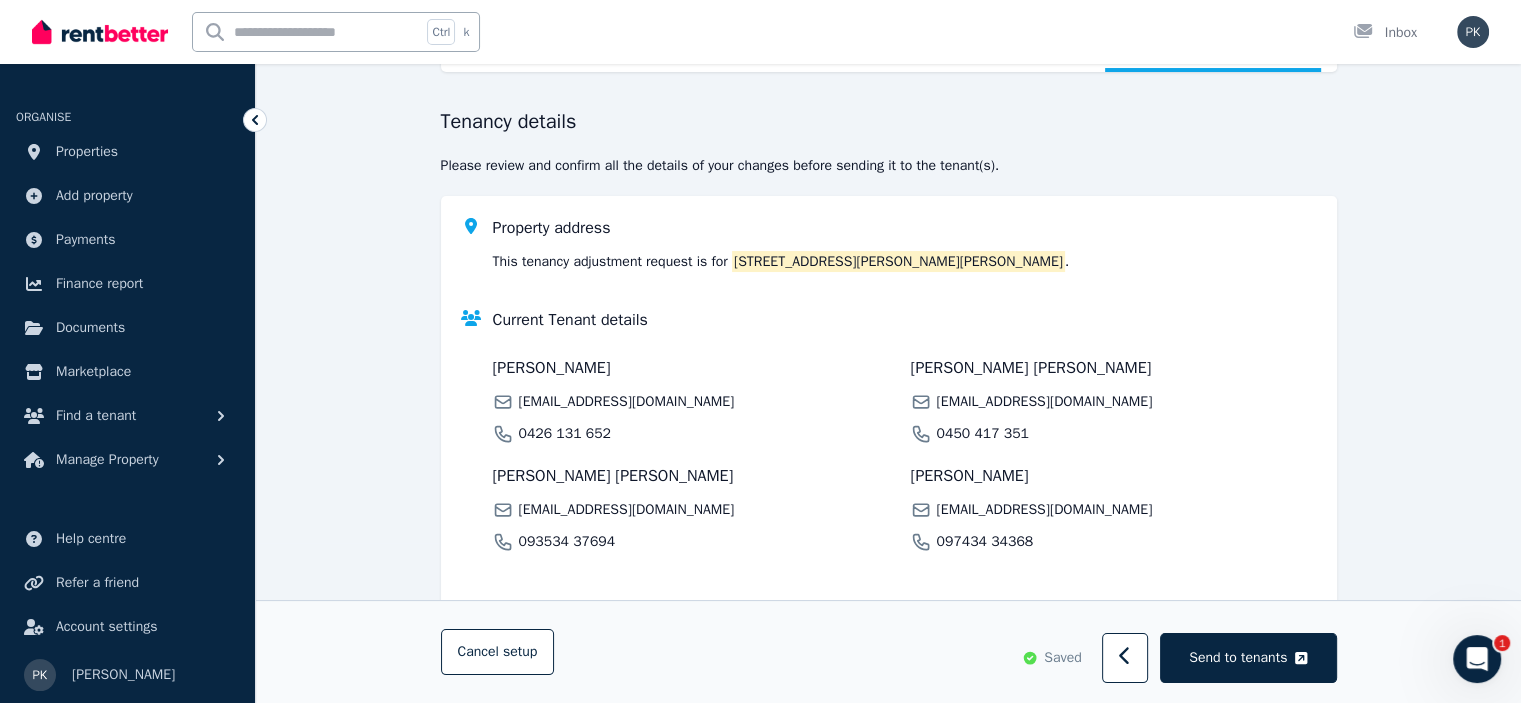 scroll, scrollTop: 162, scrollLeft: 0, axis: vertical 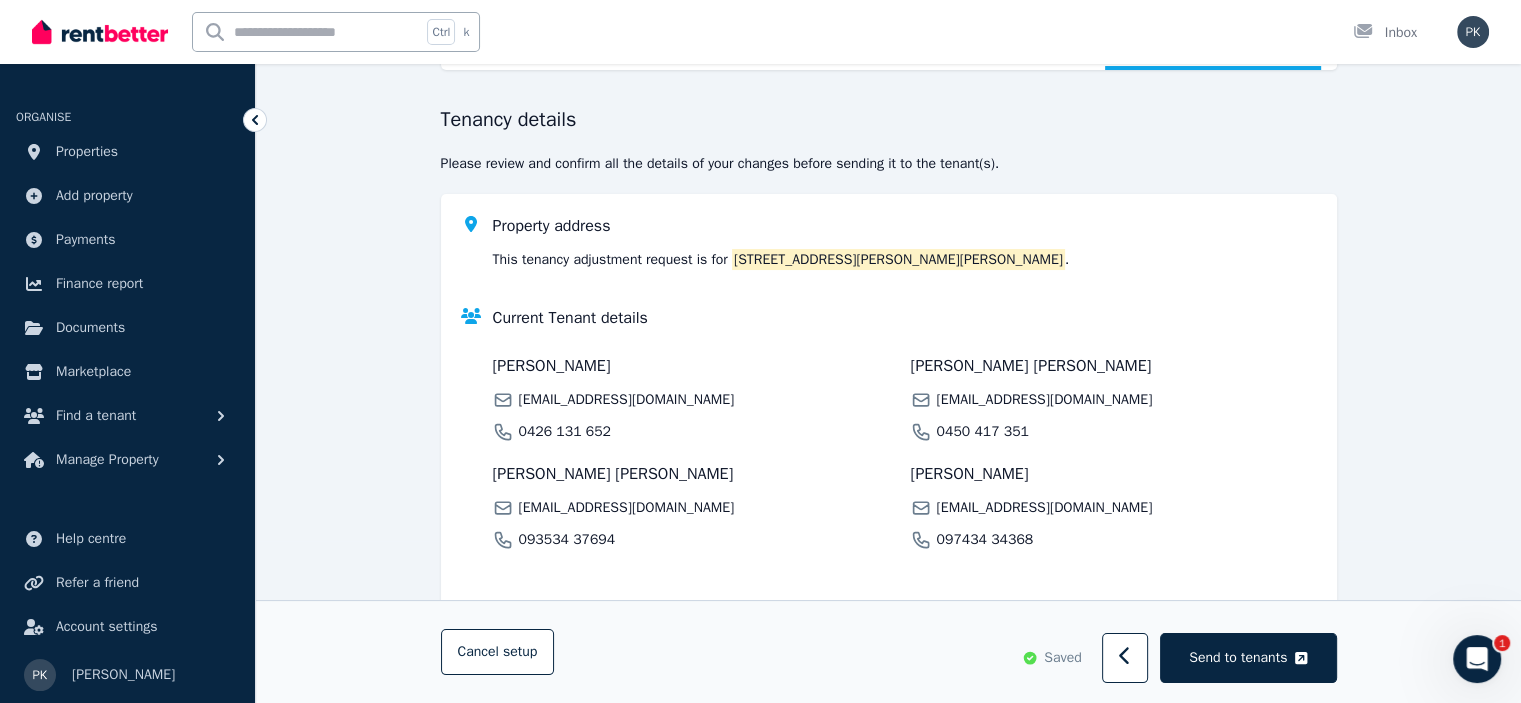 click on "Send to tenants" at bounding box center (1238, 658) 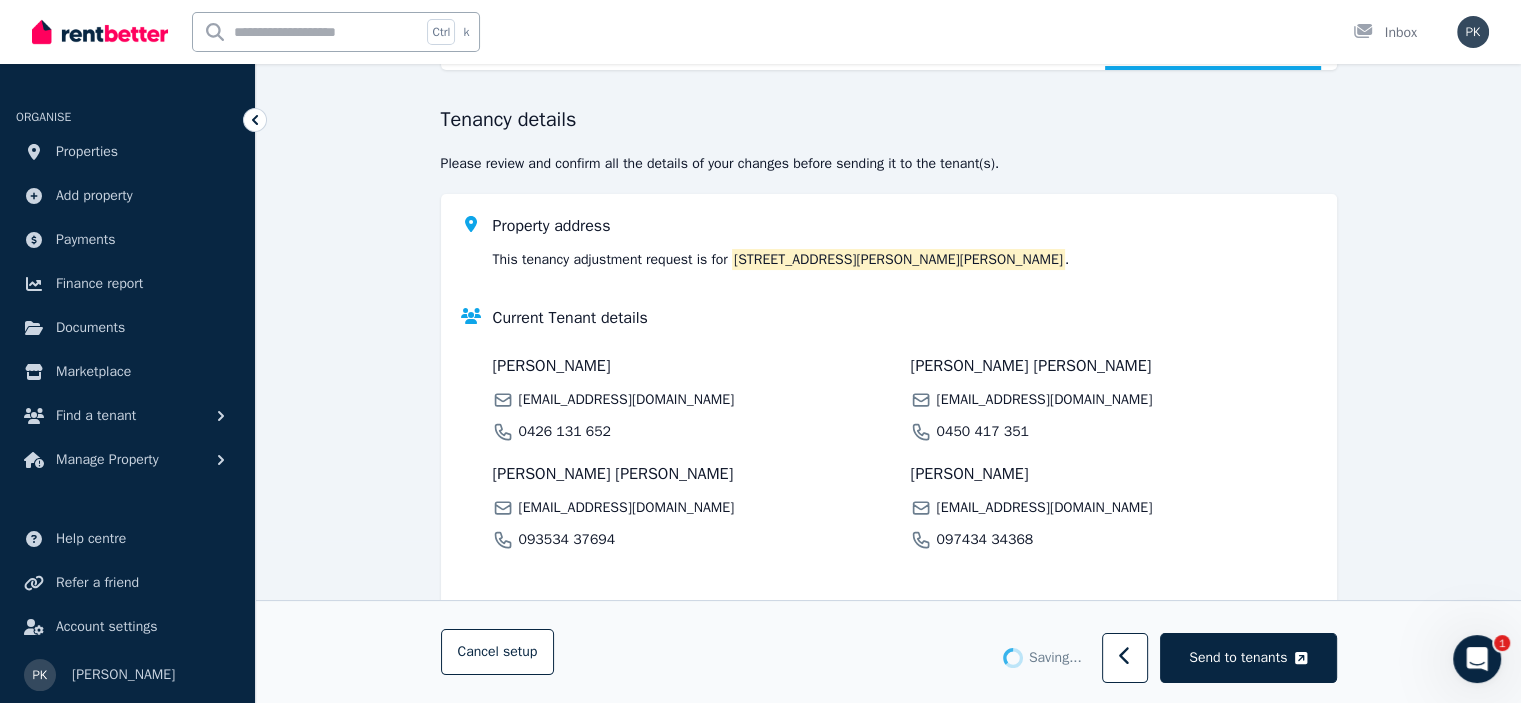 scroll, scrollTop: 0, scrollLeft: 0, axis: both 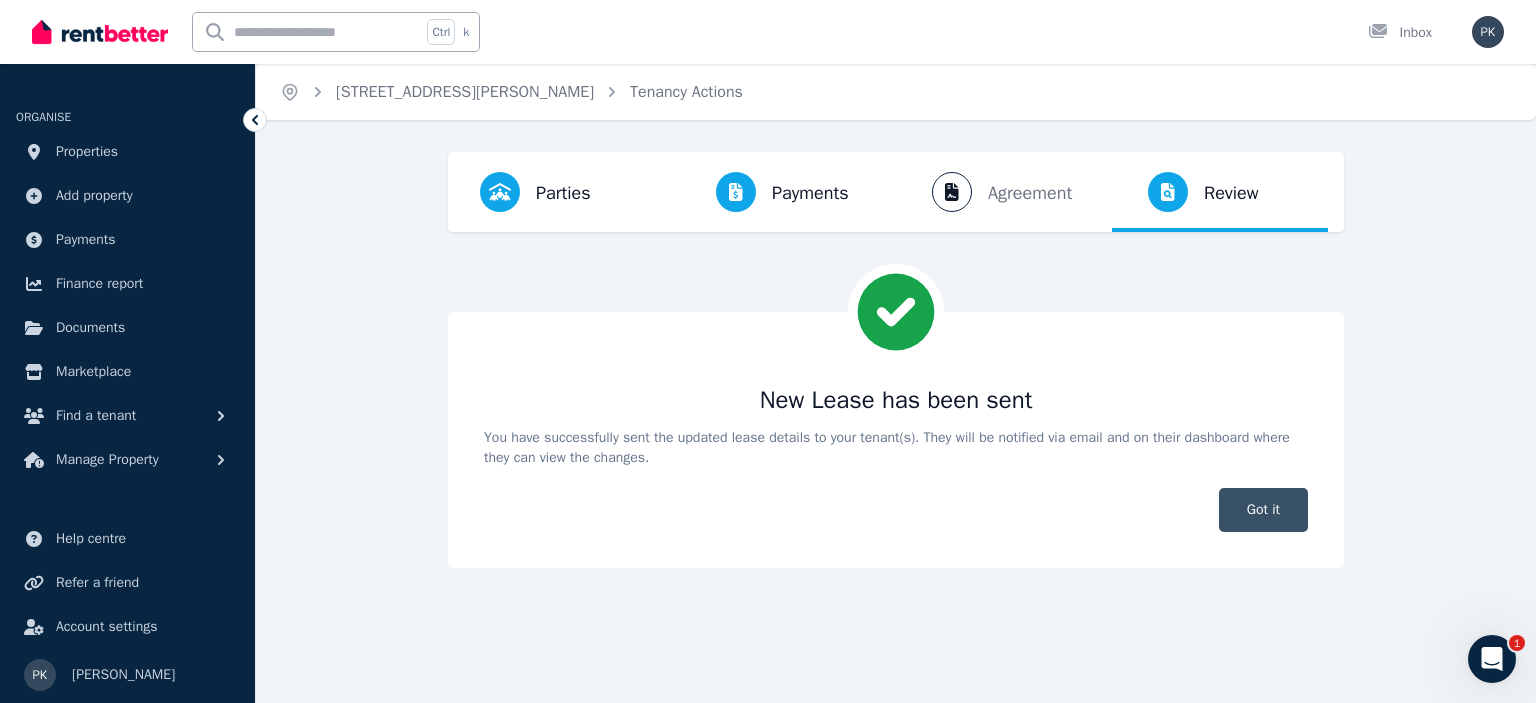 click on "Got it" at bounding box center (1263, 510) 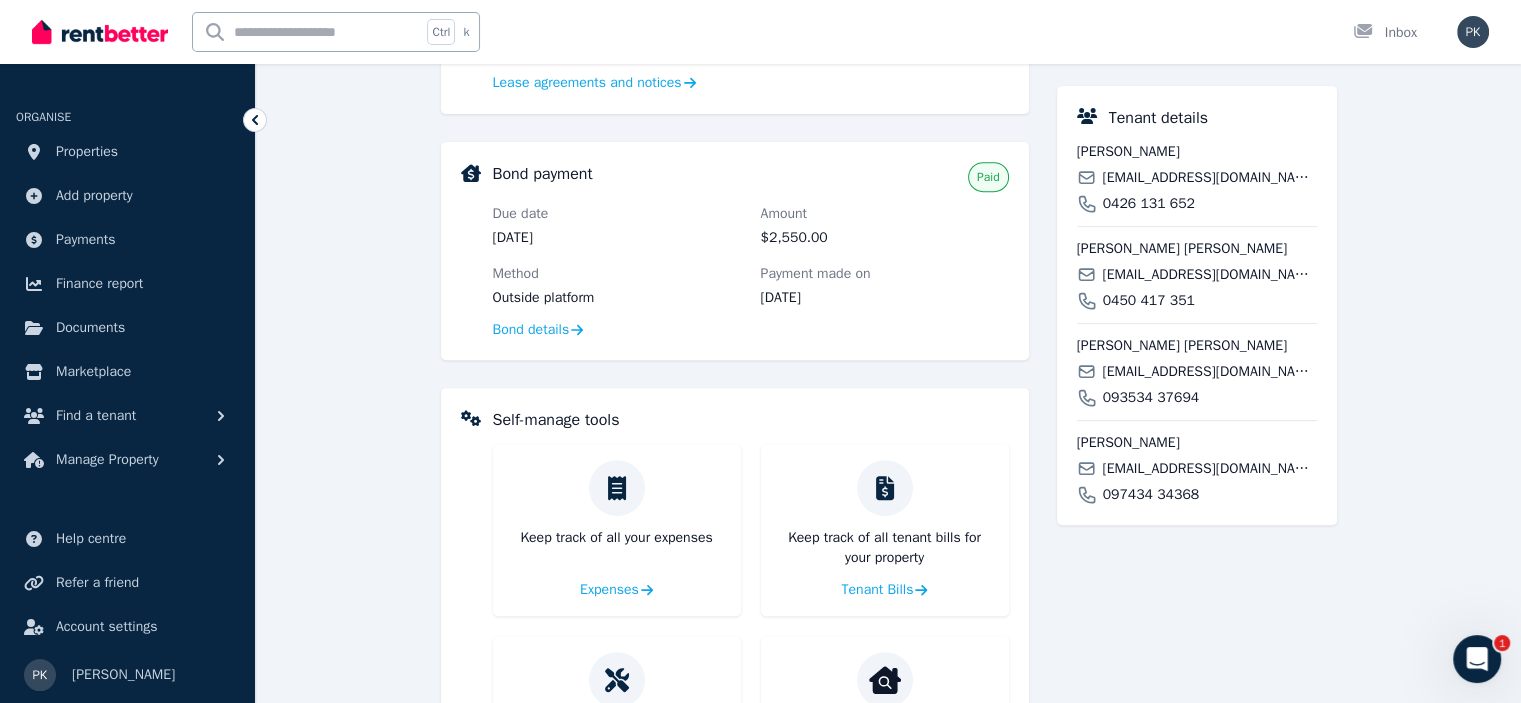 scroll, scrollTop: 800, scrollLeft: 0, axis: vertical 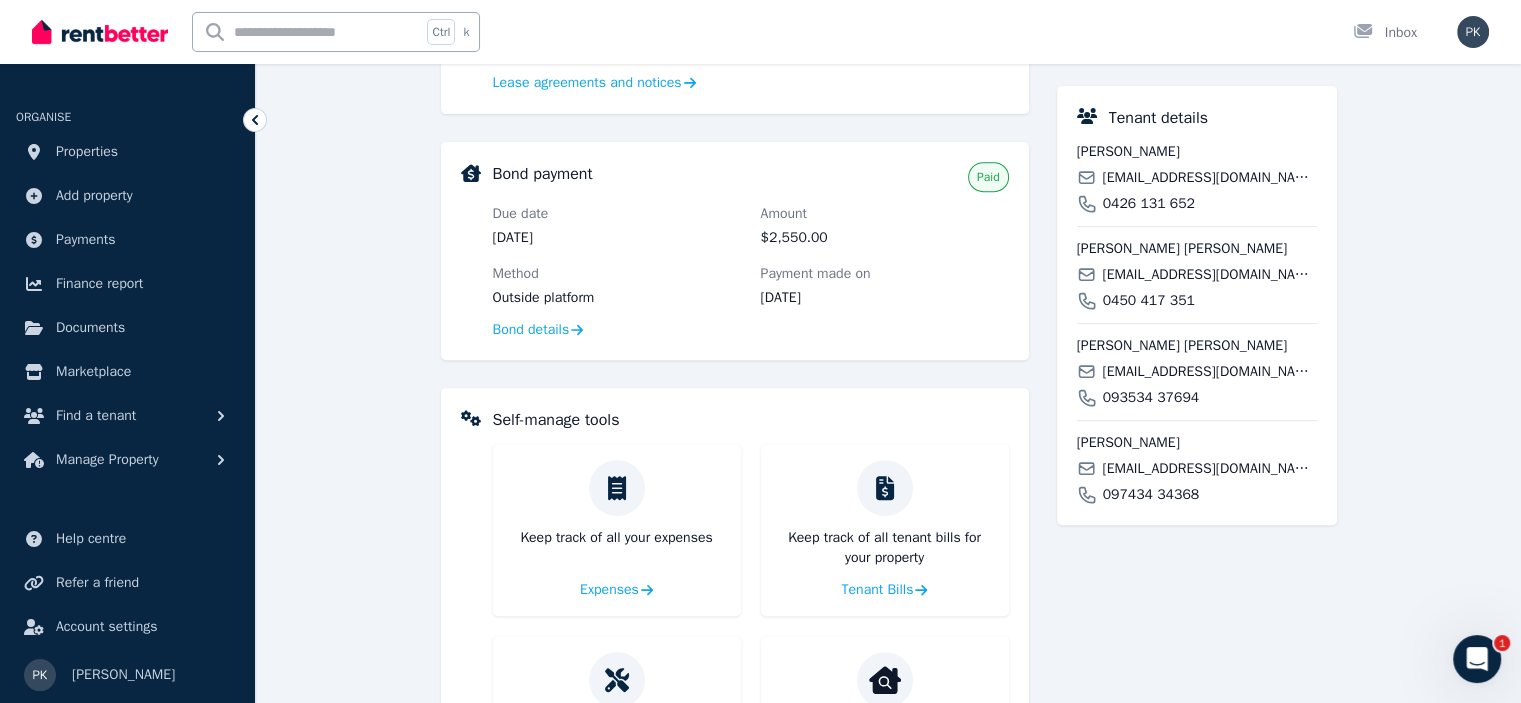 click on "**********" at bounding box center [888, 118] 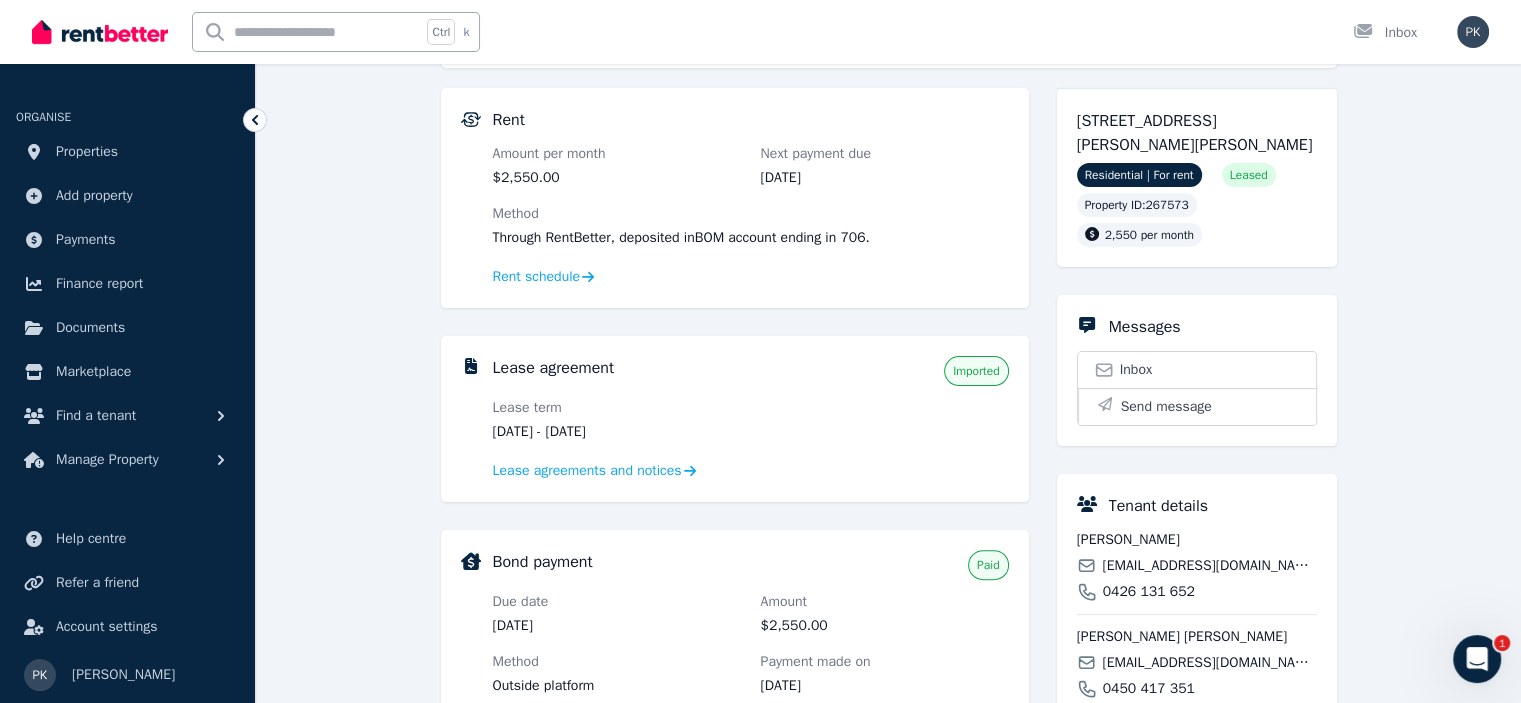 scroll, scrollTop: 411, scrollLeft: 0, axis: vertical 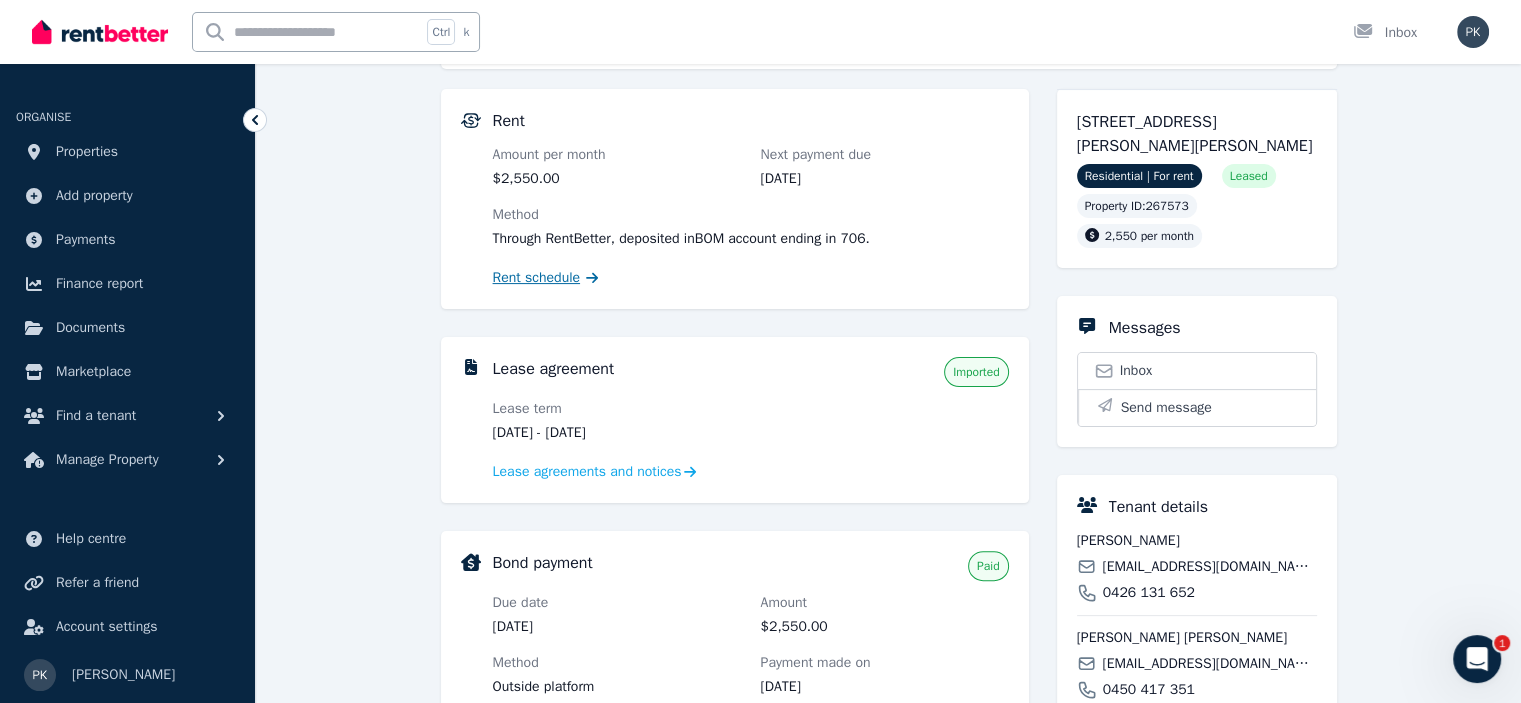 click on "Rent schedule" at bounding box center (537, 278) 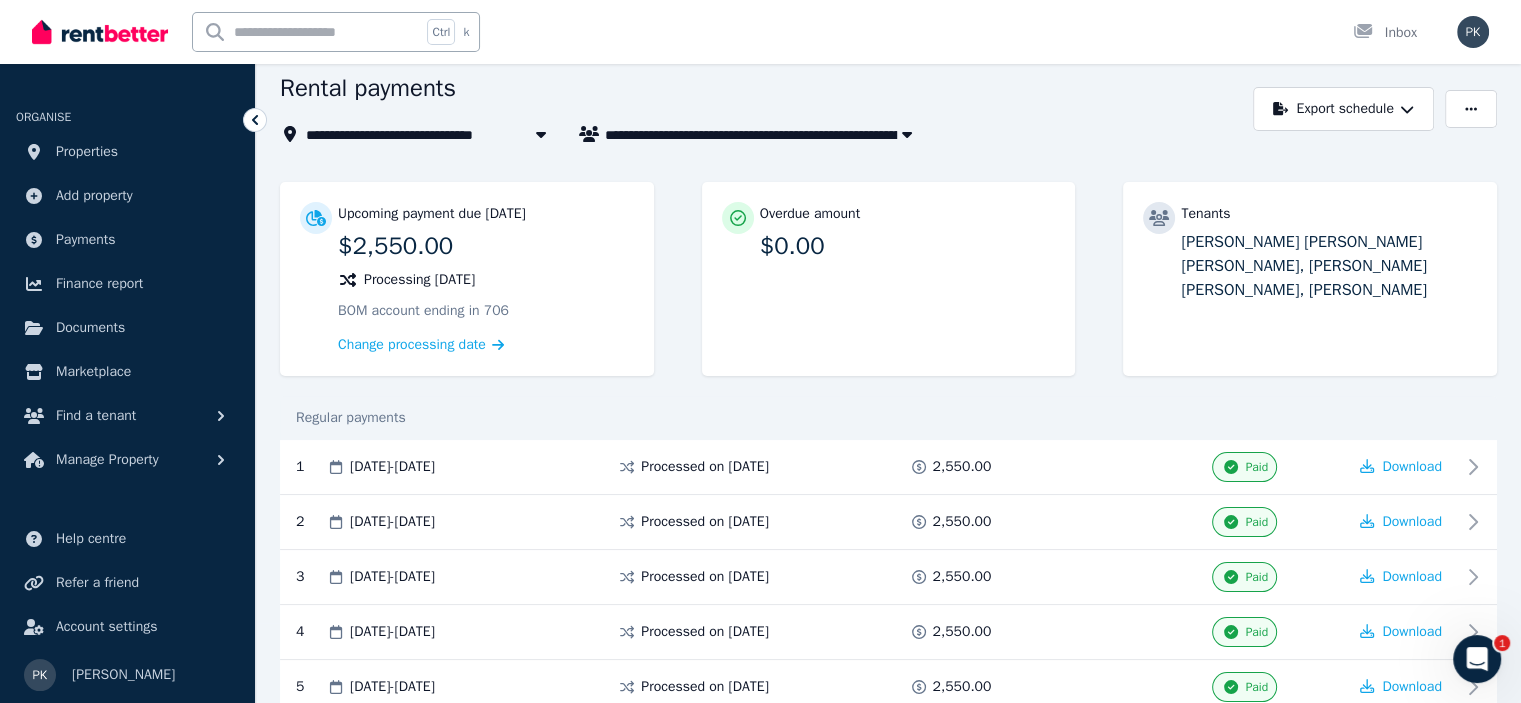 scroll, scrollTop: 0, scrollLeft: 0, axis: both 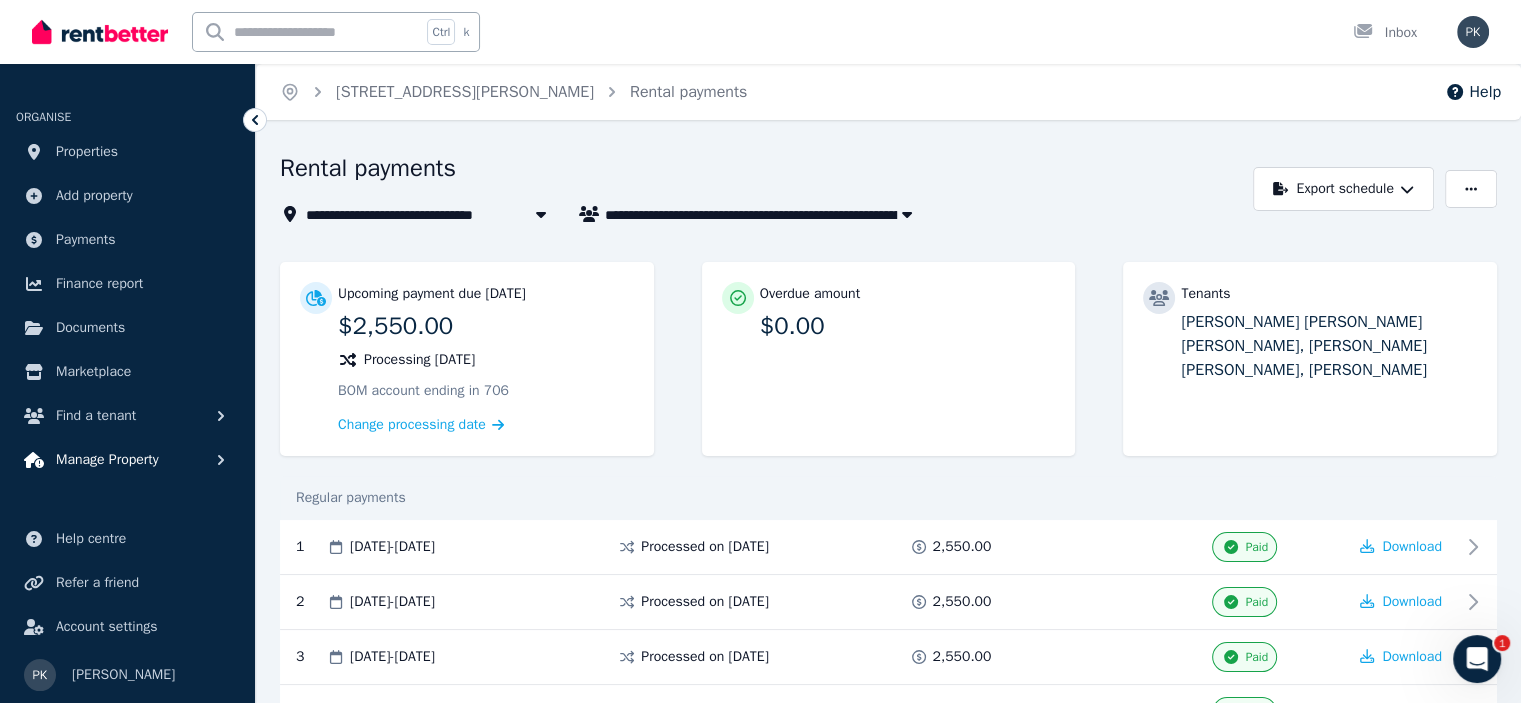 click on "Manage Property" at bounding box center [107, 460] 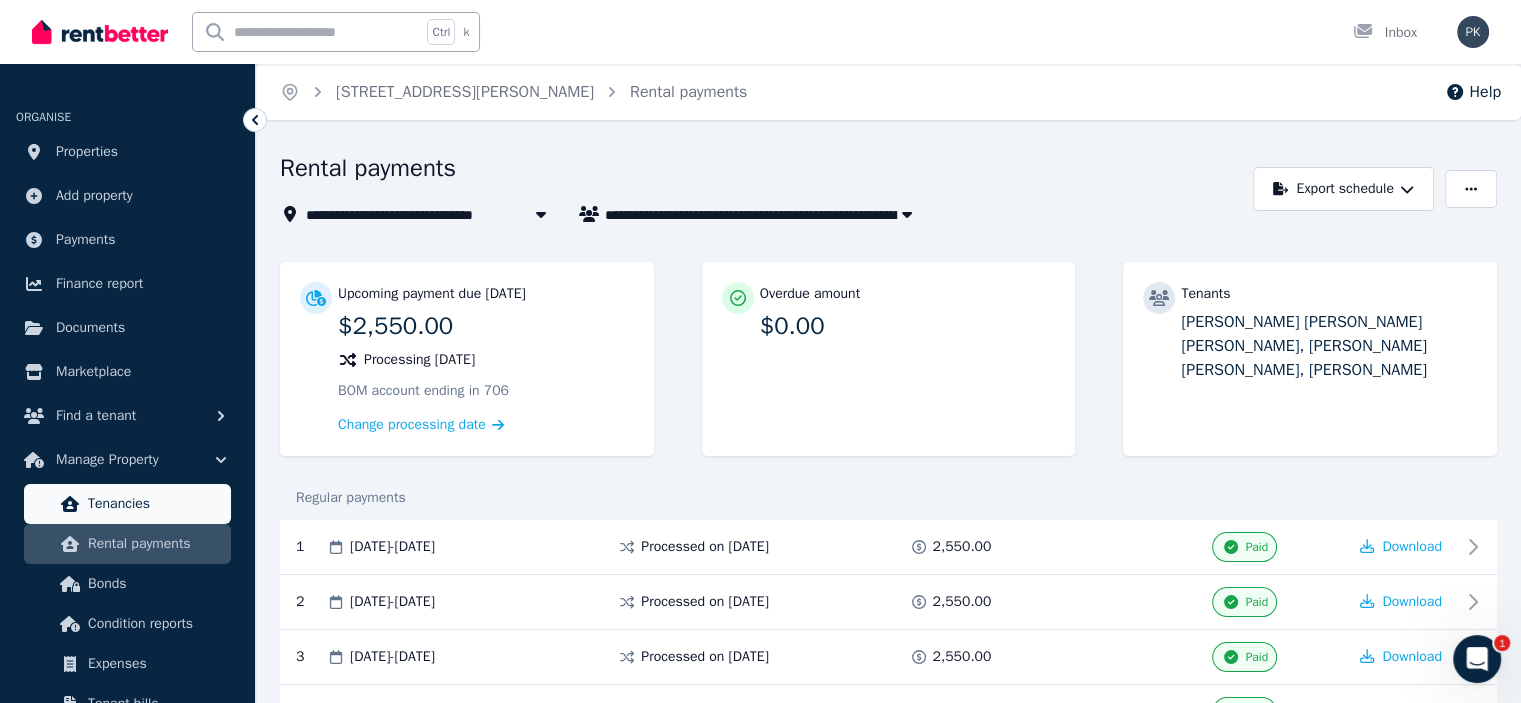 click on "Tenancies" at bounding box center [155, 504] 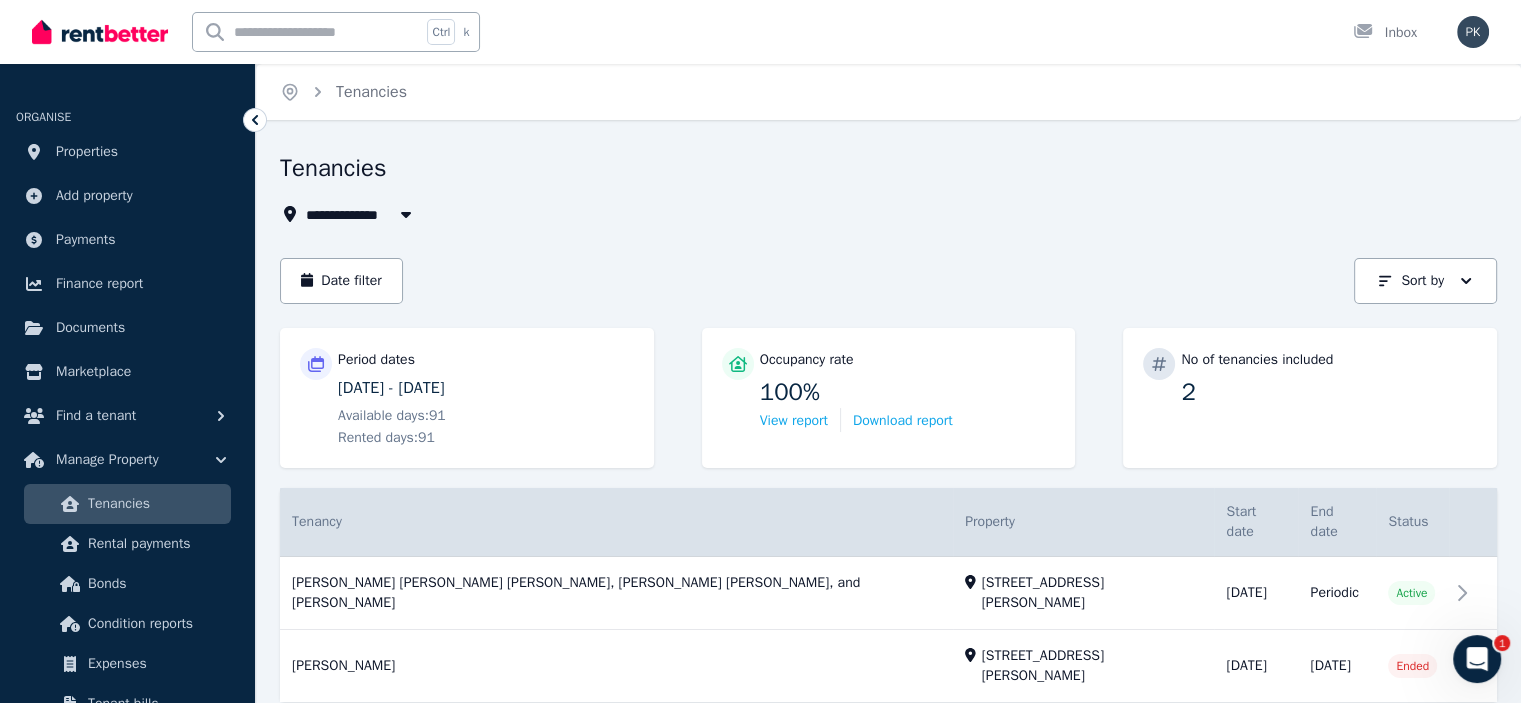 scroll, scrollTop: 18, scrollLeft: 0, axis: vertical 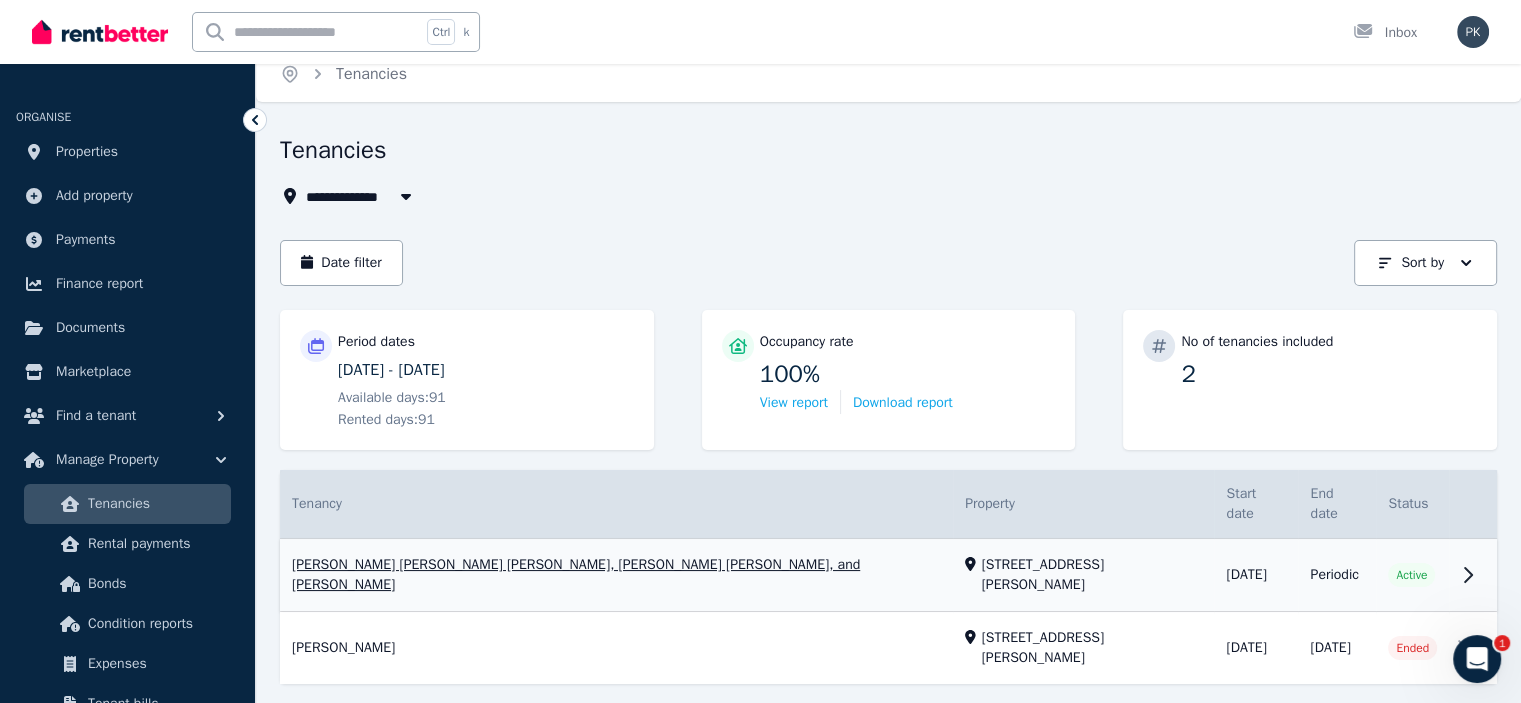 click on "View property details" at bounding box center [888, 575] 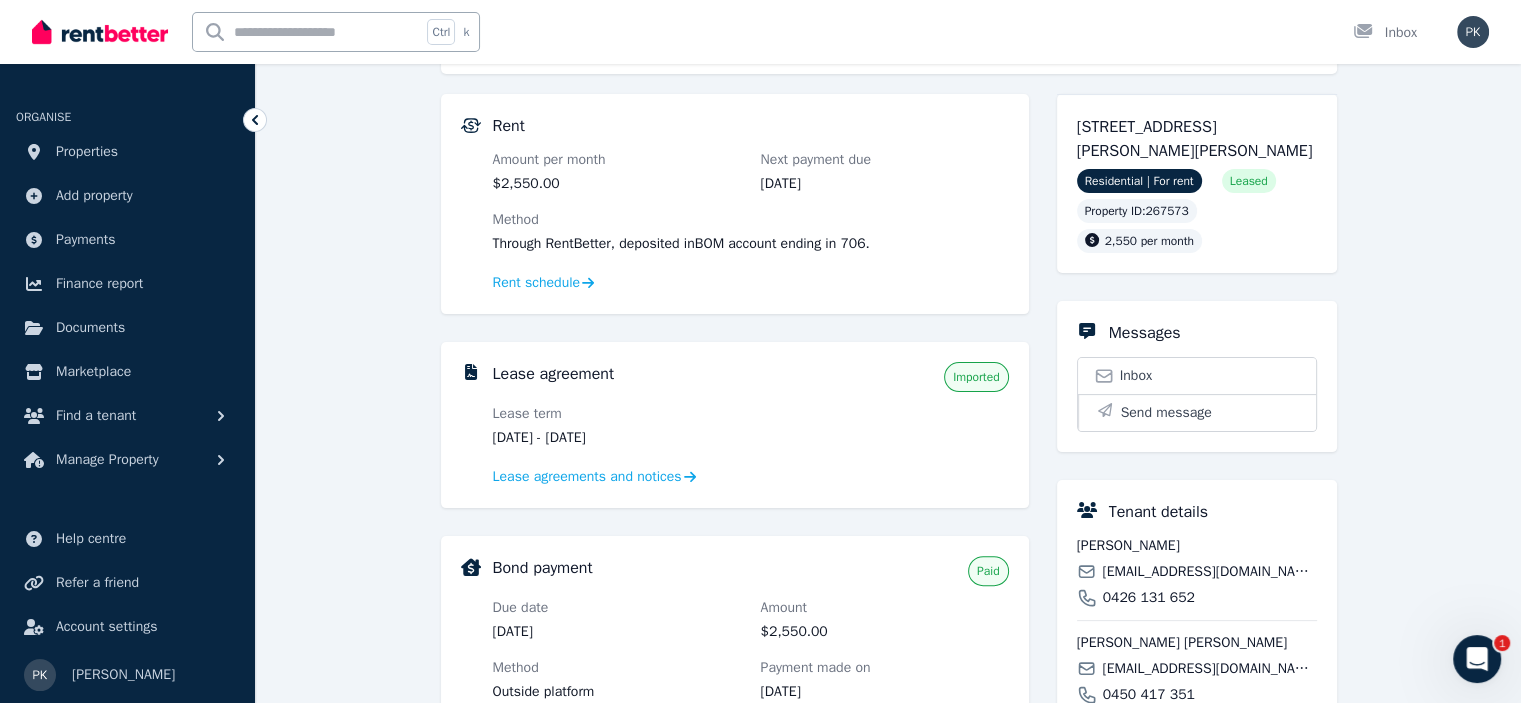 scroll, scrollTop: 414, scrollLeft: 0, axis: vertical 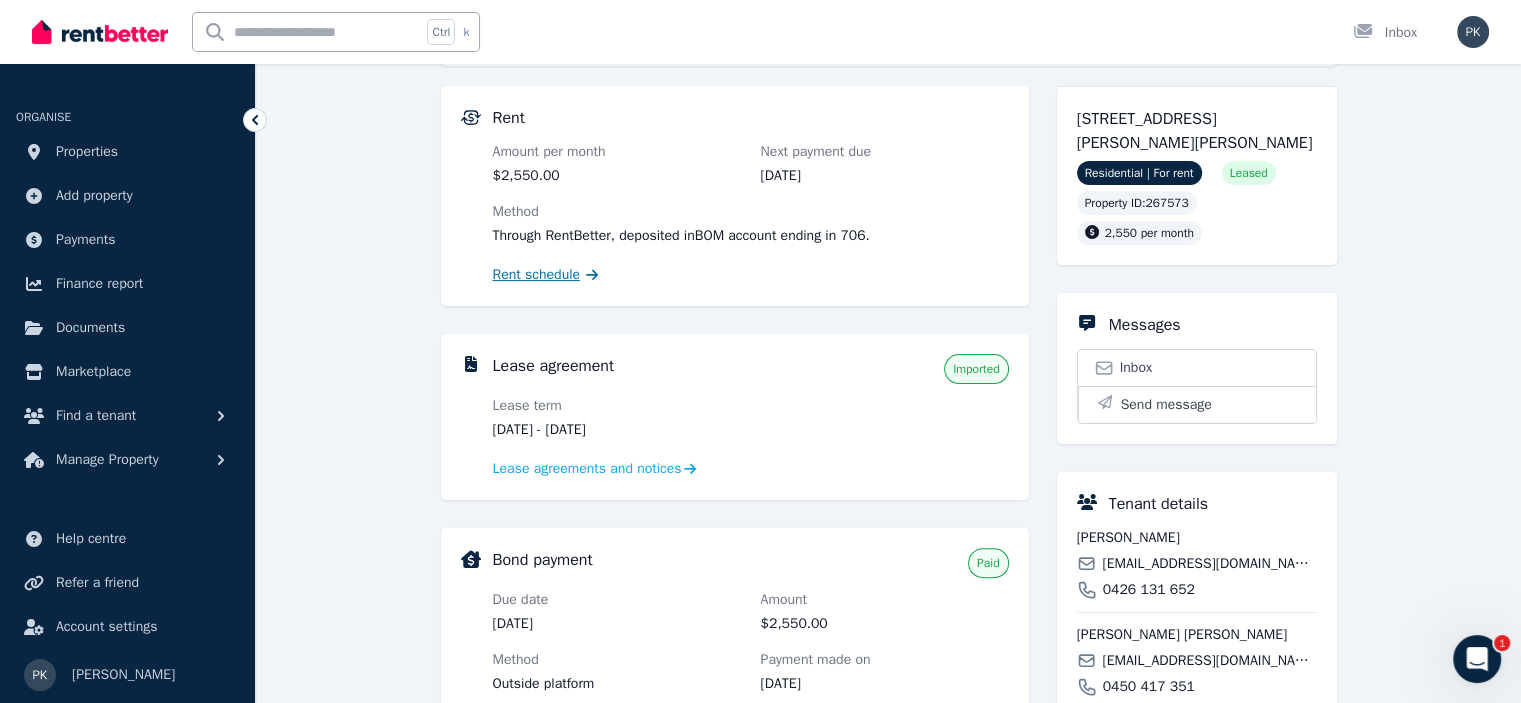 click on "Rent schedule" at bounding box center [537, 275] 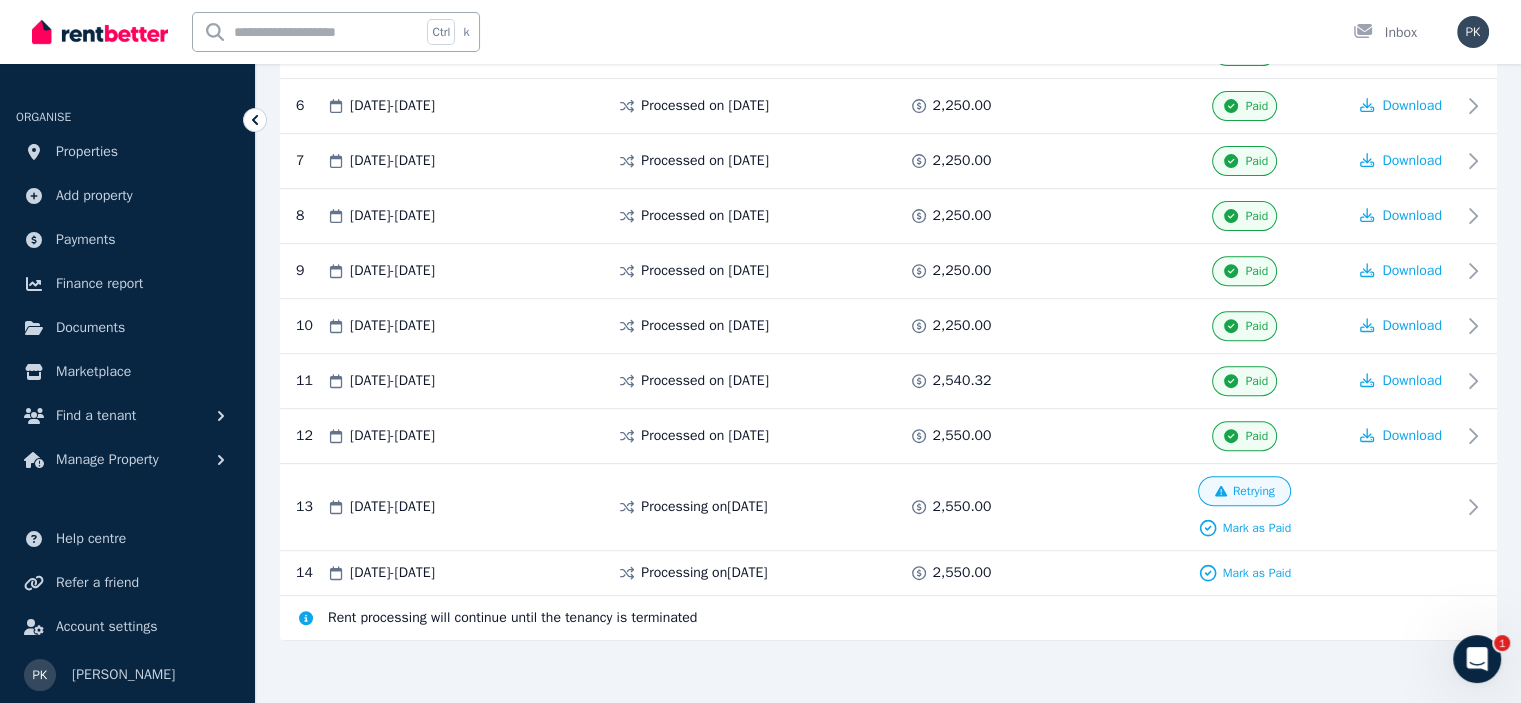 scroll, scrollTop: 716, scrollLeft: 0, axis: vertical 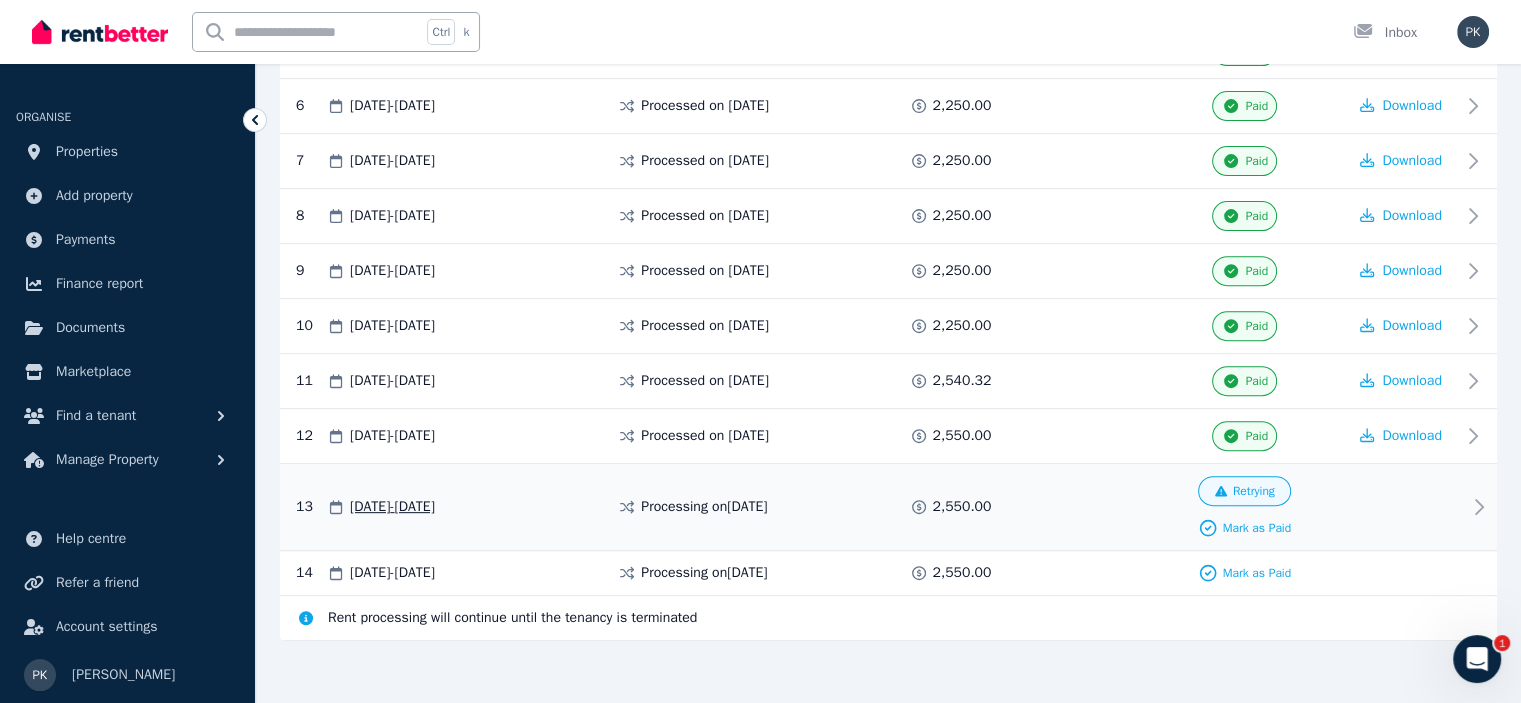 click on "Retrying" at bounding box center (1254, 491) 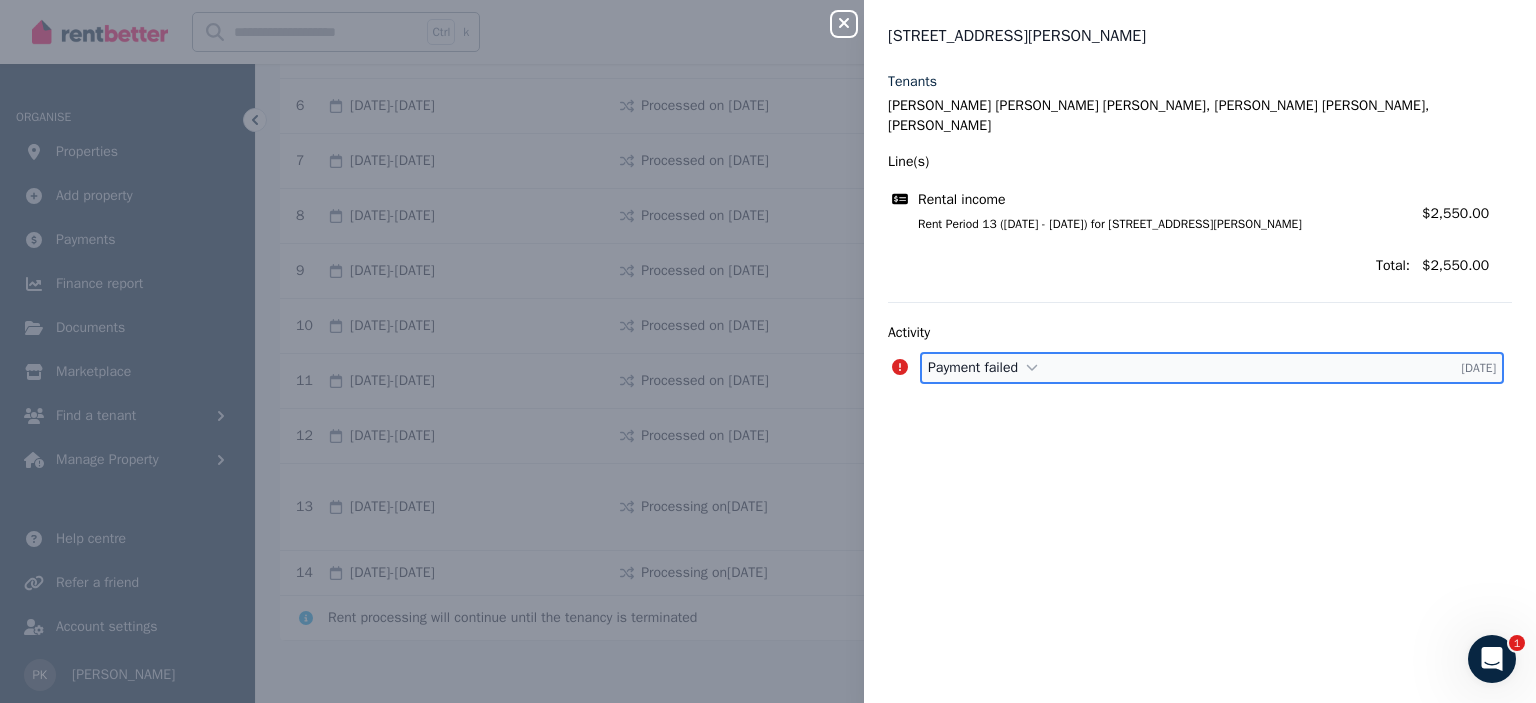 click 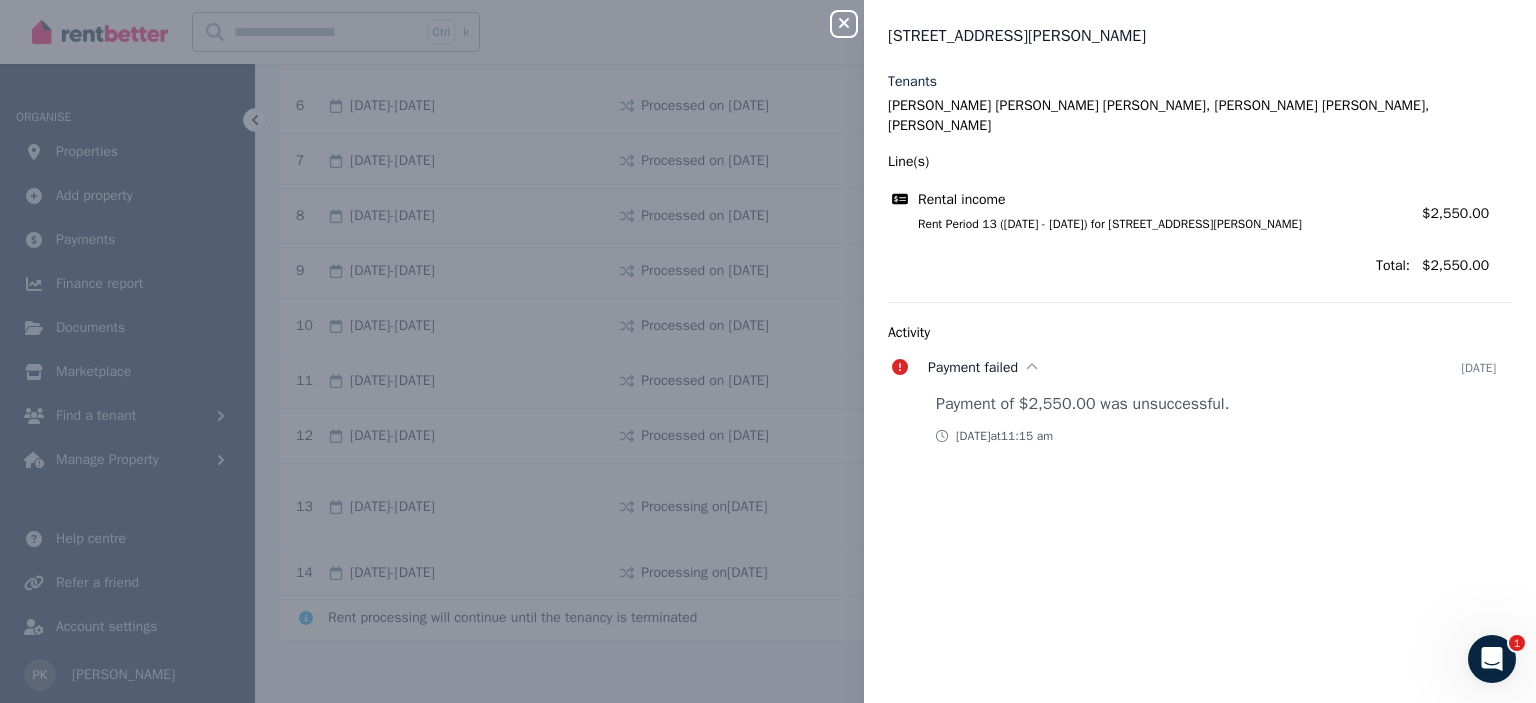 click 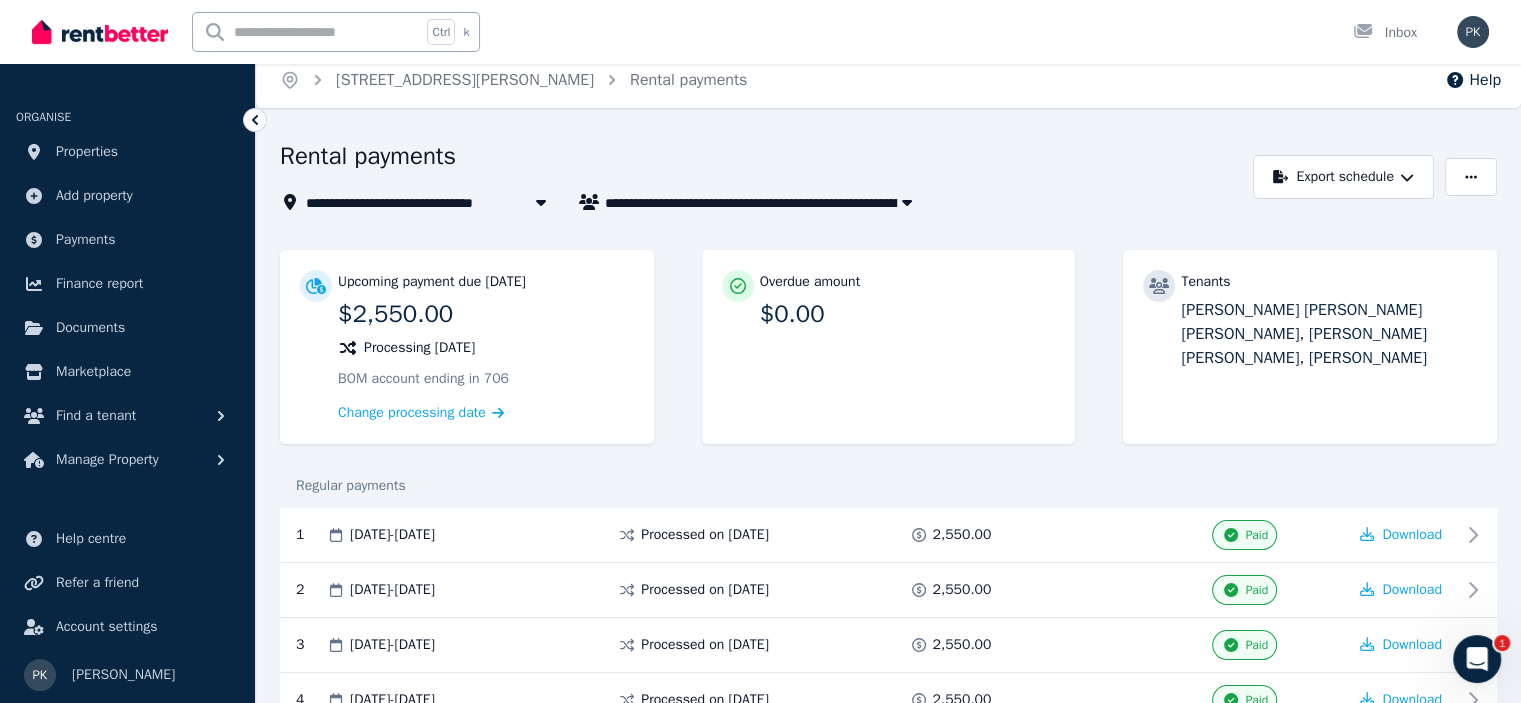 scroll, scrollTop: 0, scrollLeft: 0, axis: both 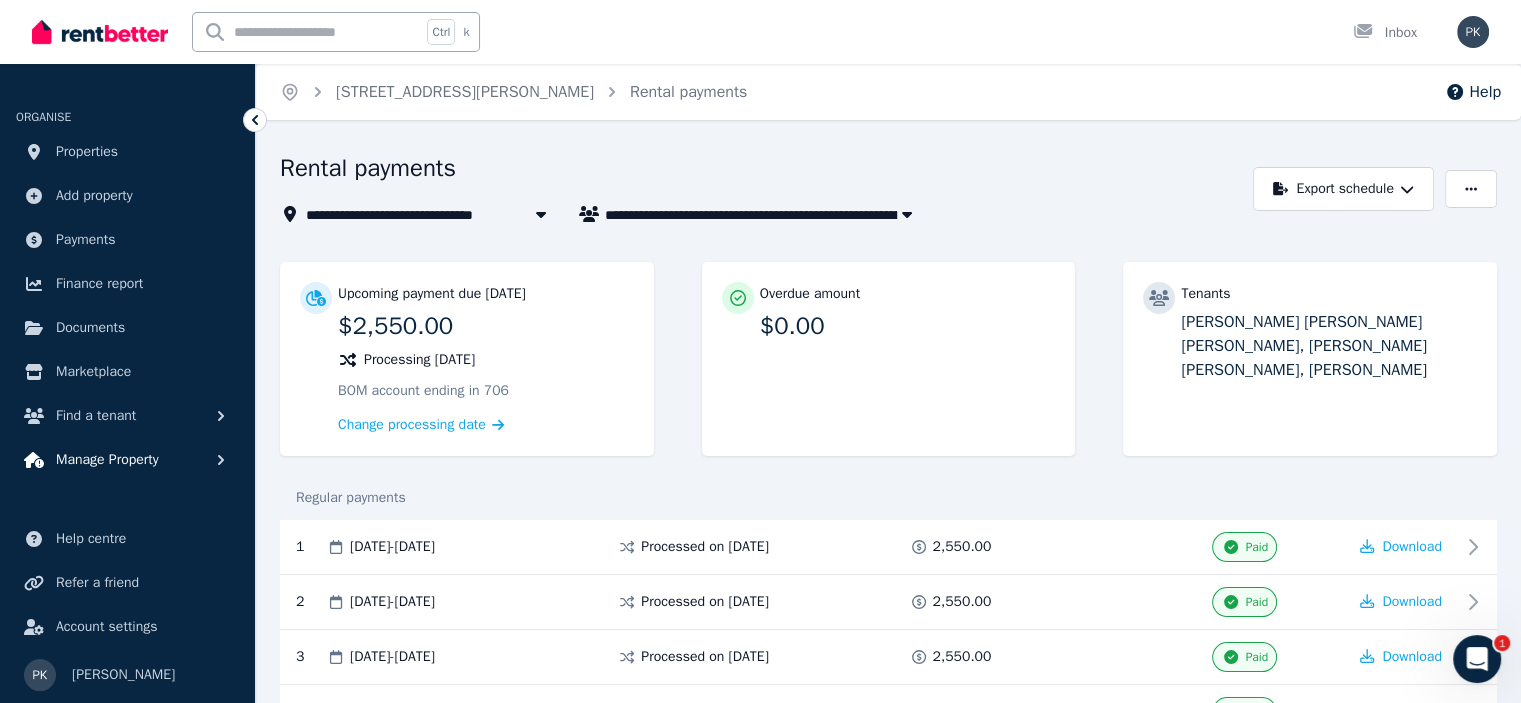 click on "Manage Property" at bounding box center (127, 460) 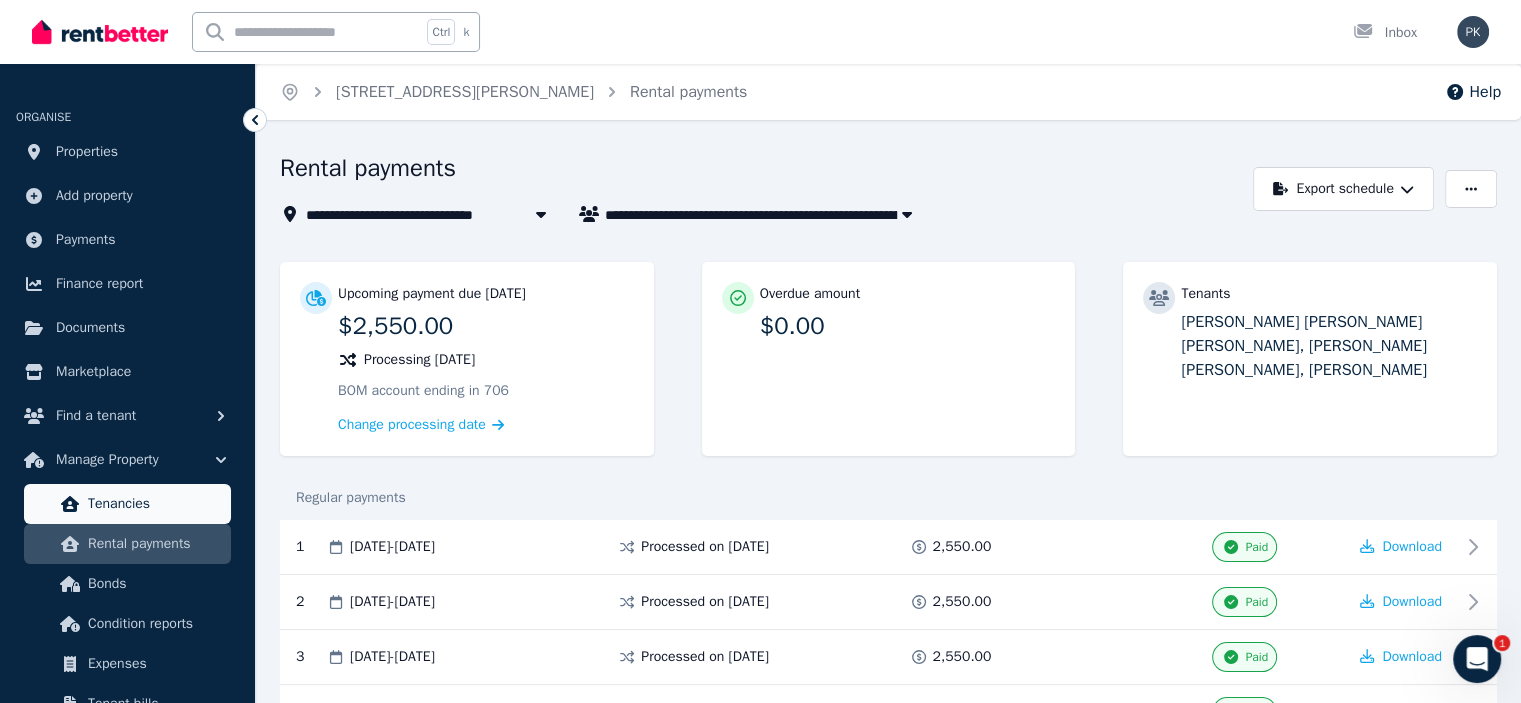 click on "Tenancies" at bounding box center (155, 504) 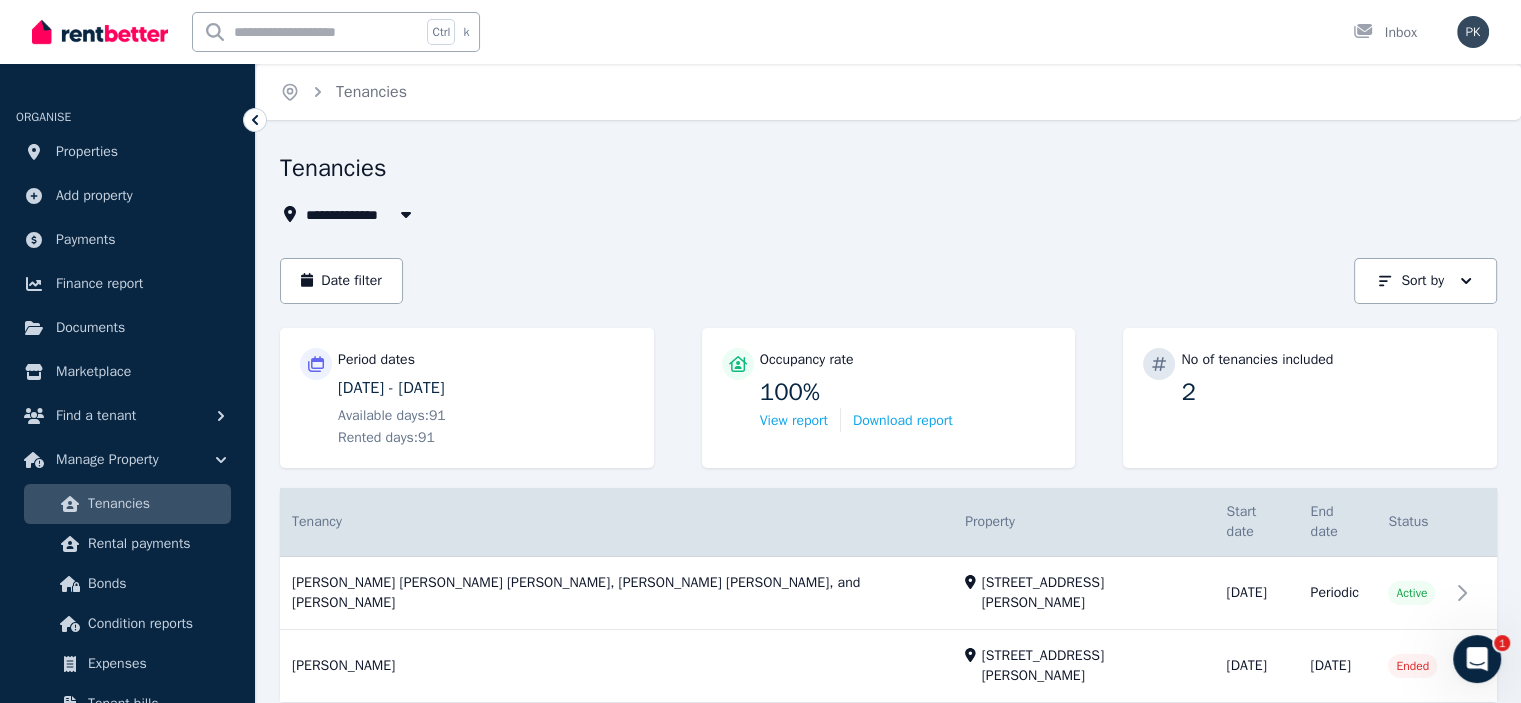 scroll, scrollTop: 18, scrollLeft: 0, axis: vertical 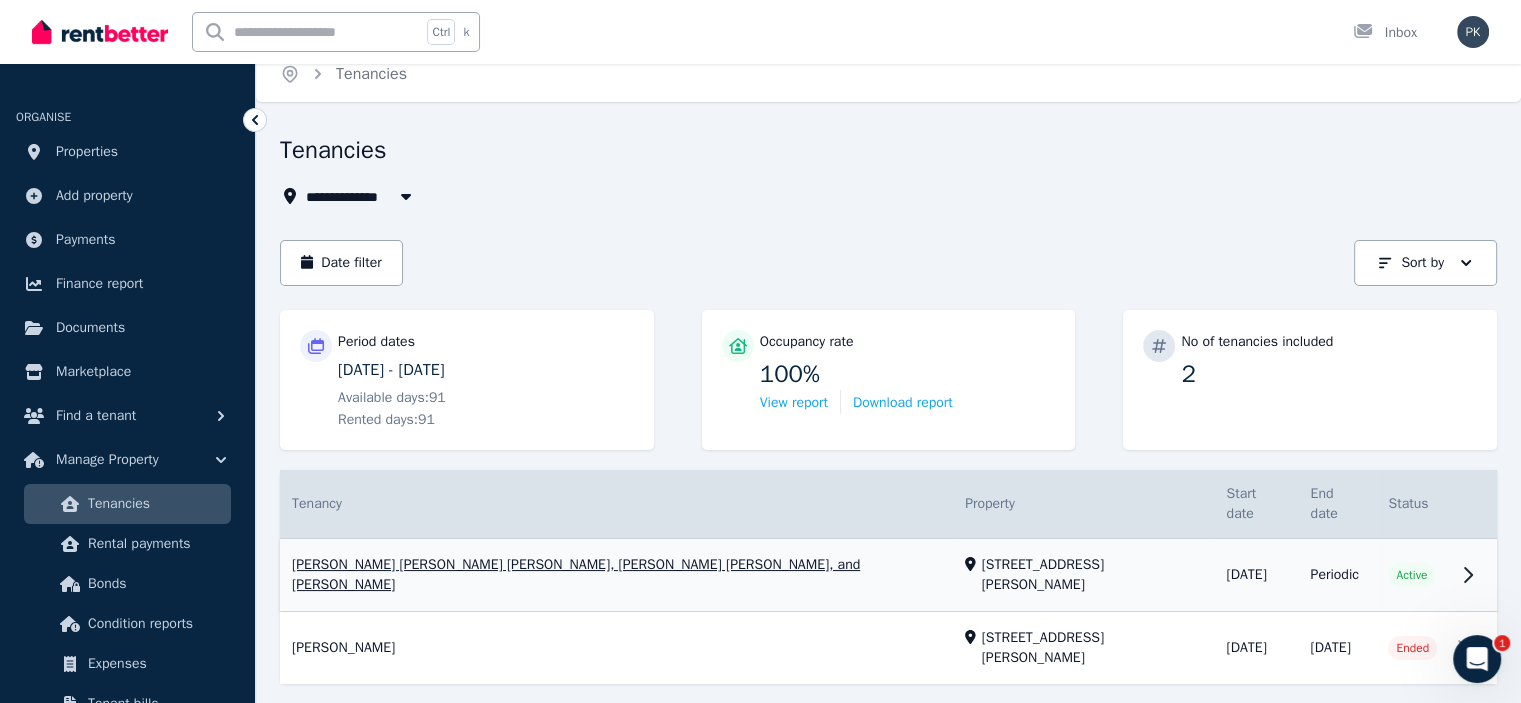 click on "View property details" at bounding box center [888, 575] 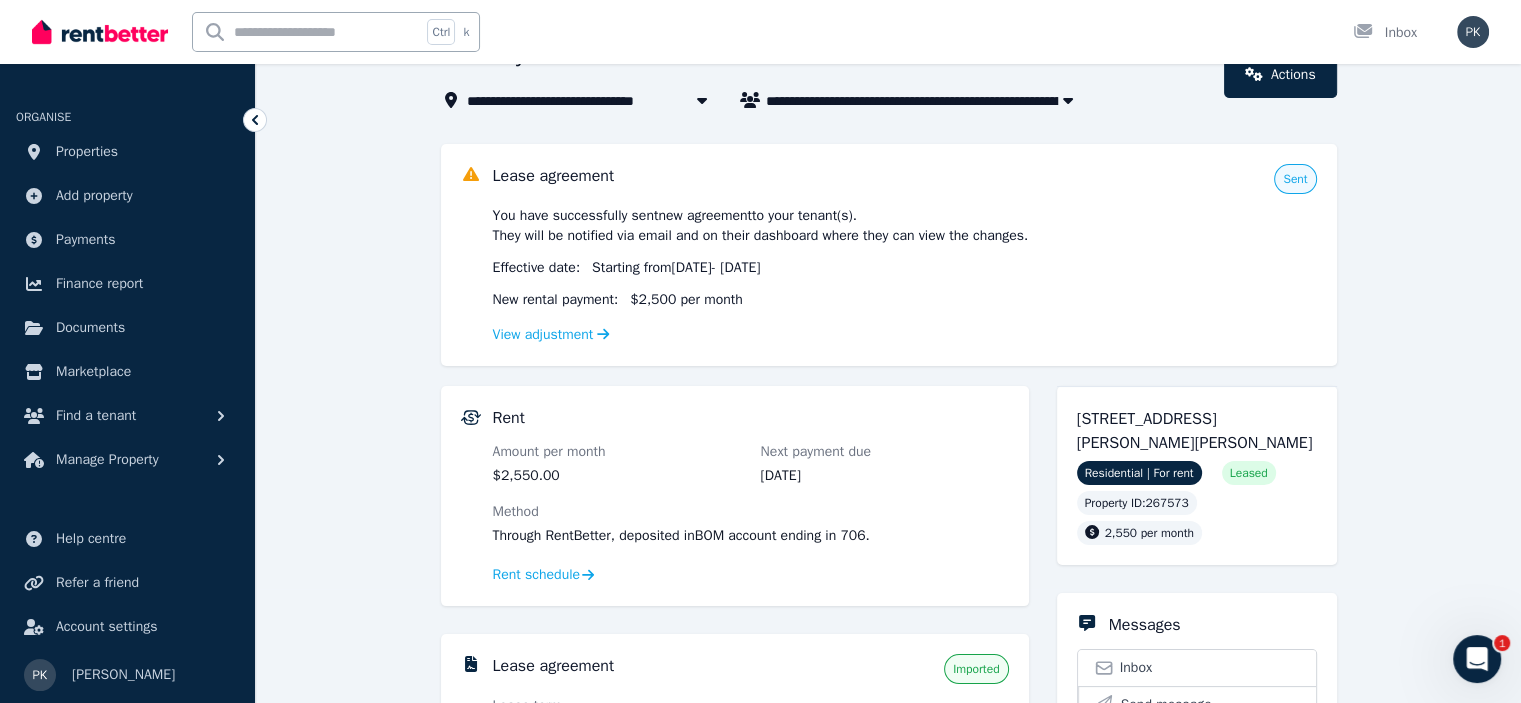 scroll, scrollTop: 116, scrollLeft: 0, axis: vertical 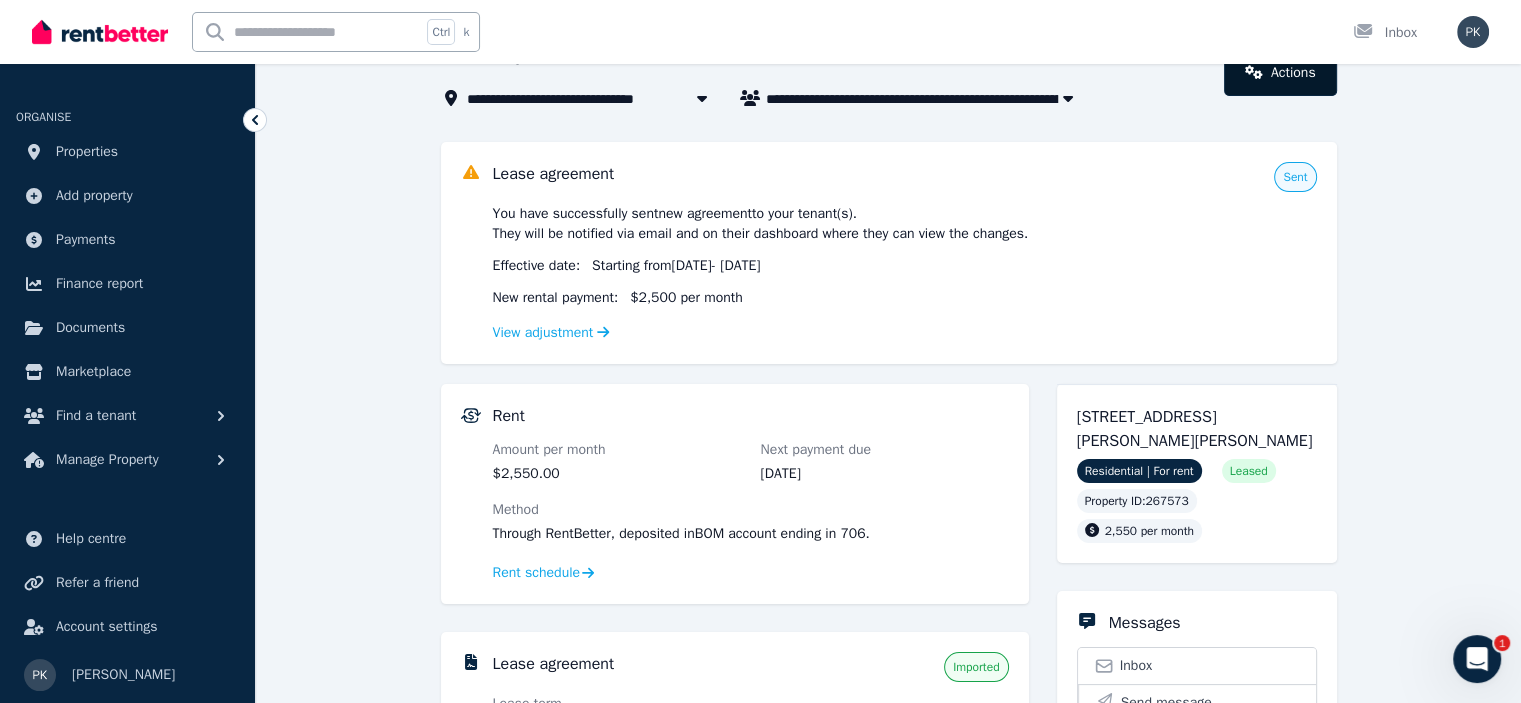 click on "Actions" at bounding box center (1280, 73) 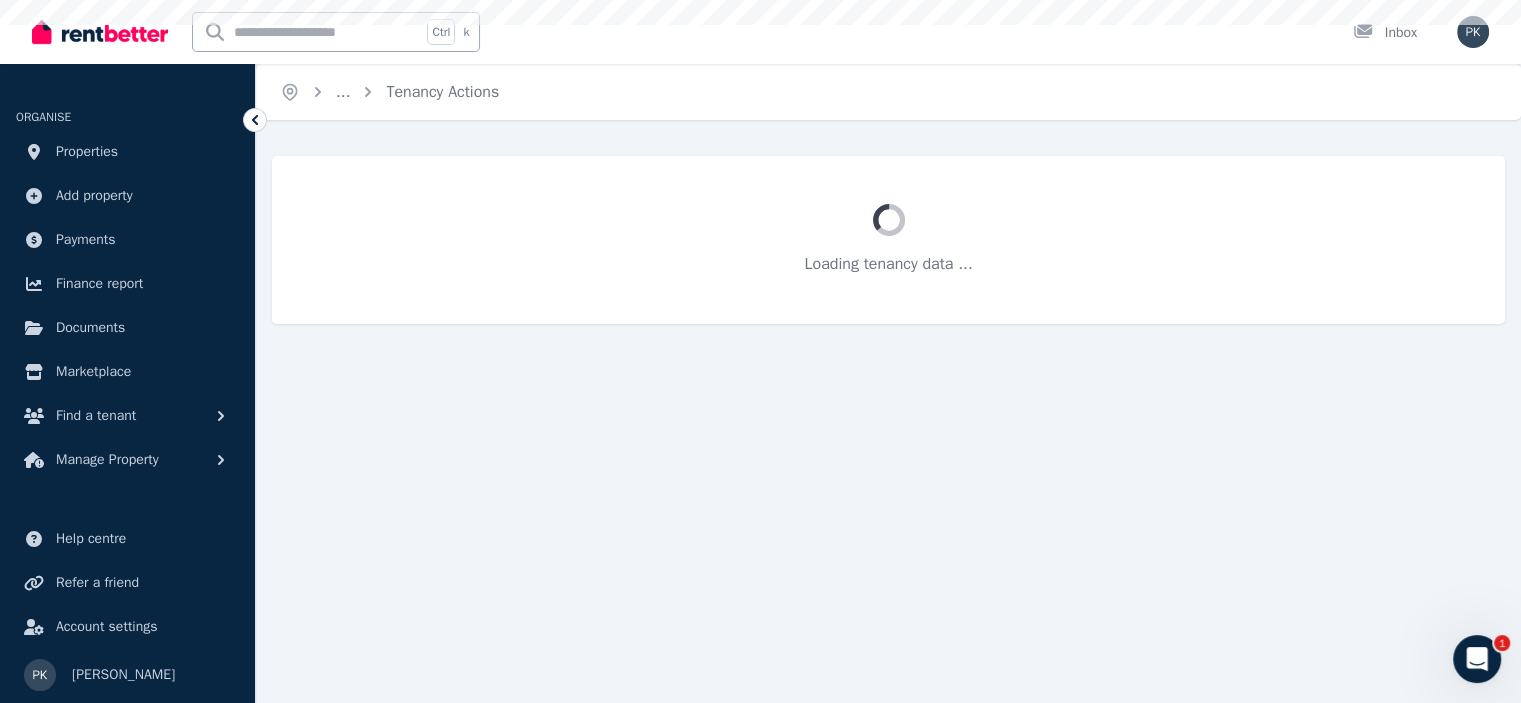 scroll, scrollTop: 0, scrollLeft: 0, axis: both 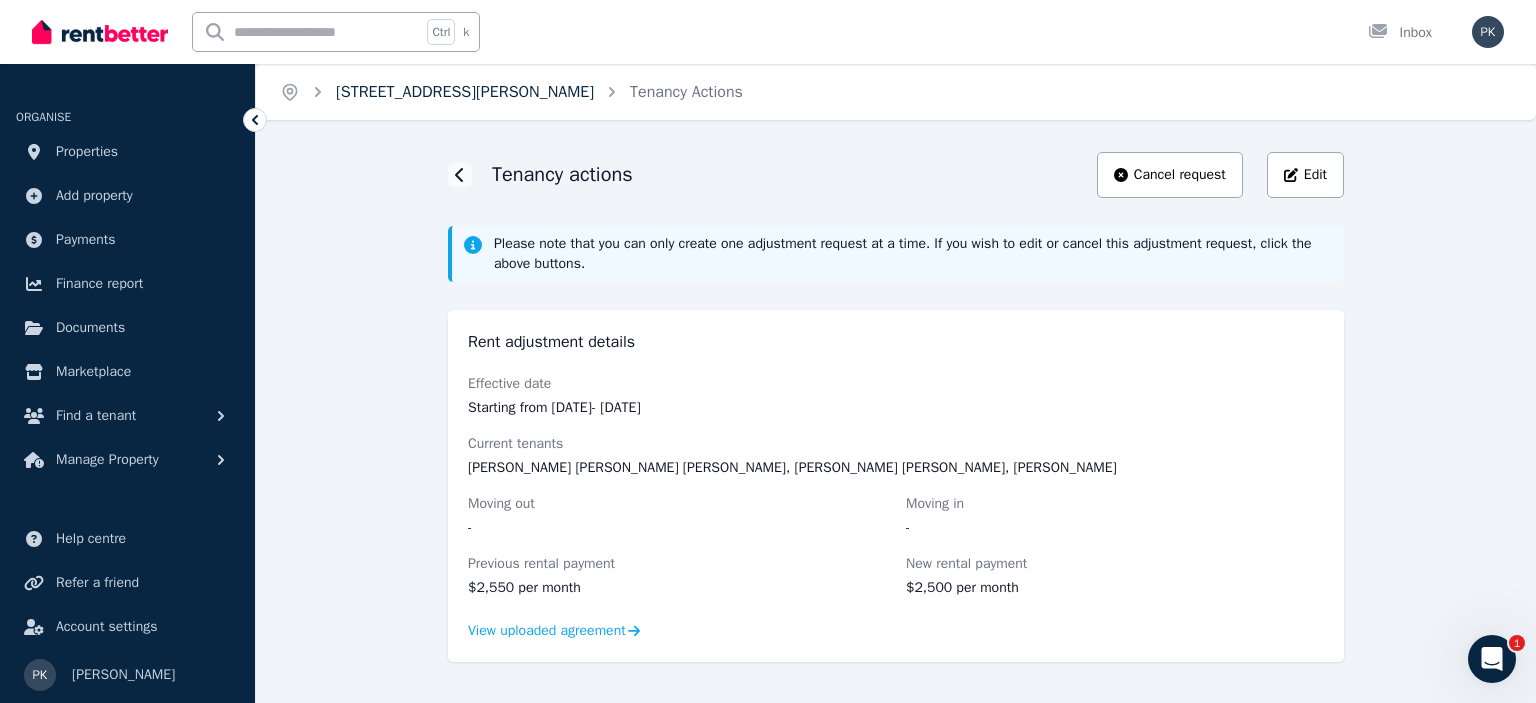 click on "[STREET_ADDRESS][PERSON_NAME]" at bounding box center [465, 92] 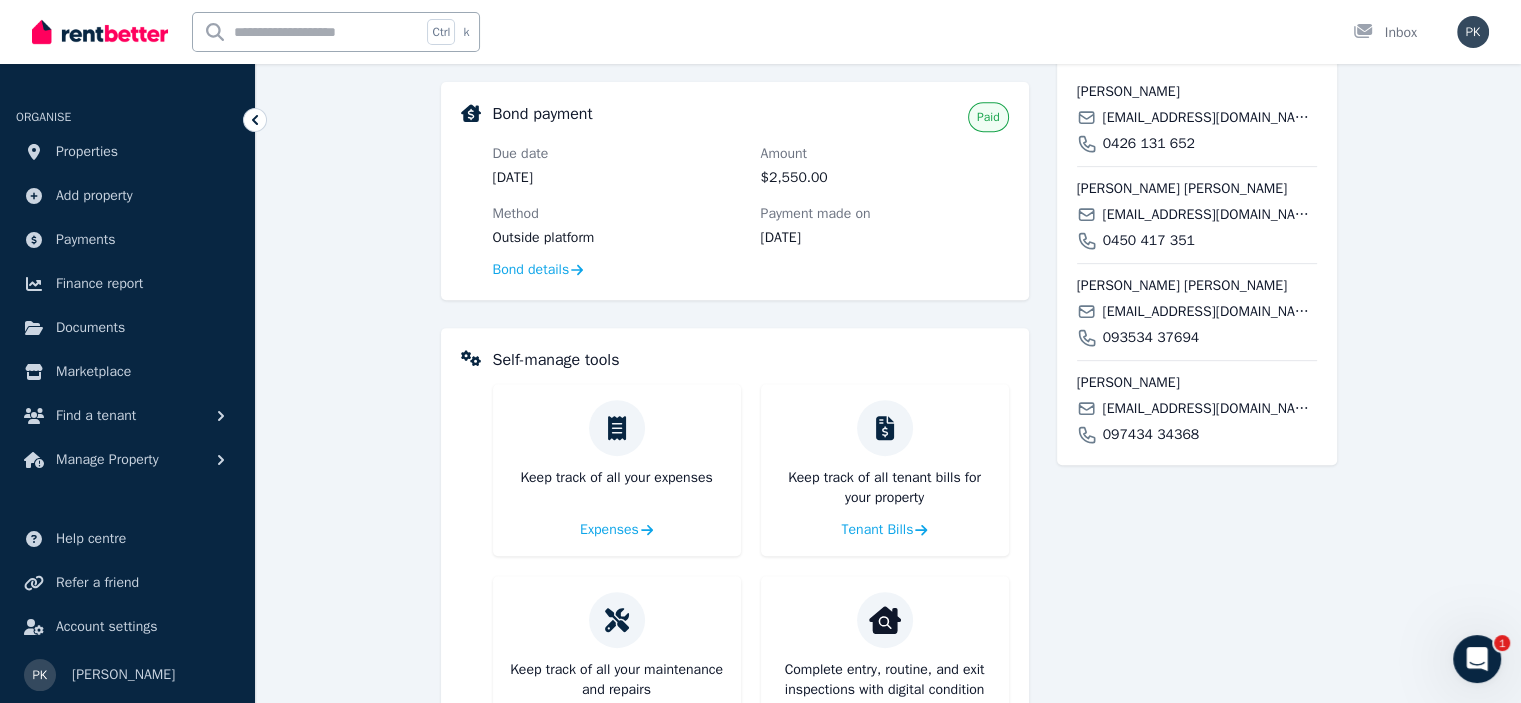 scroll, scrollTop: 980, scrollLeft: 0, axis: vertical 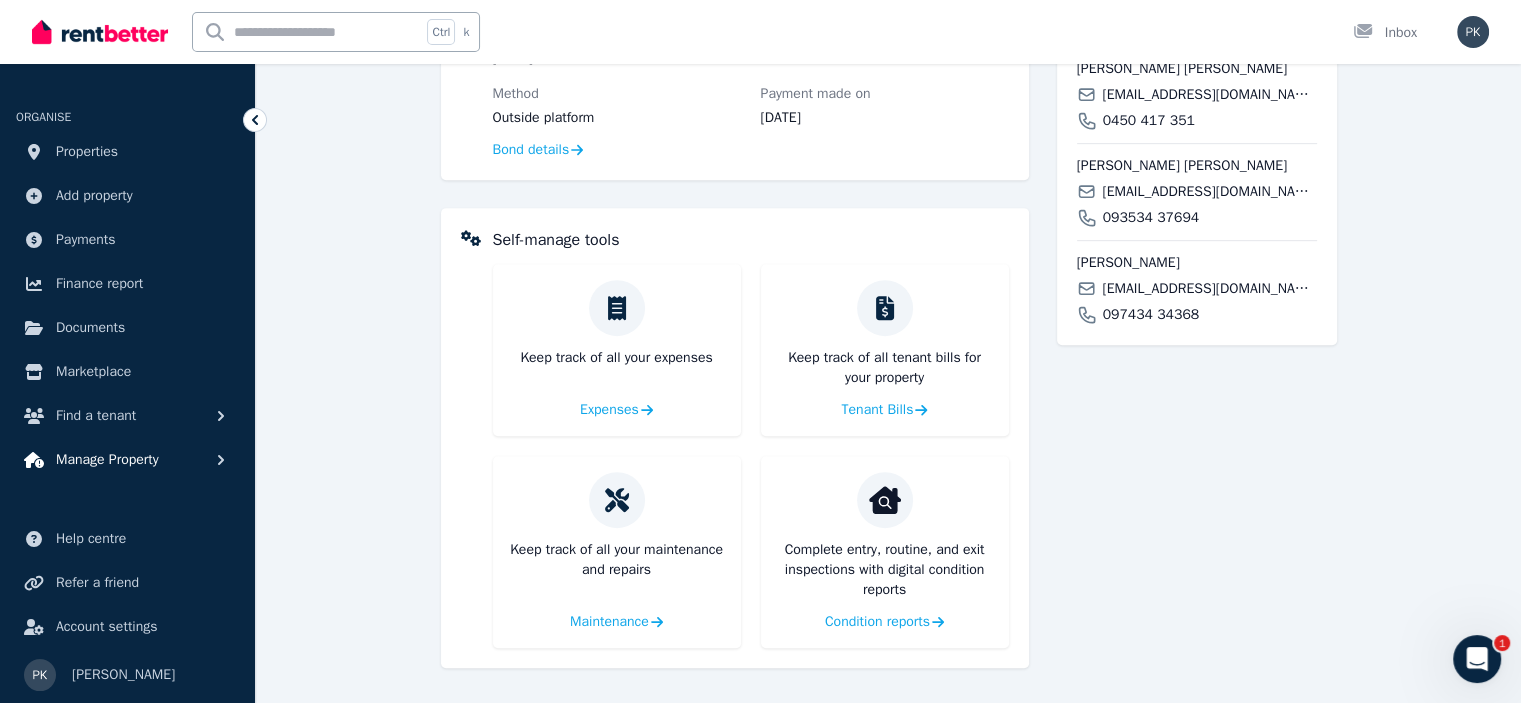 click on "Manage Property" at bounding box center (127, 460) 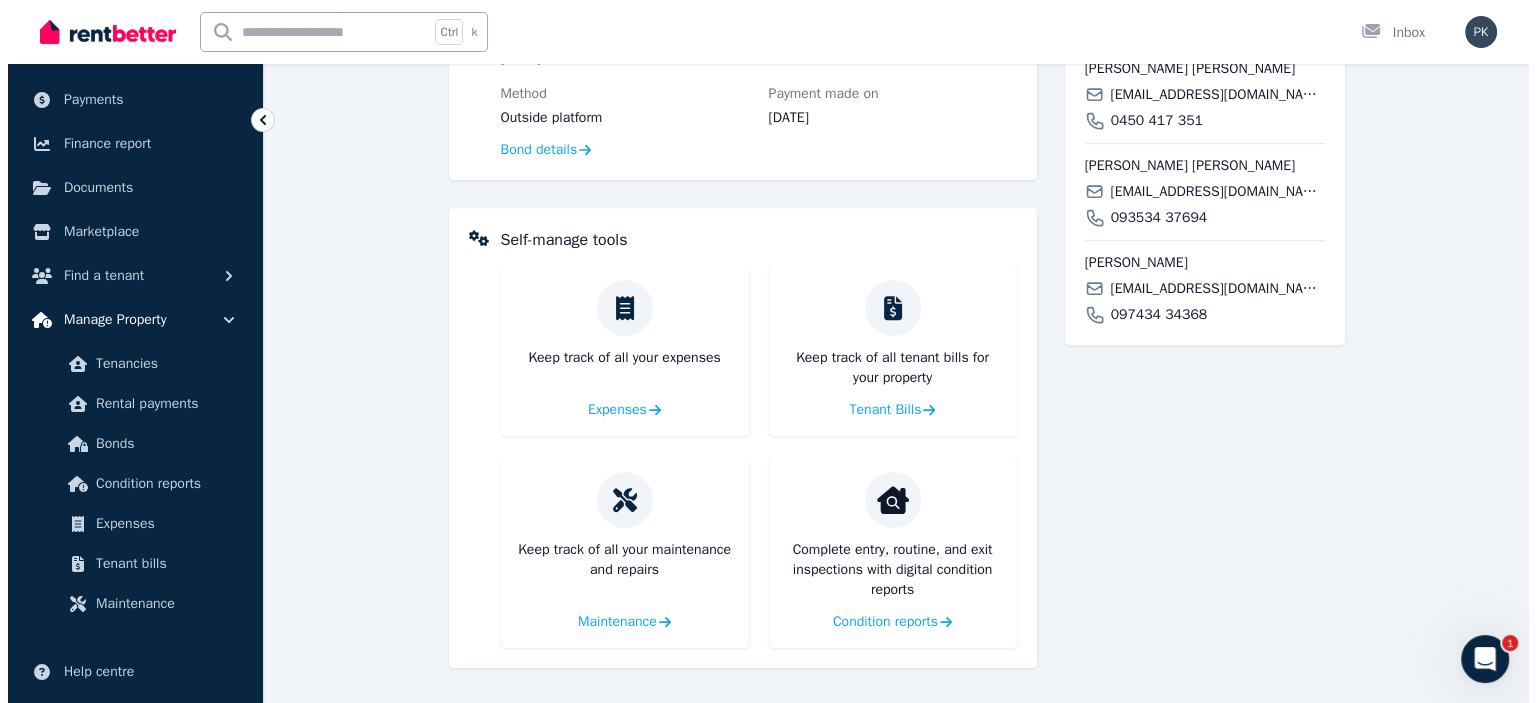 scroll, scrollTop: 142, scrollLeft: 0, axis: vertical 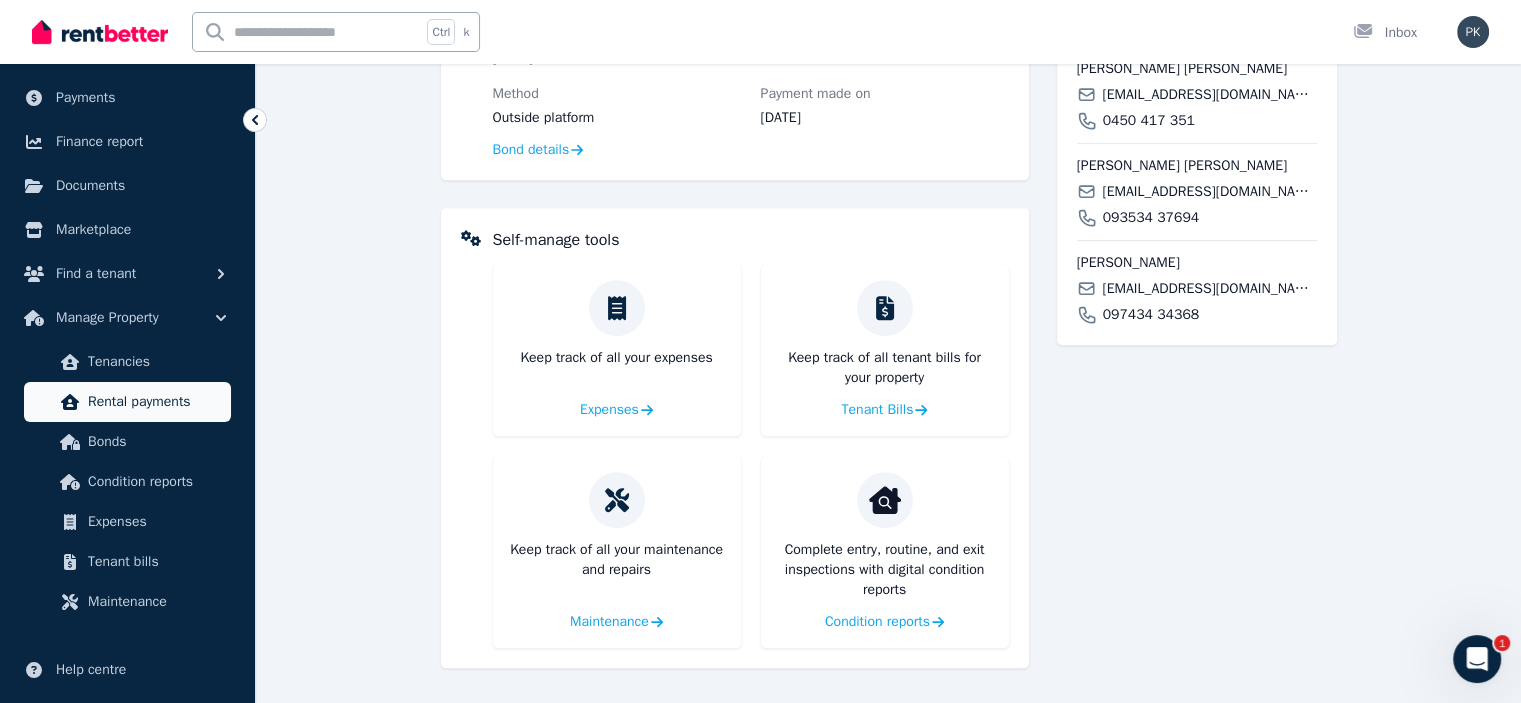 click on "Rental payments" at bounding box center (155, 402) 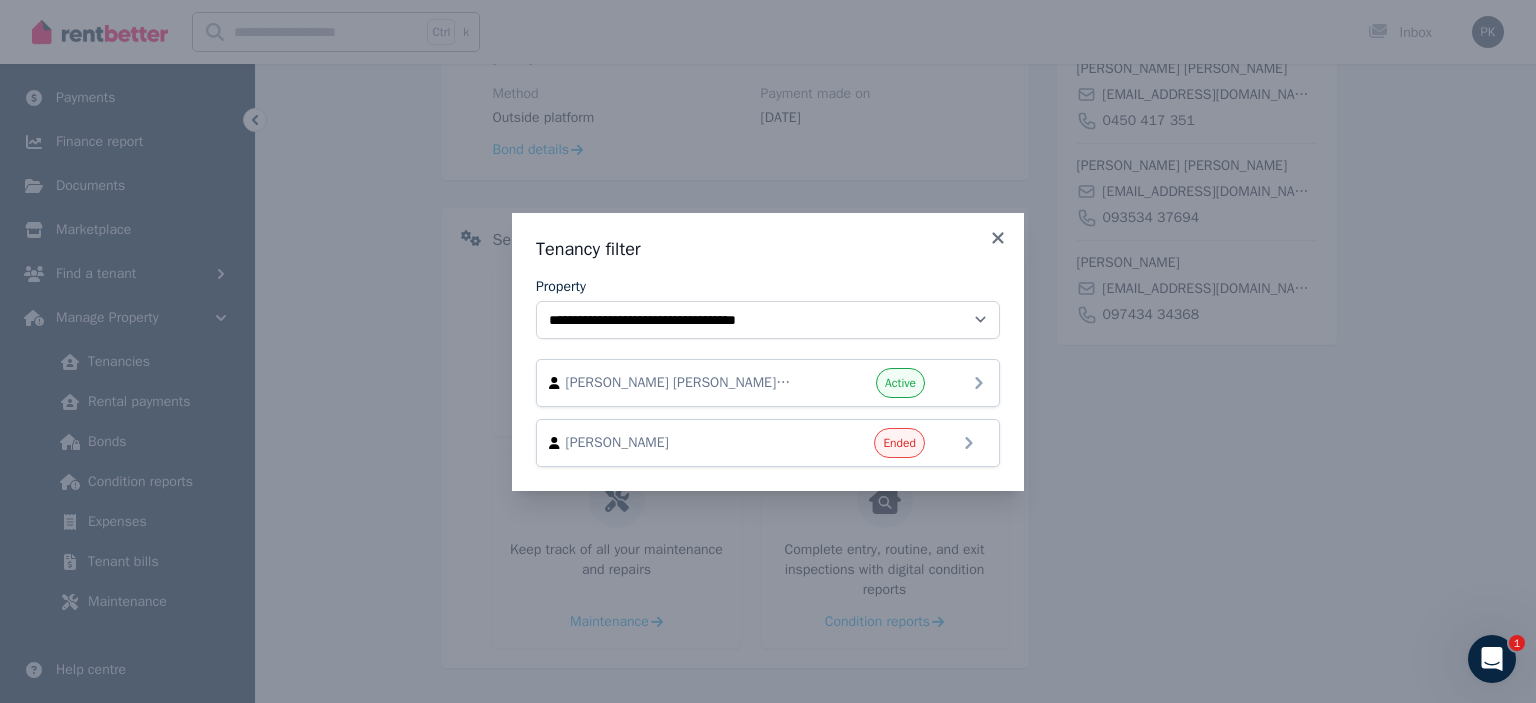 click on "[PERSON_NAME] [PERSON_NAME] [PERSON_NAME], [PERSON_NAME] [PERSON_NAME], and [PERSON_NAME]" at bounding box center (680, 383) 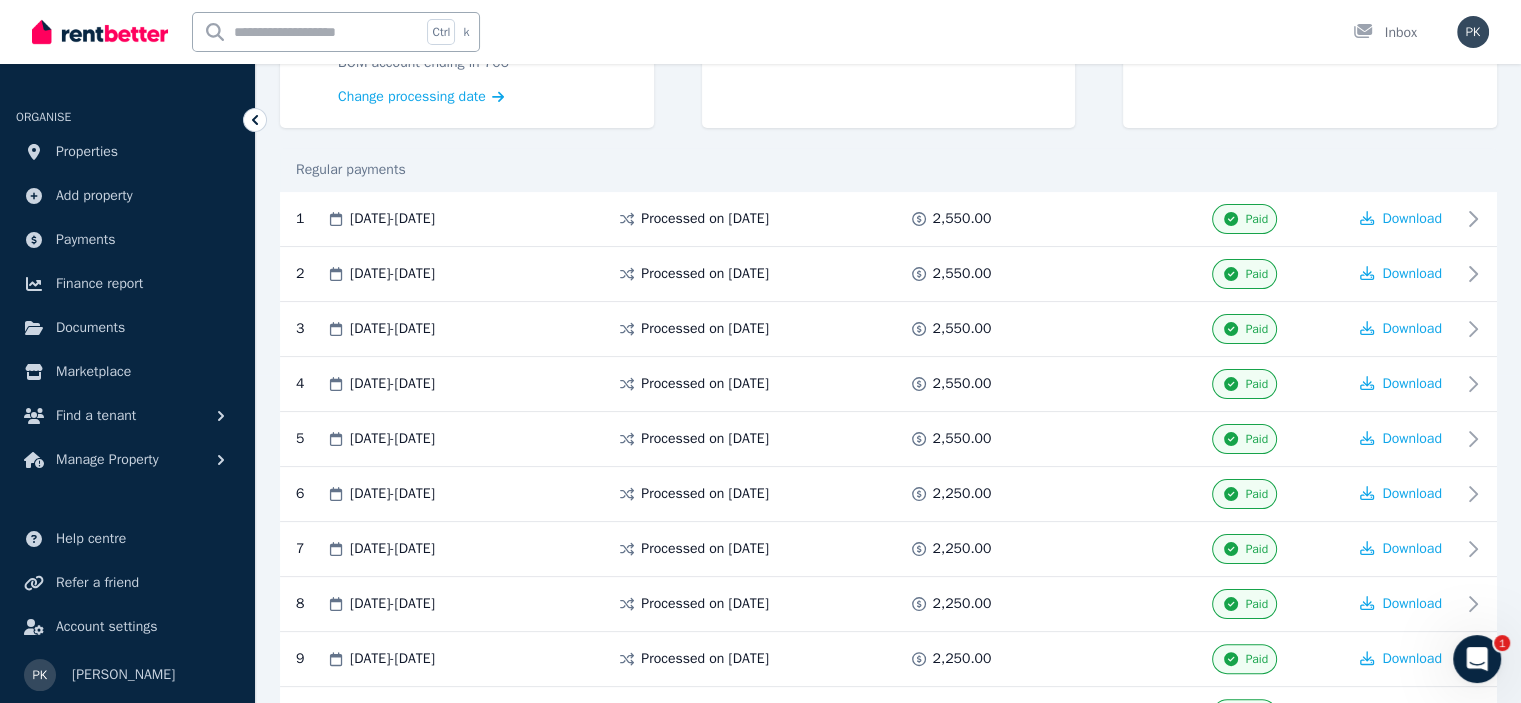 scroll, scrollTop: 328, scrollLeft: 0, axis: vertical 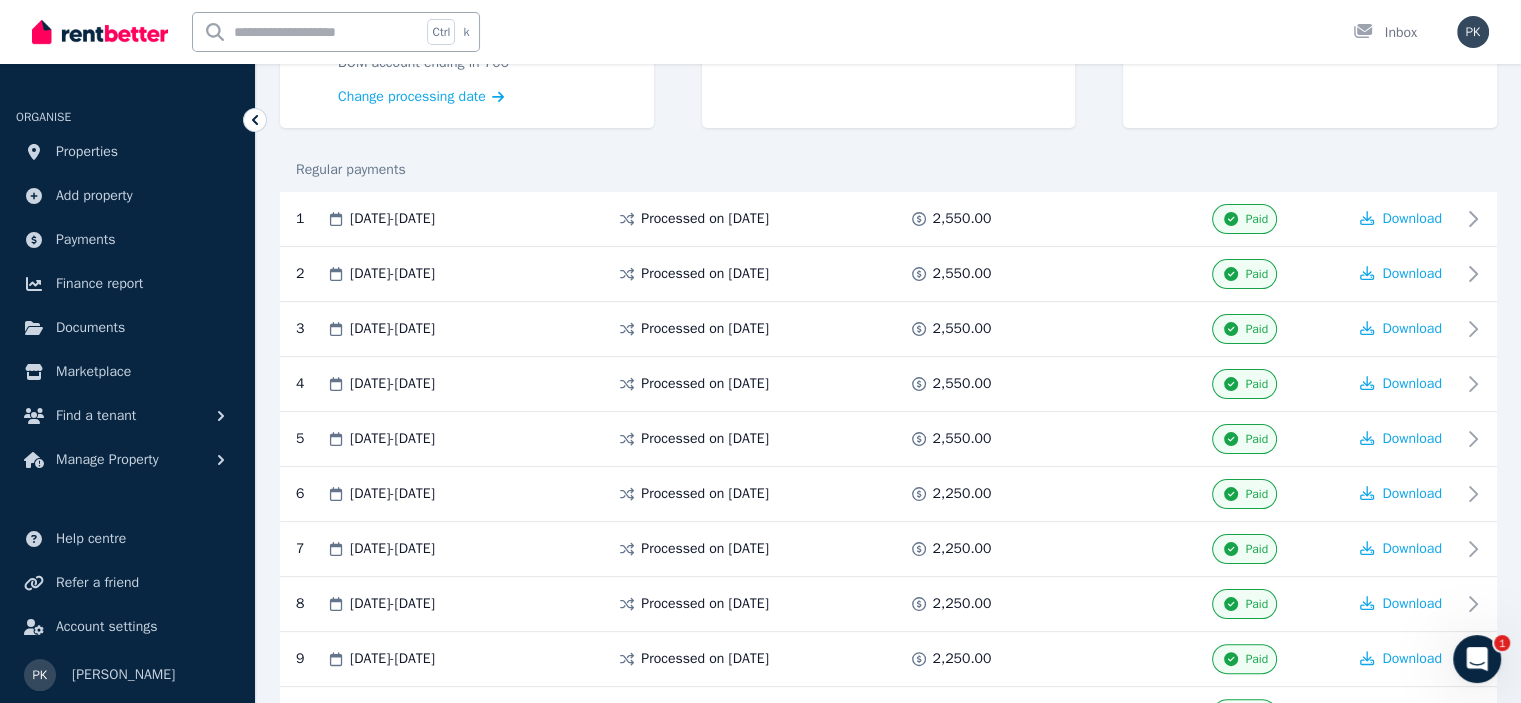 click on "**********" at bounding box center [888, 462] 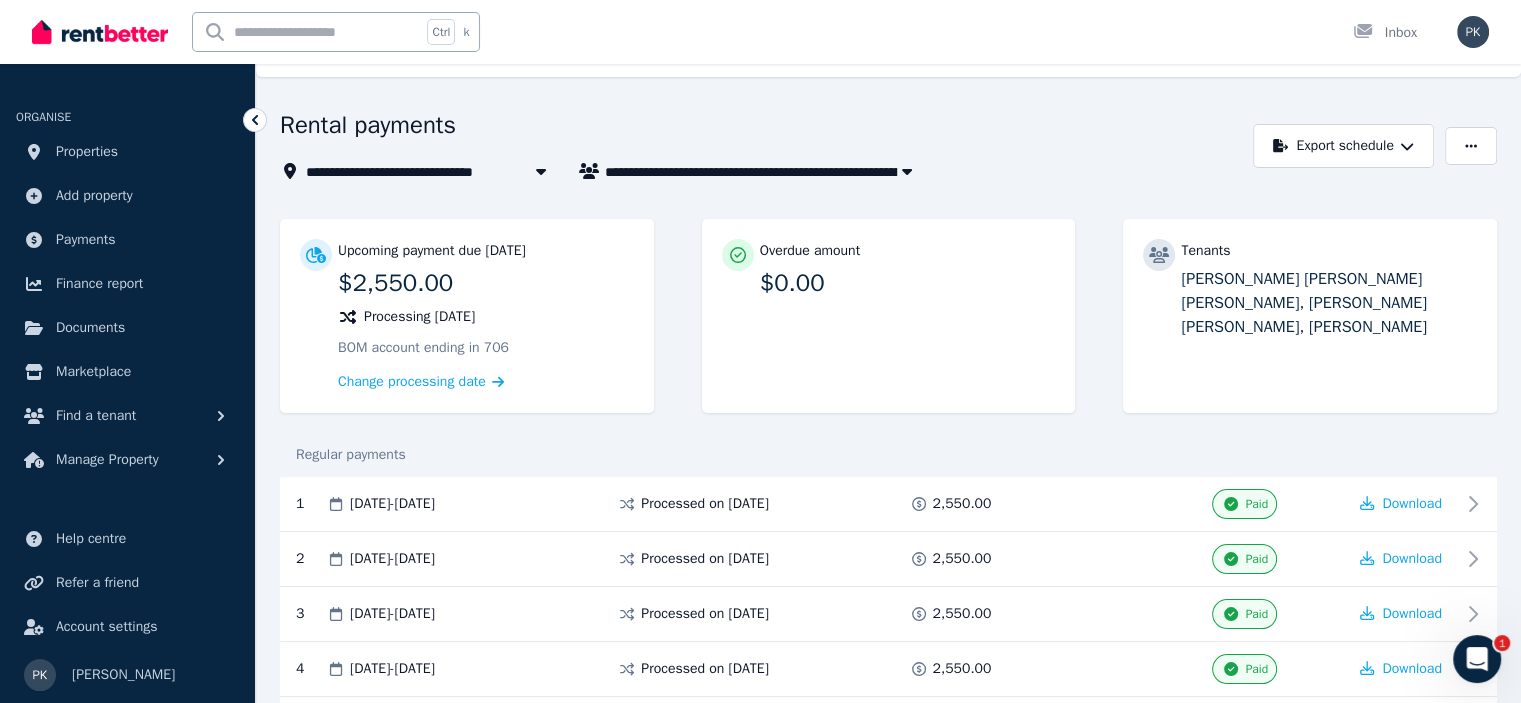 scroll, scrollTop: 41, scrollLeft: 0, axis: vertical 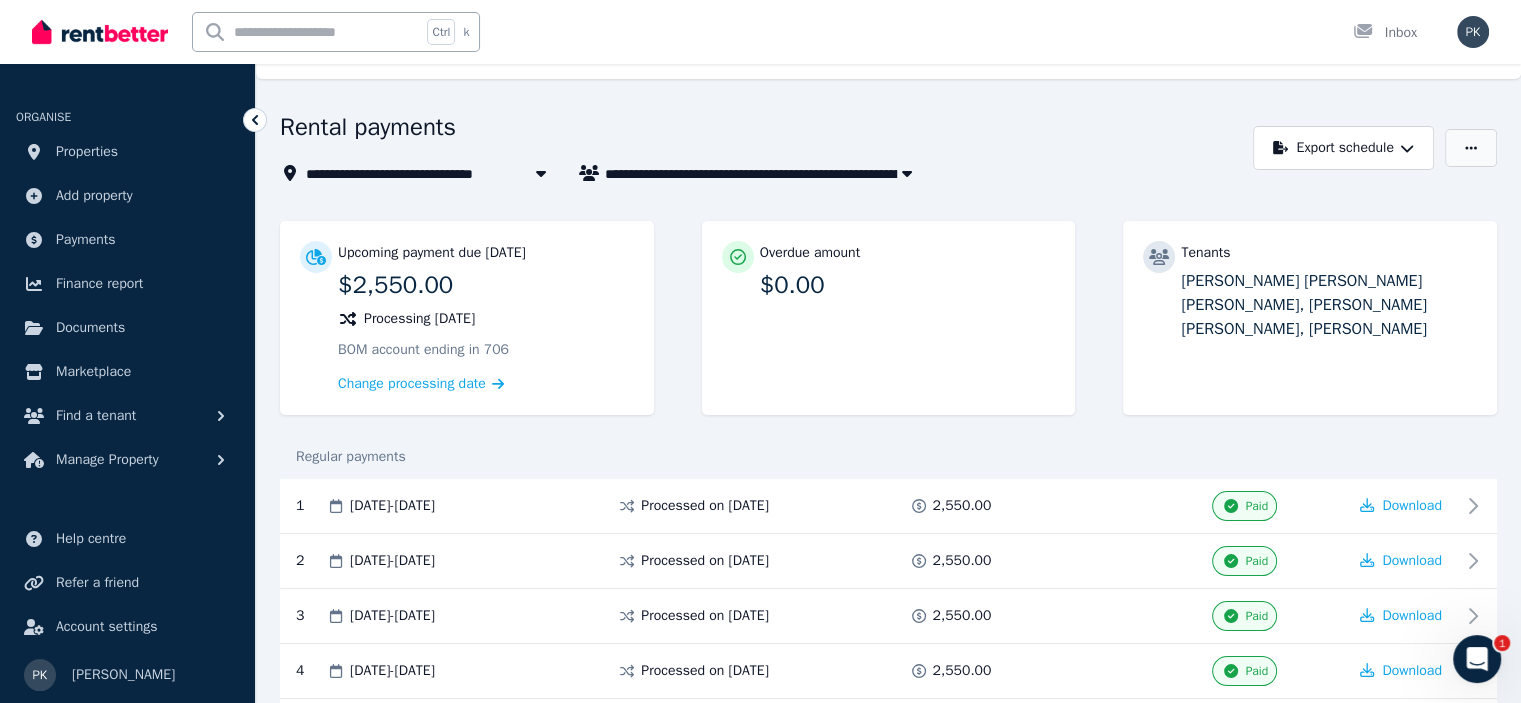 click at bounding box center (1471, 148) 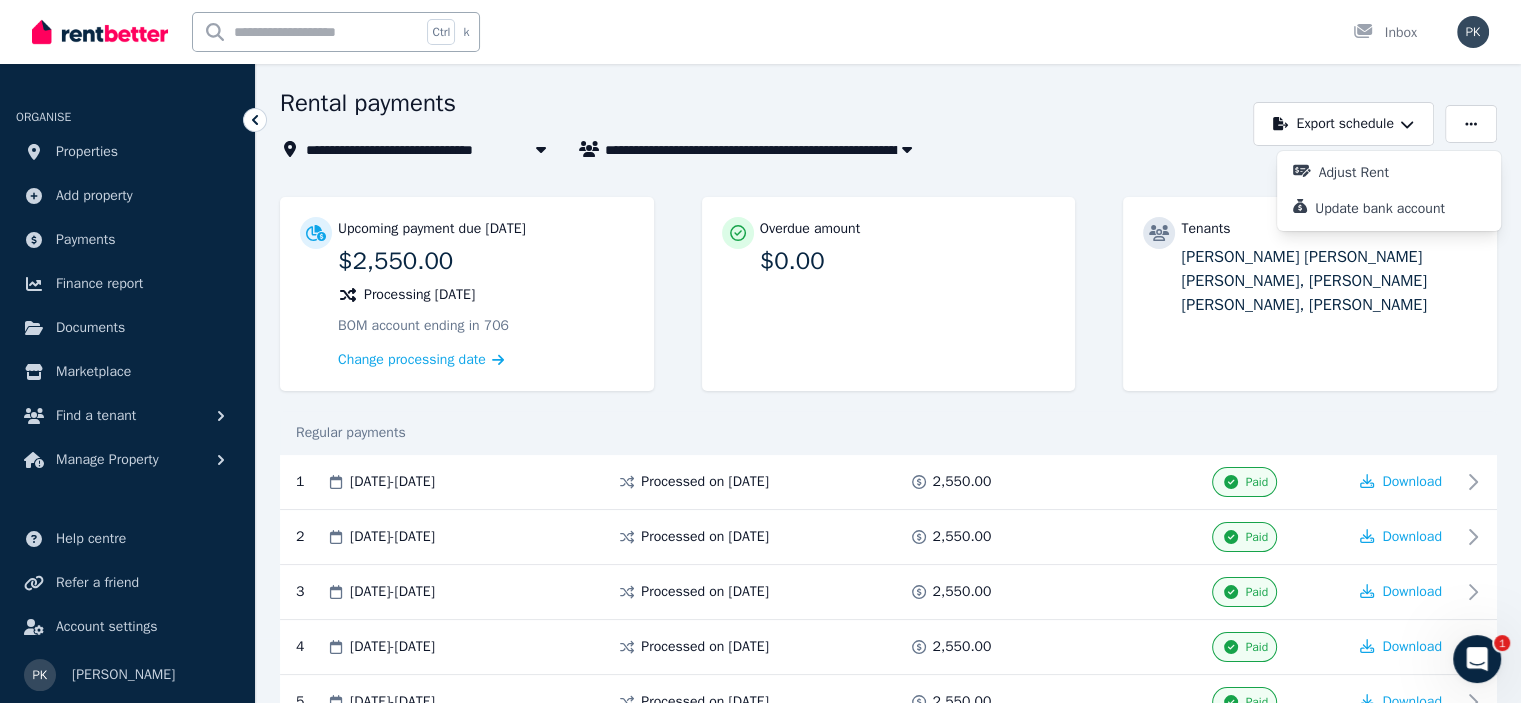 scroll, scrollTop: 64, scrollLeft: 0, axis: vertical 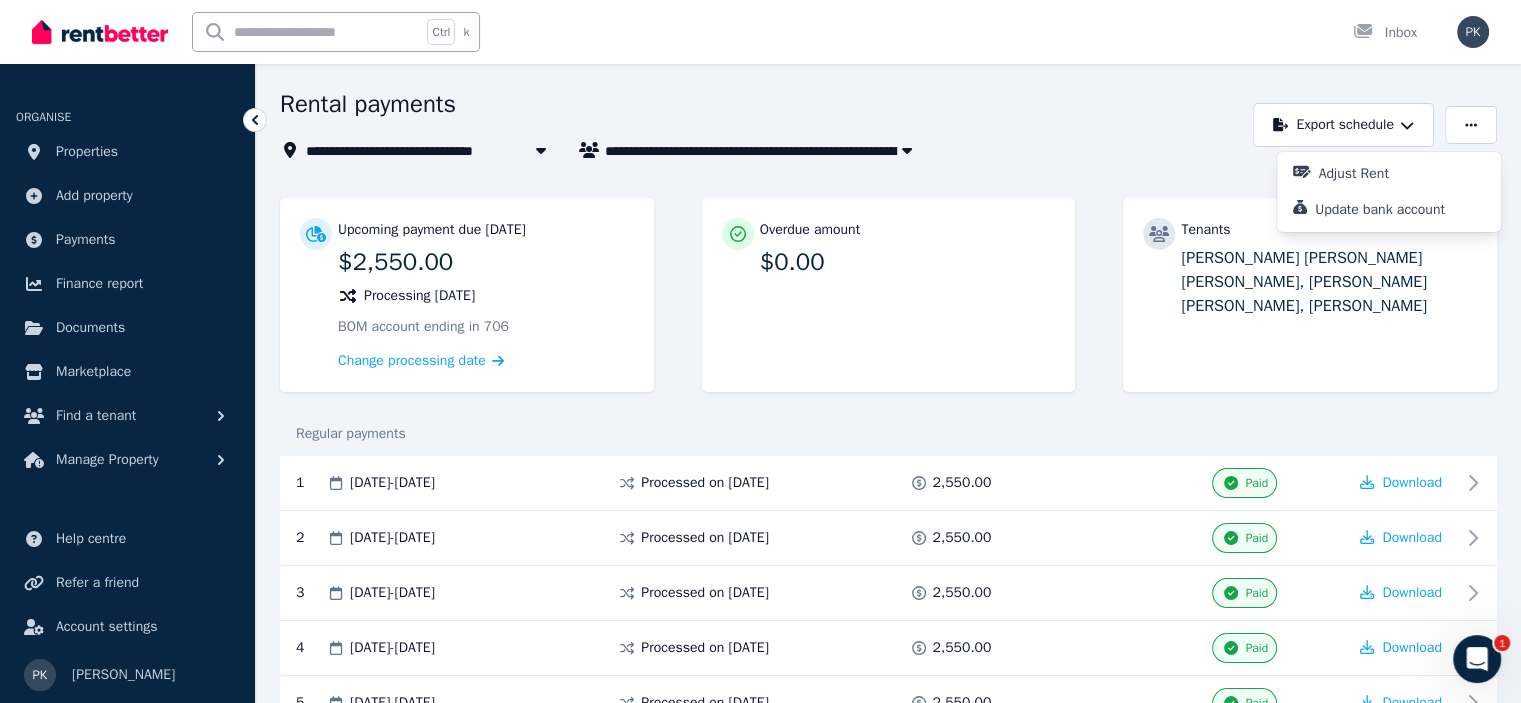 click on "**********" at bounding box center (761, 150) 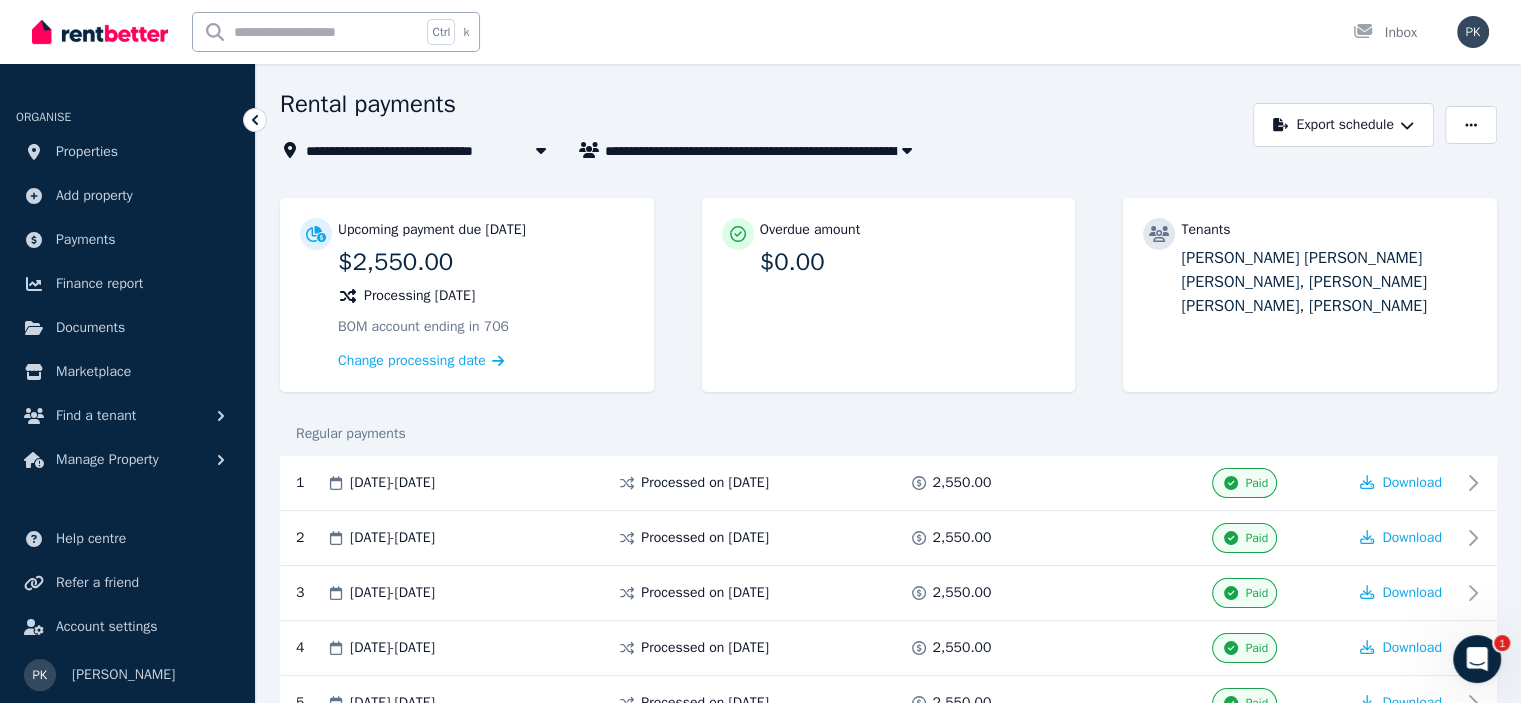 click 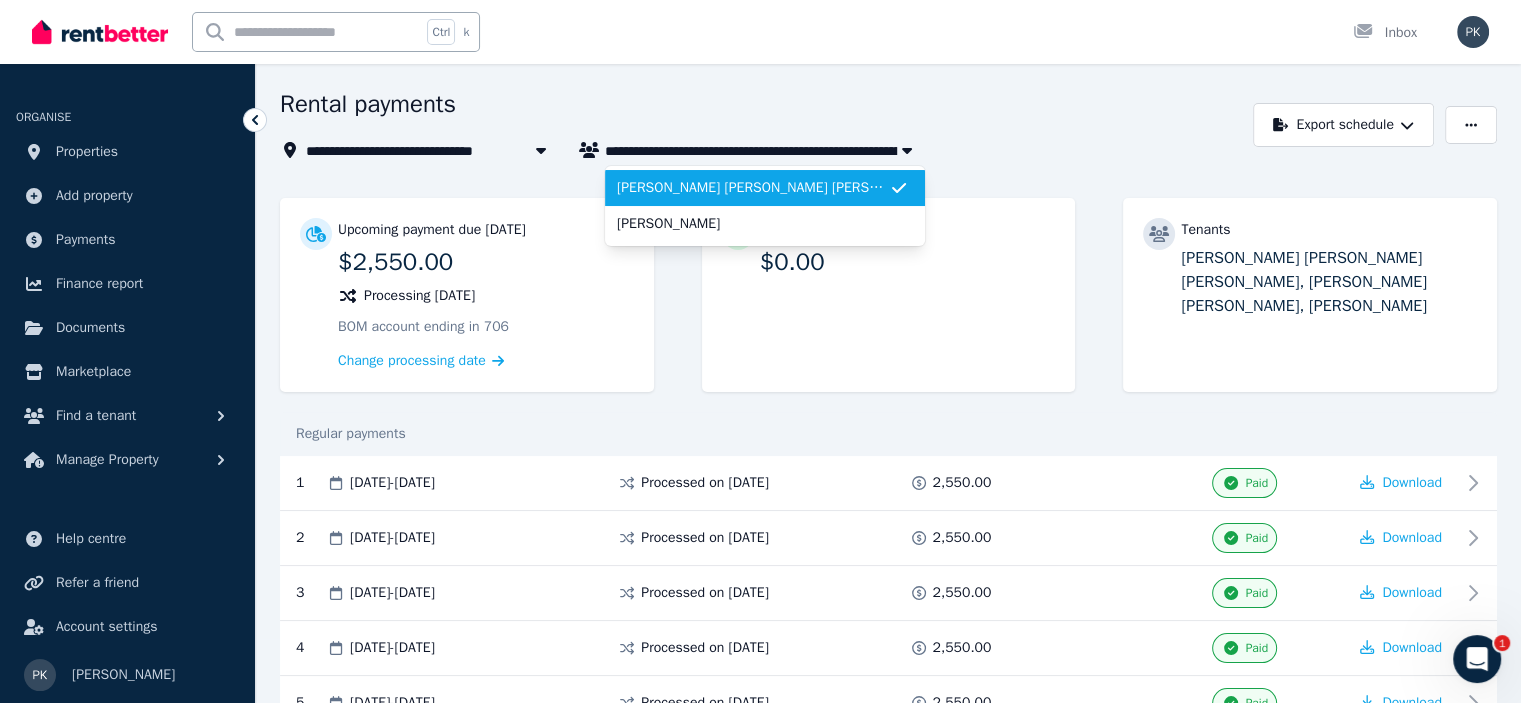 scroll, scrollTop: 0, scrollLeft: 0, axis: both 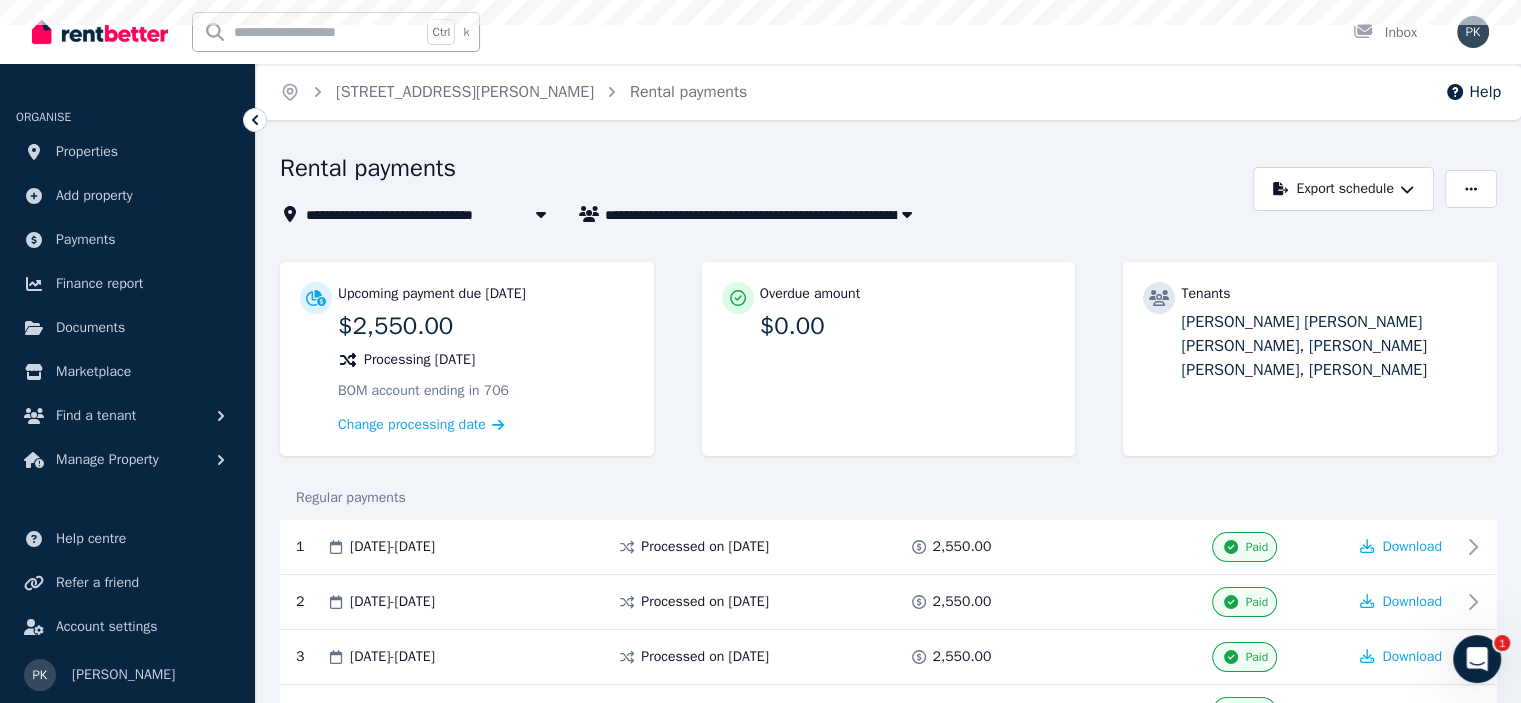 click on "**********" at bounding box center (760, 351) 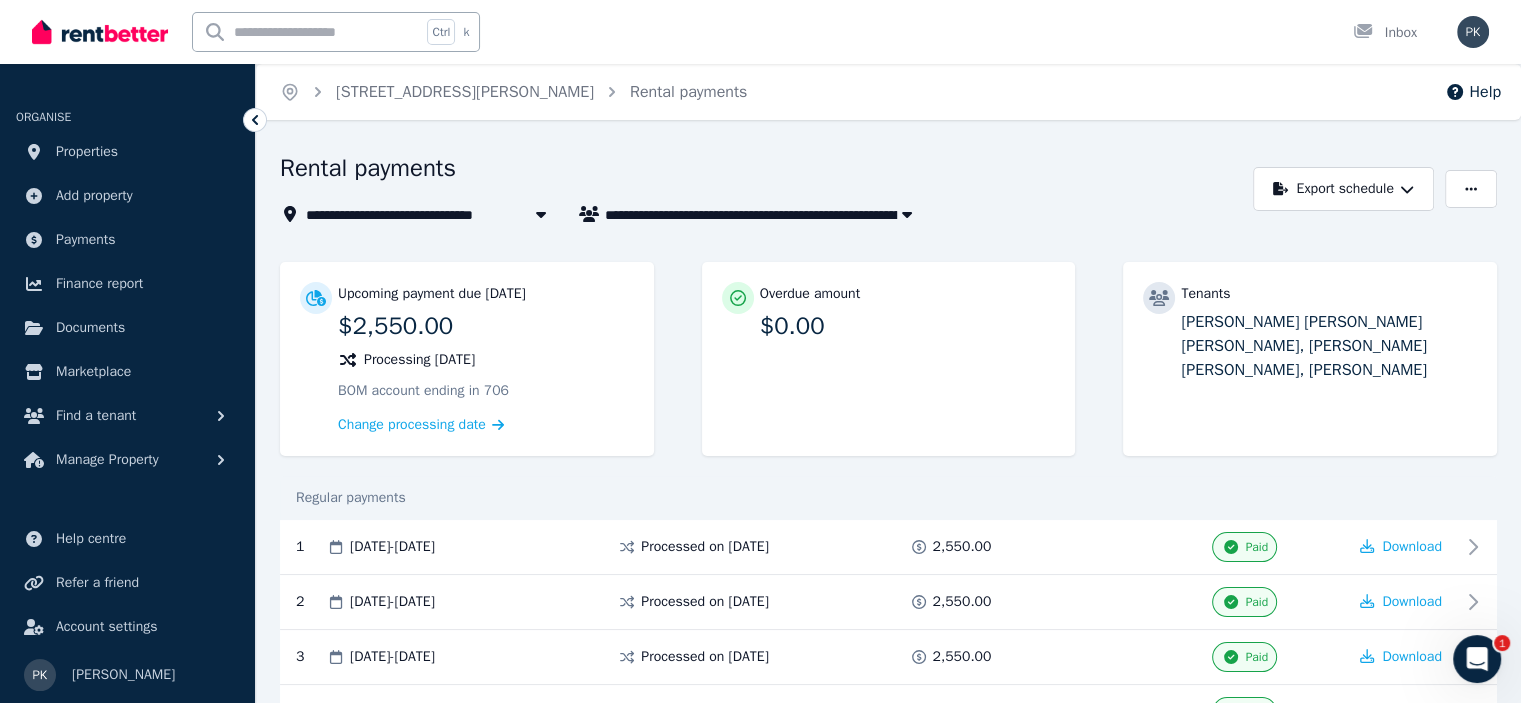 click 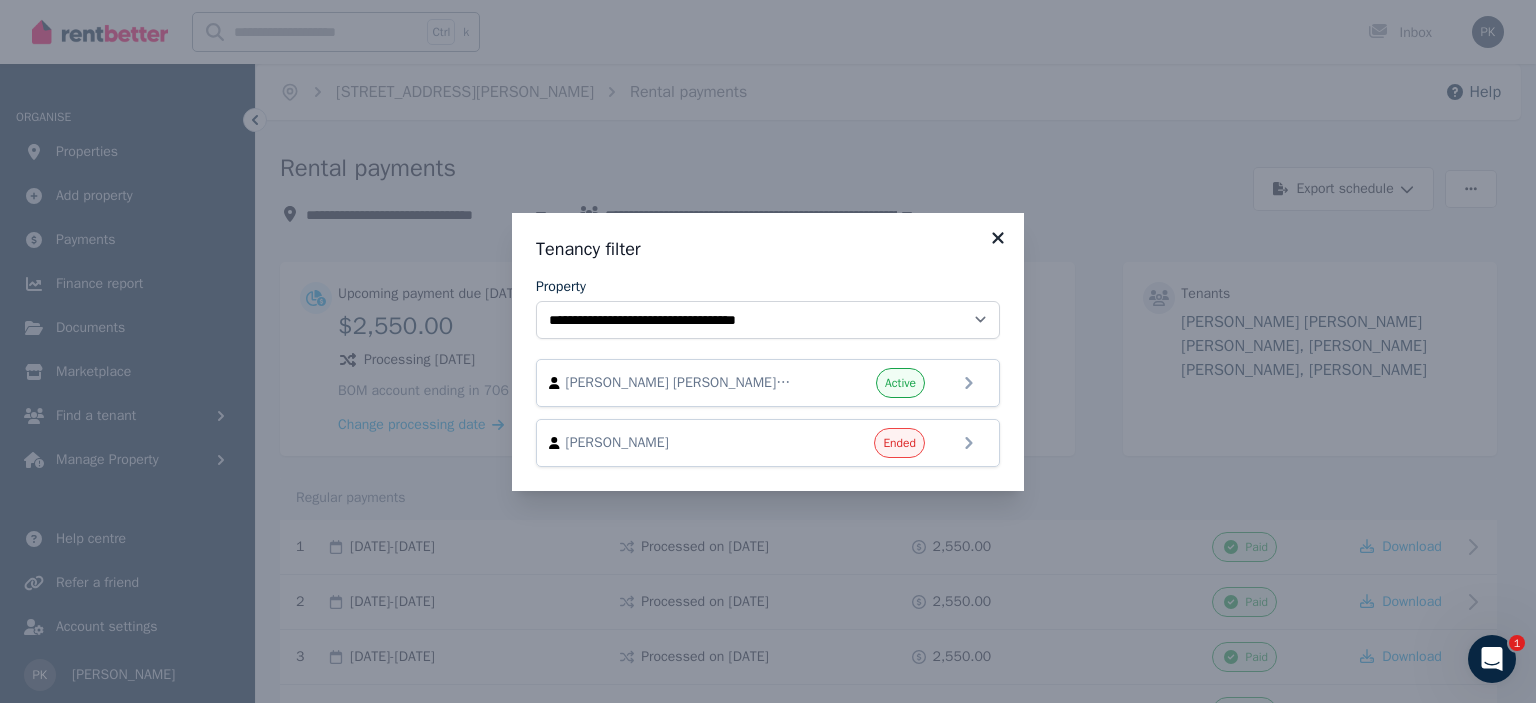 click 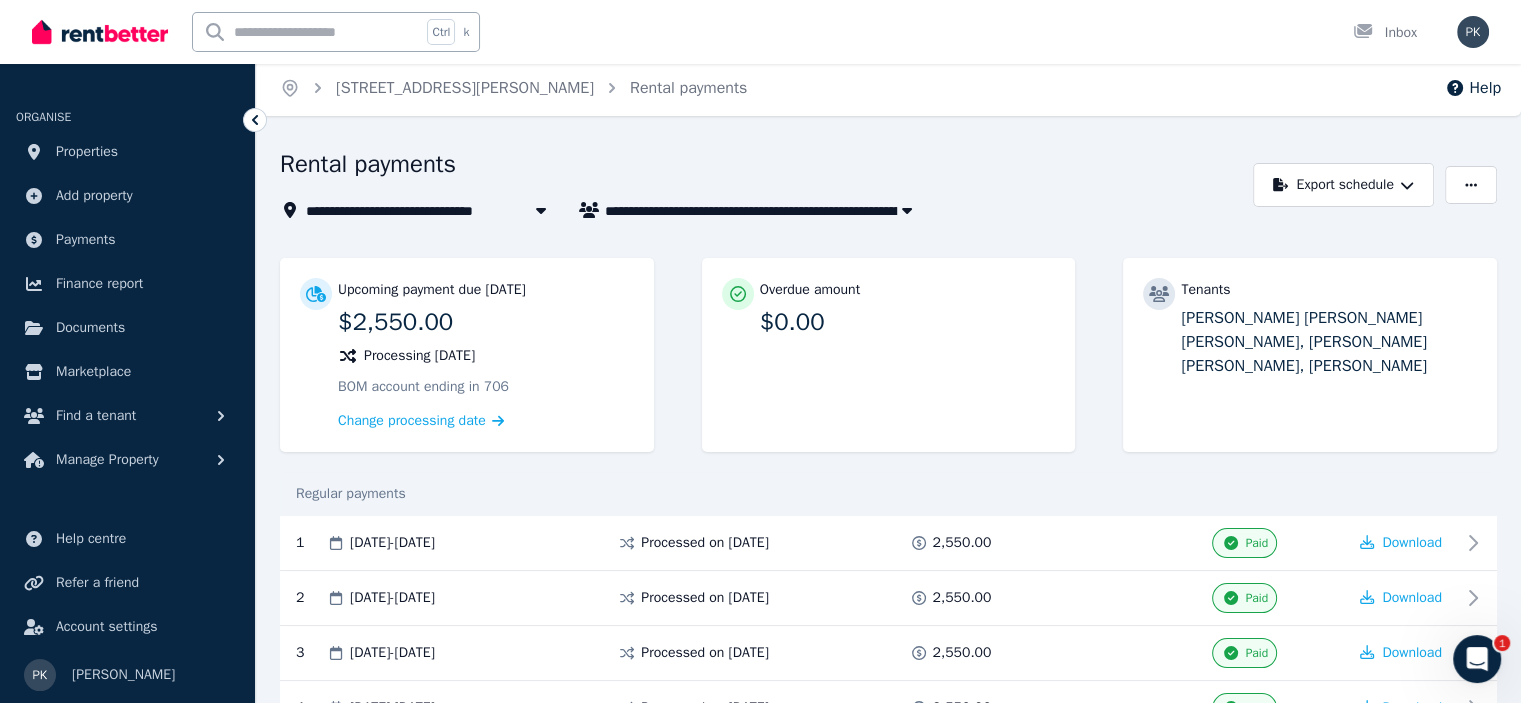 scroll, scrollTop: 4, scrollLeft: 0, axis: vertical 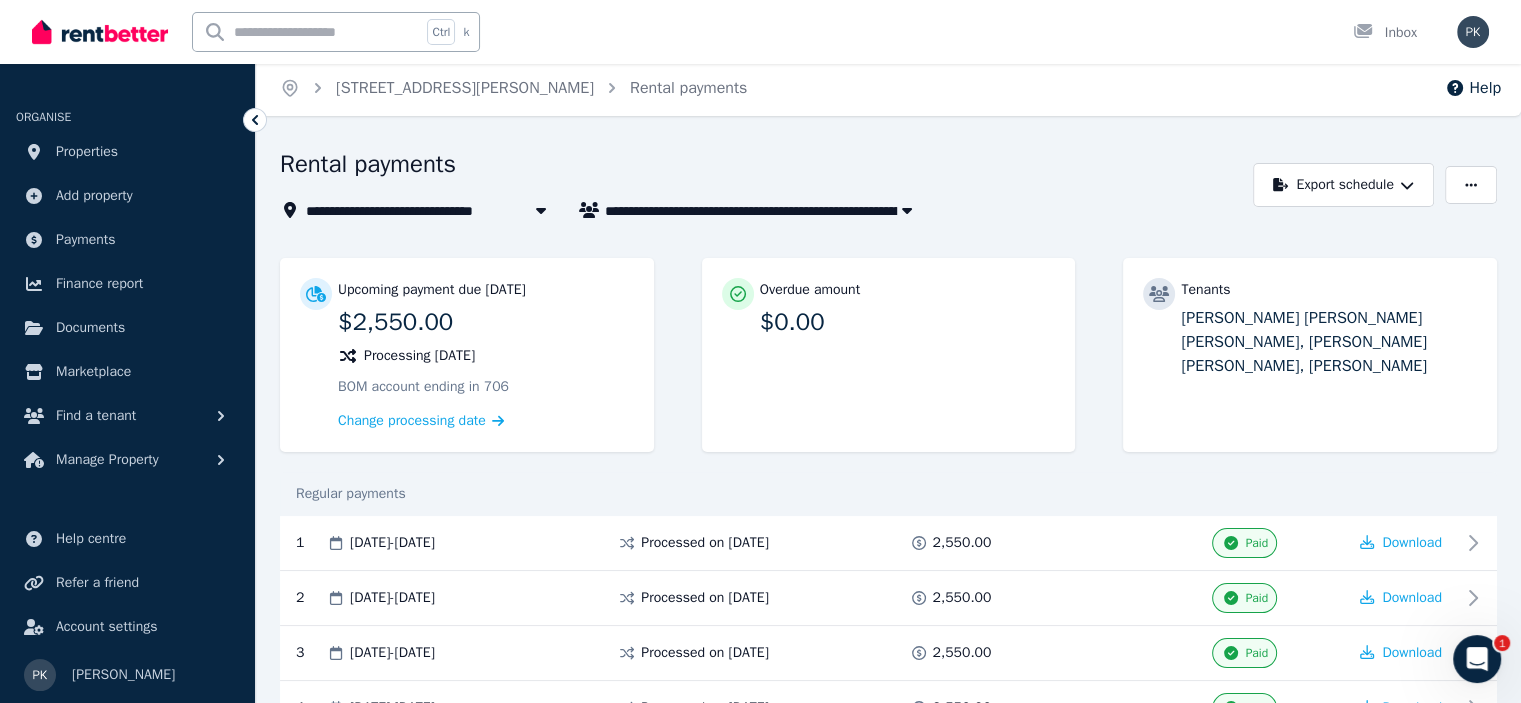 click on "[PERSON_NAME] [PERSON_NAME] [PERSON_NAME], [PERSON_NAME] [PERSON_NAME], and [PERSON_NAME]" at bounding box center [765, 210] 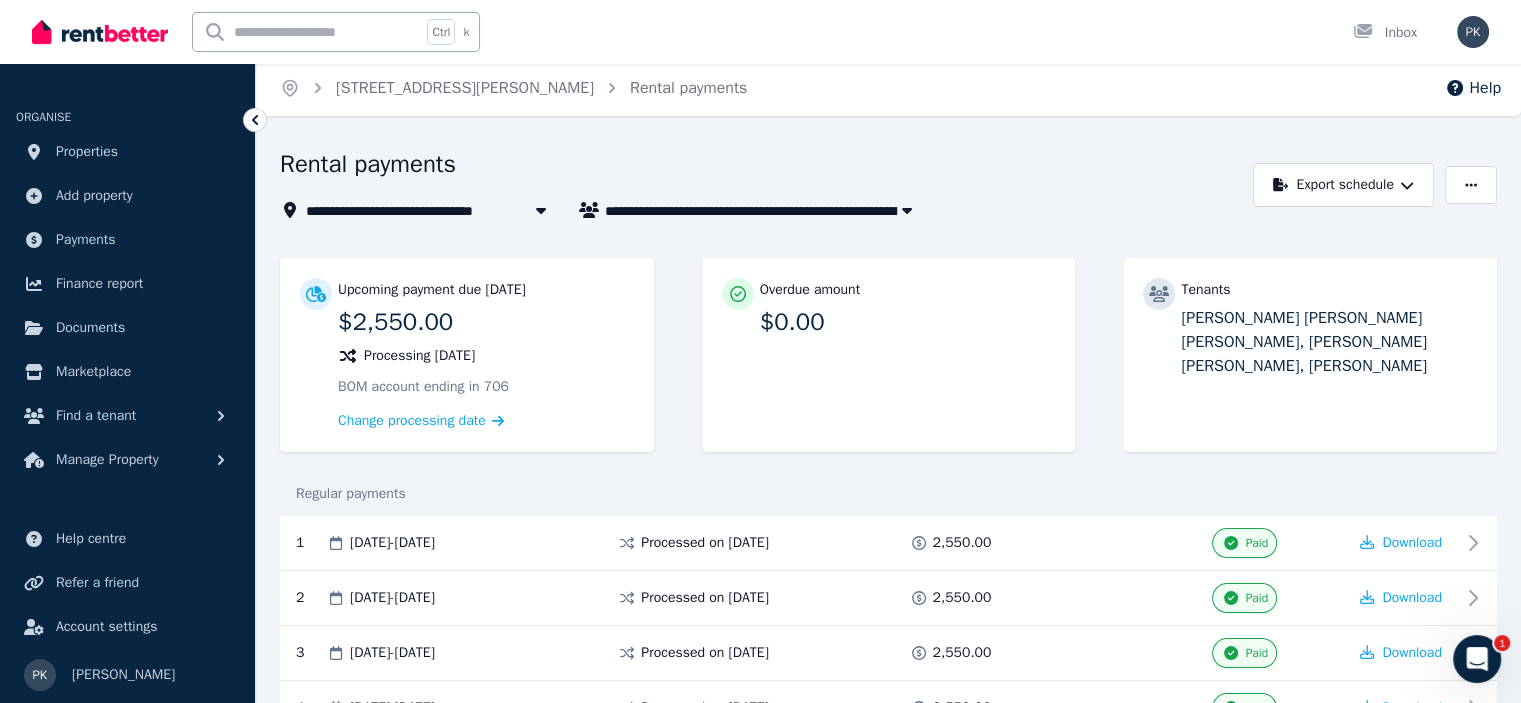 click on "**********" at bounding box center [761, 210] 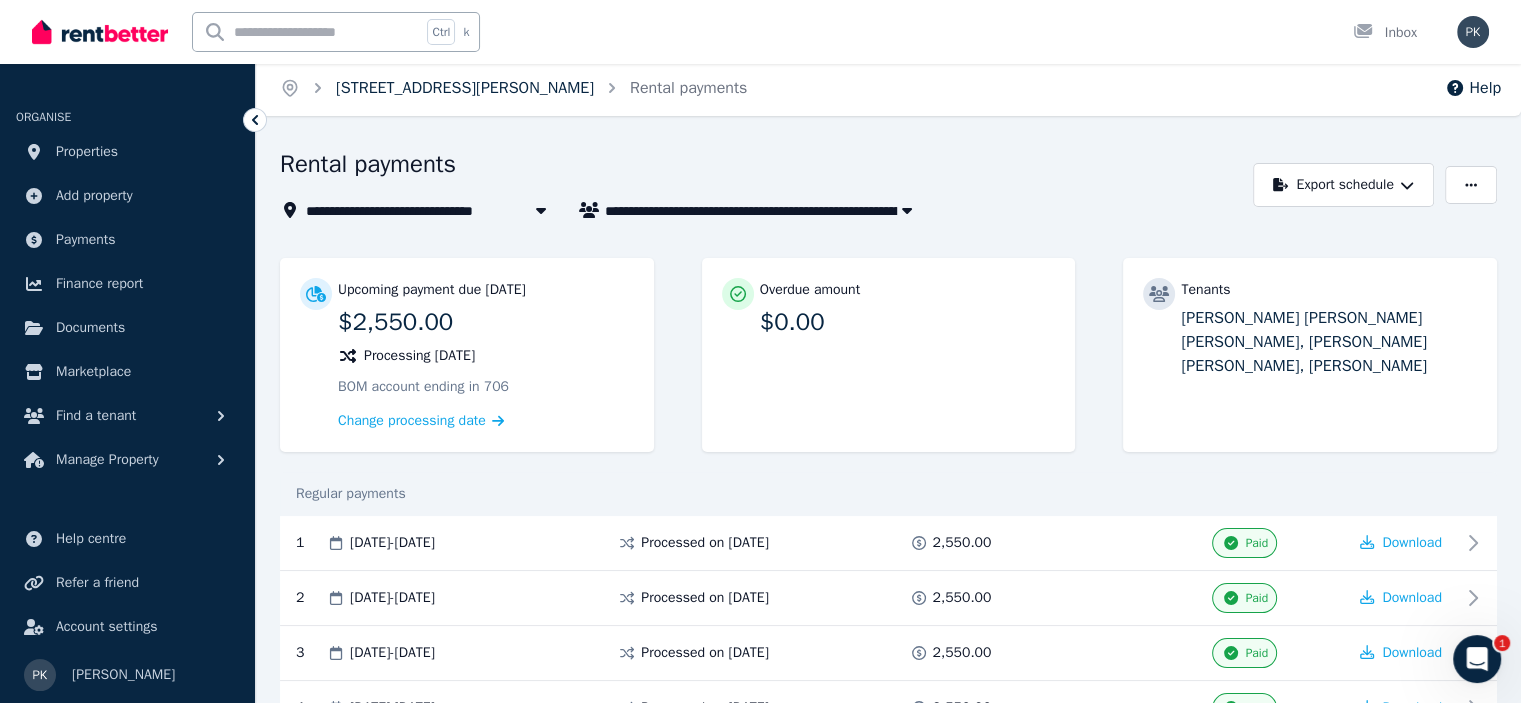 click on "[STREET_ADDRESS][PERSON_NAME]" at bounding box center [465, 88] 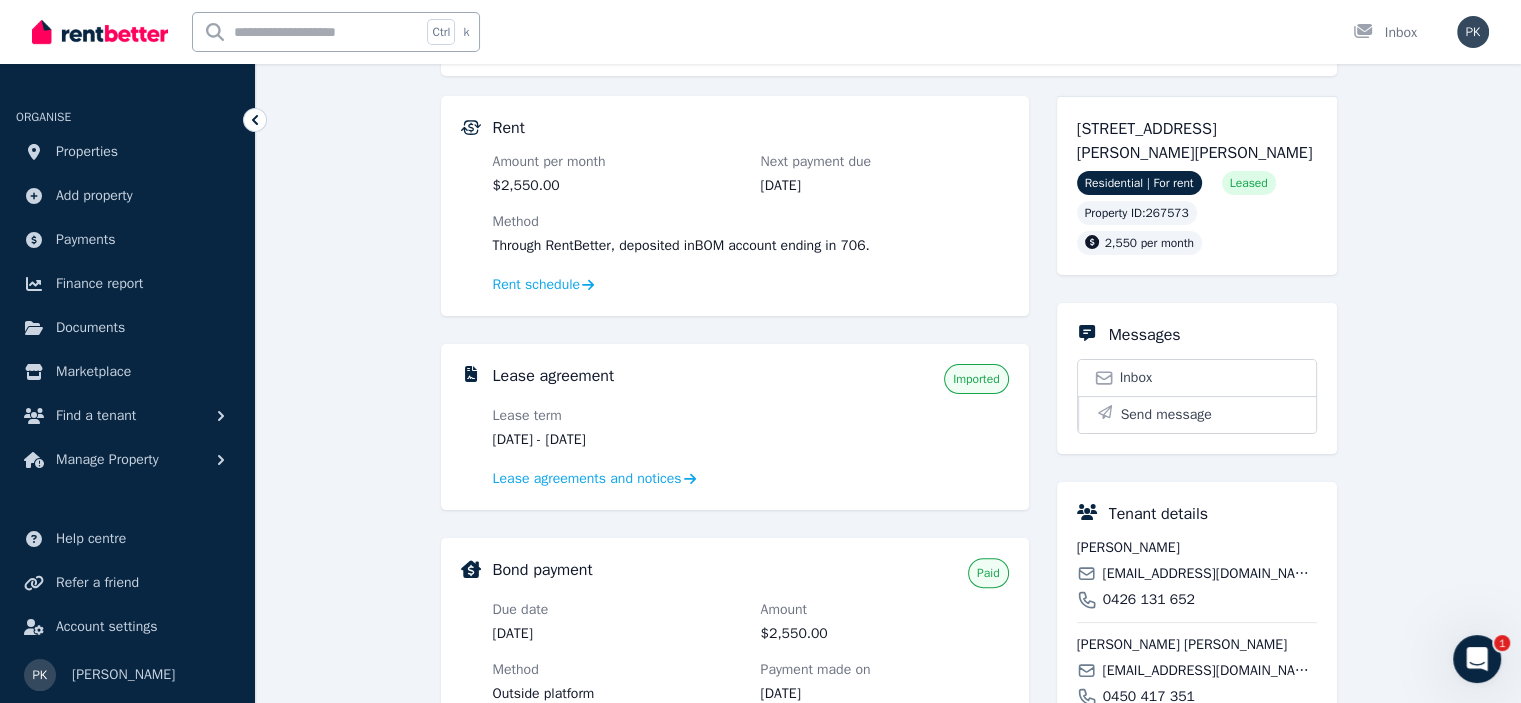 scroll, scrollTop: 412, scrollLeft: 0, axis: vertical 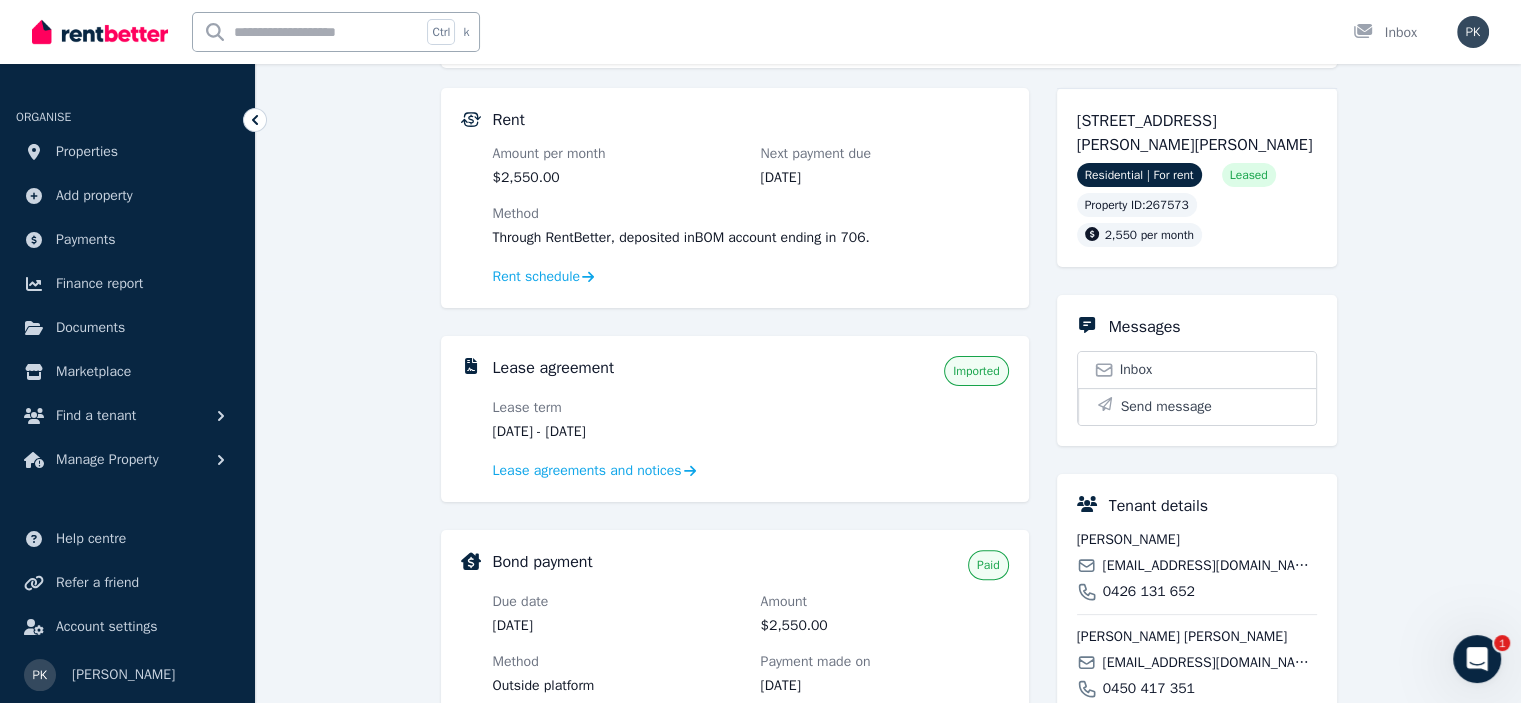 click on "Lease agreements and notices" at bounding box center (587, 471) 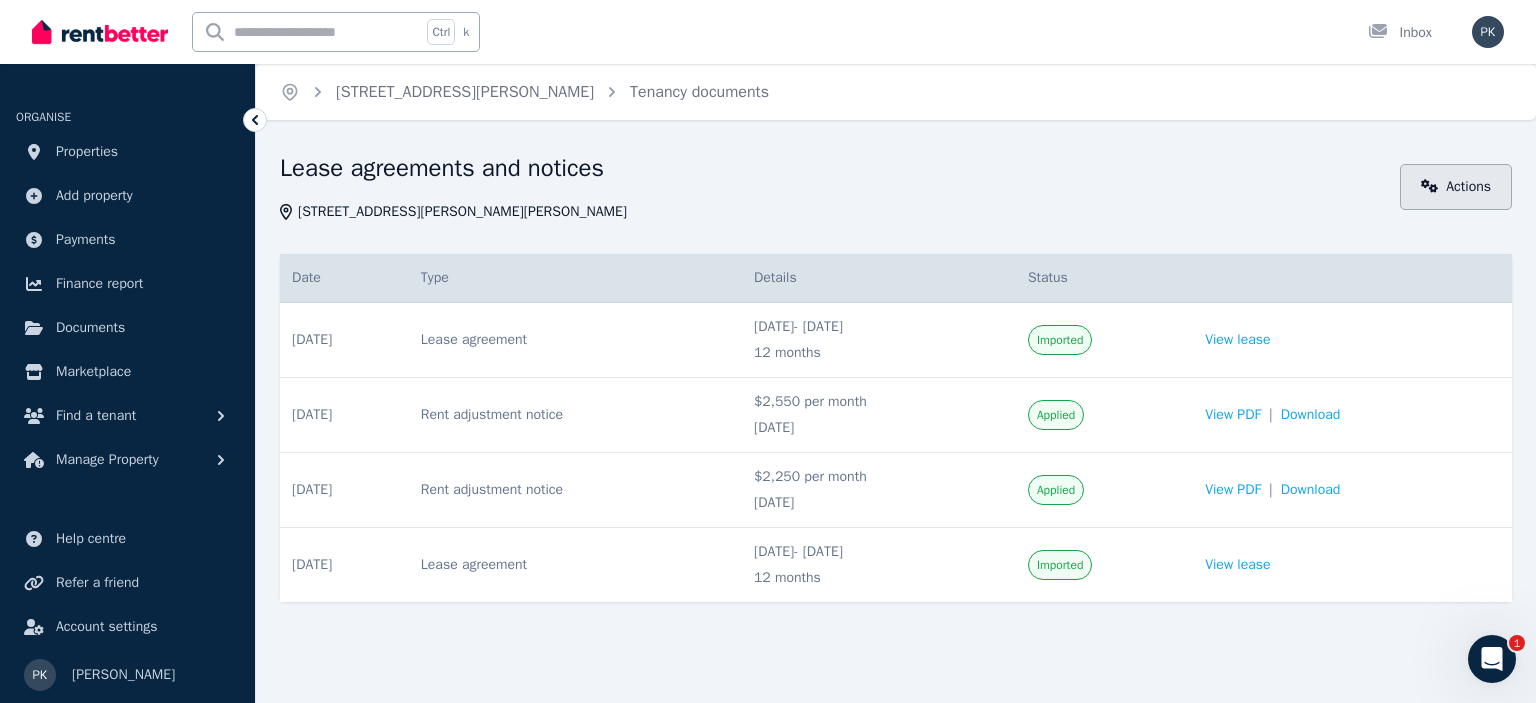 click on "Actions" at bounding box center [1456, 187] 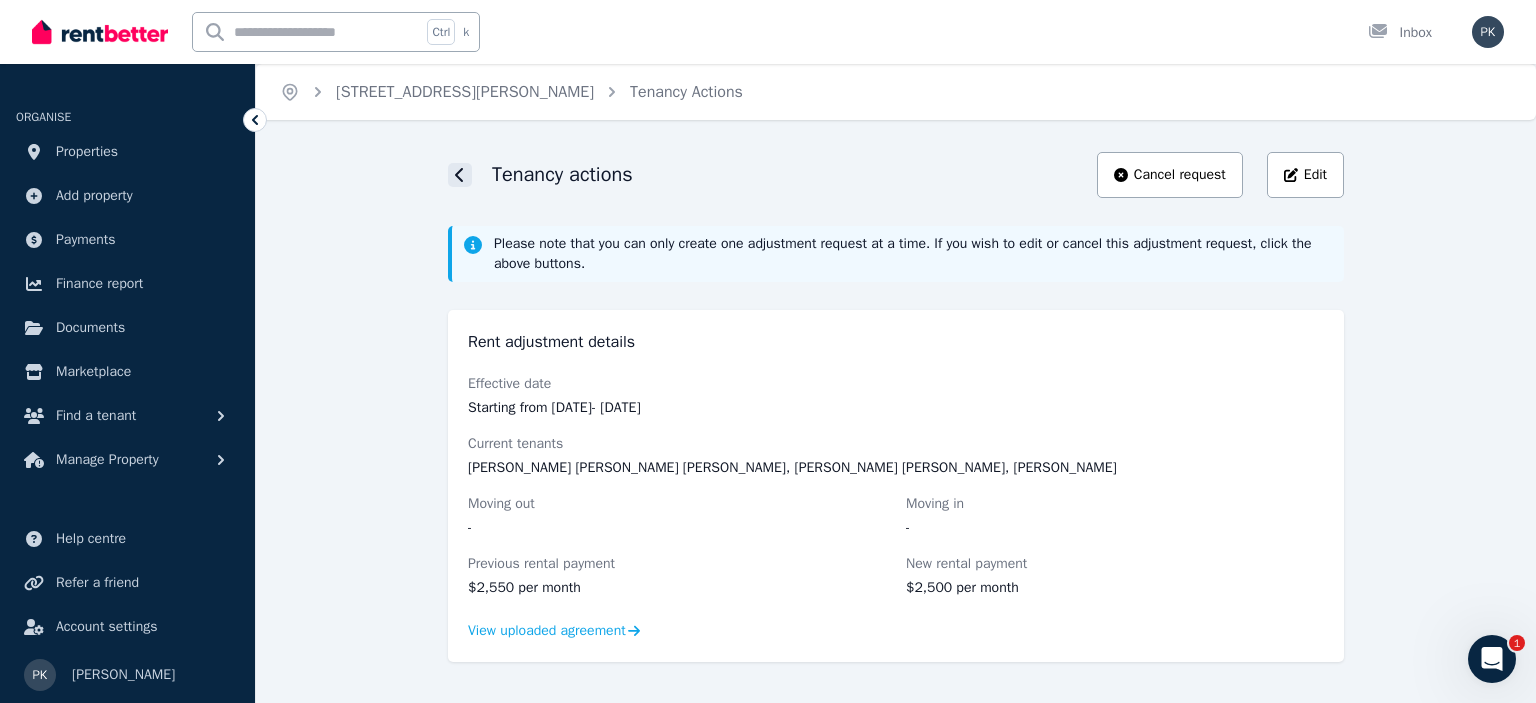 click at bounding box center [460, 175] 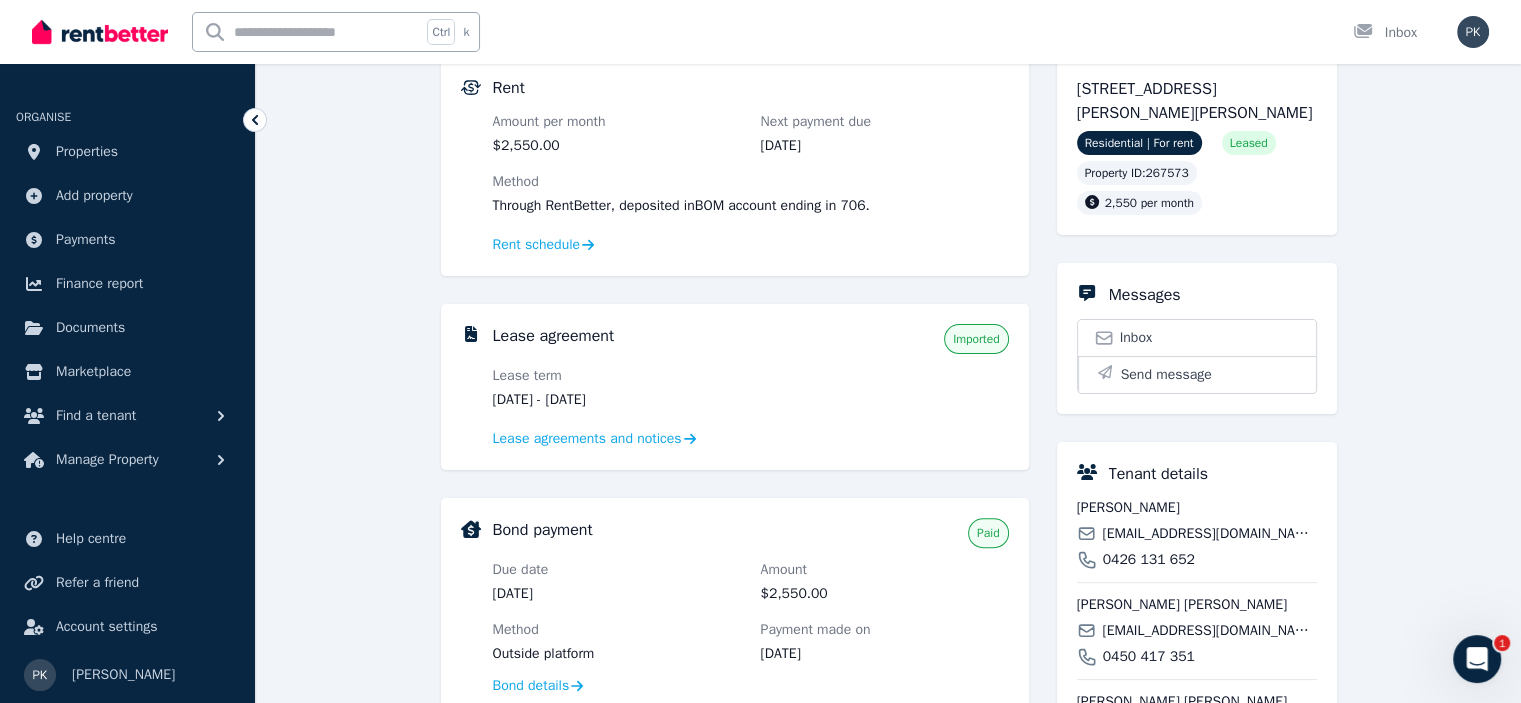 scroll, scrollTop: 444, scrollLeft: 0, axis: vertical 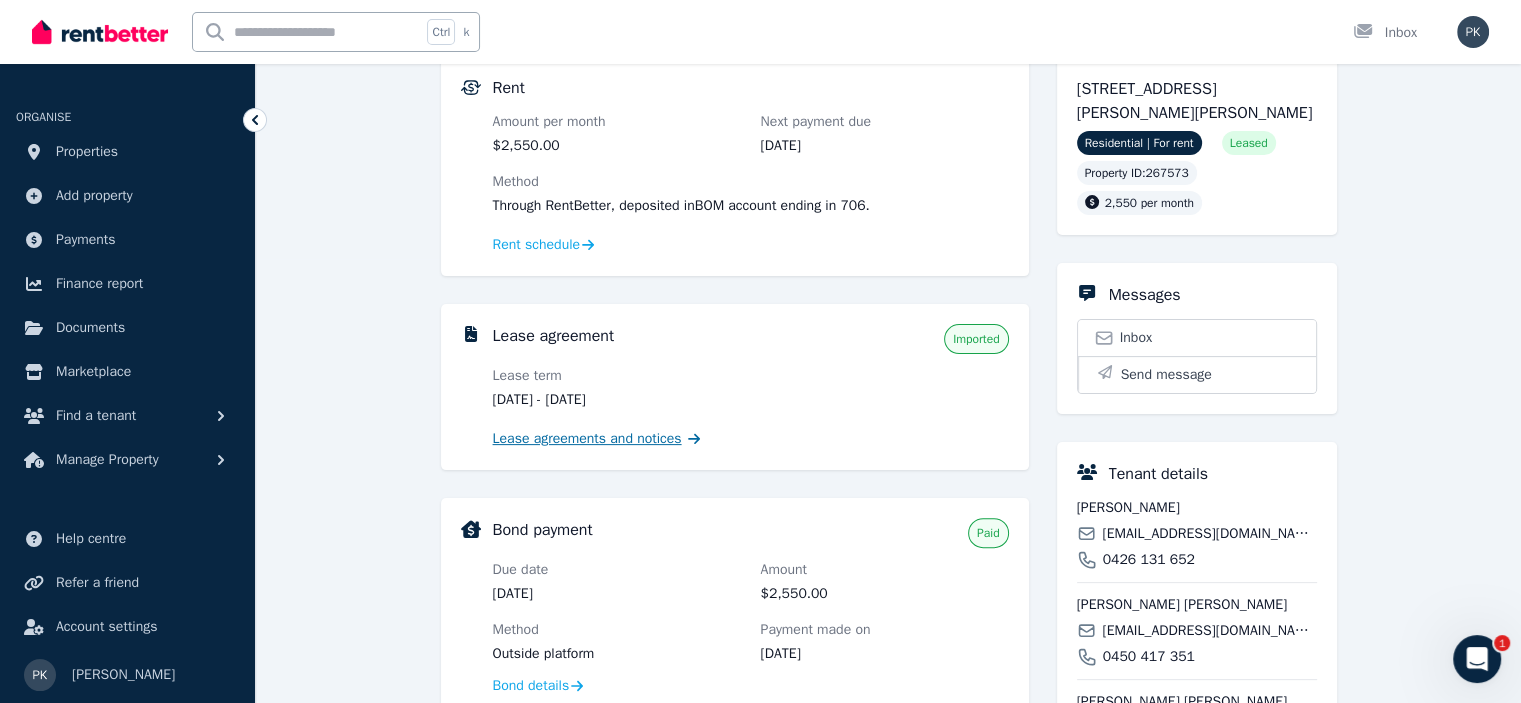 click on "Lease agreements and notices" at bounding box center (587, 439) 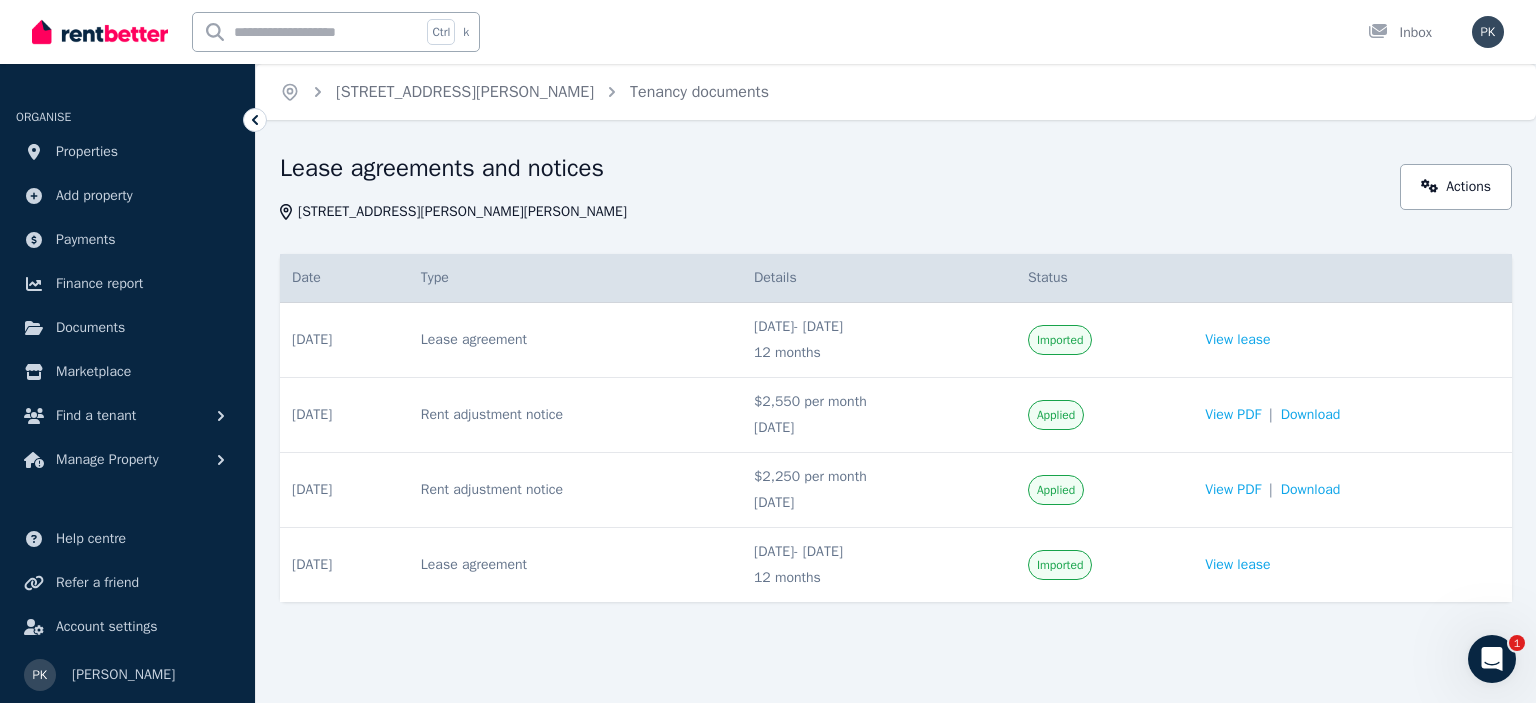 click on "Date Type Details Status [DATE] # 1   Lease agreement Imported Date [DATE] Details [DATE]  -   [DATE] 12 months View lease Lease agreement [DATE]  -   [DATE] 12 months Imported View lease [DATE] # 2   Rent adjustment notice Applied Date [DATE] Details $2,550 per month [DATE] View PDF | Download Rent adjustment notice $2,550 per month [DATE] Applied View PDF | Download [DATE] # 3   Rent adjustment notice Applied Date [DATE] Details $2,250 per month [DATE] View PDF | Download Rent adjustment notice $2,250 per month [DATE] Applied View PDF | Download [DATE] # 4   Lease agreement Imported Date [DATE] Details [DATE]  -   [DATE] 12 months View lease Lease agreement [DATE]  -   [DATE] 12 months Imported View lease" at bounding box center [896, 446] 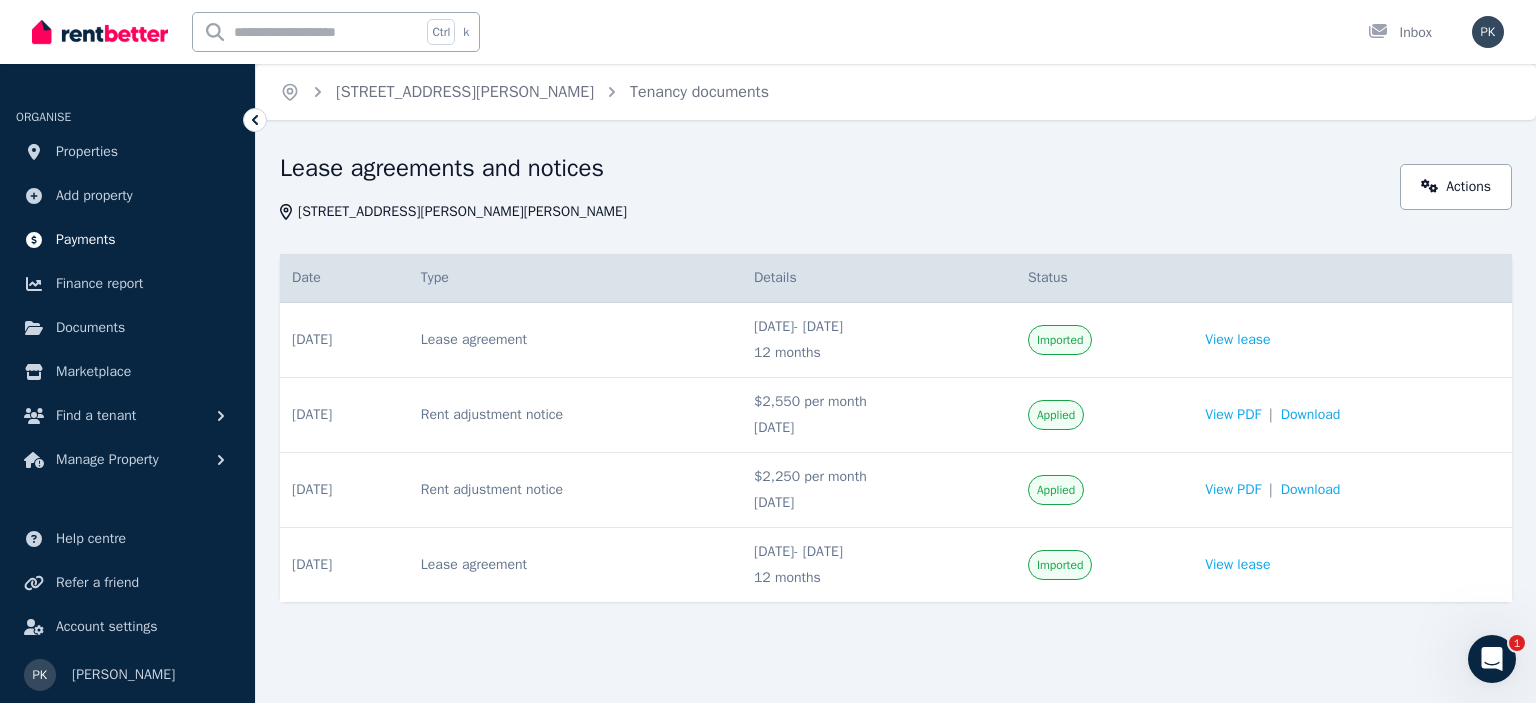 click on "Payments" at bounding box center [86, 240] 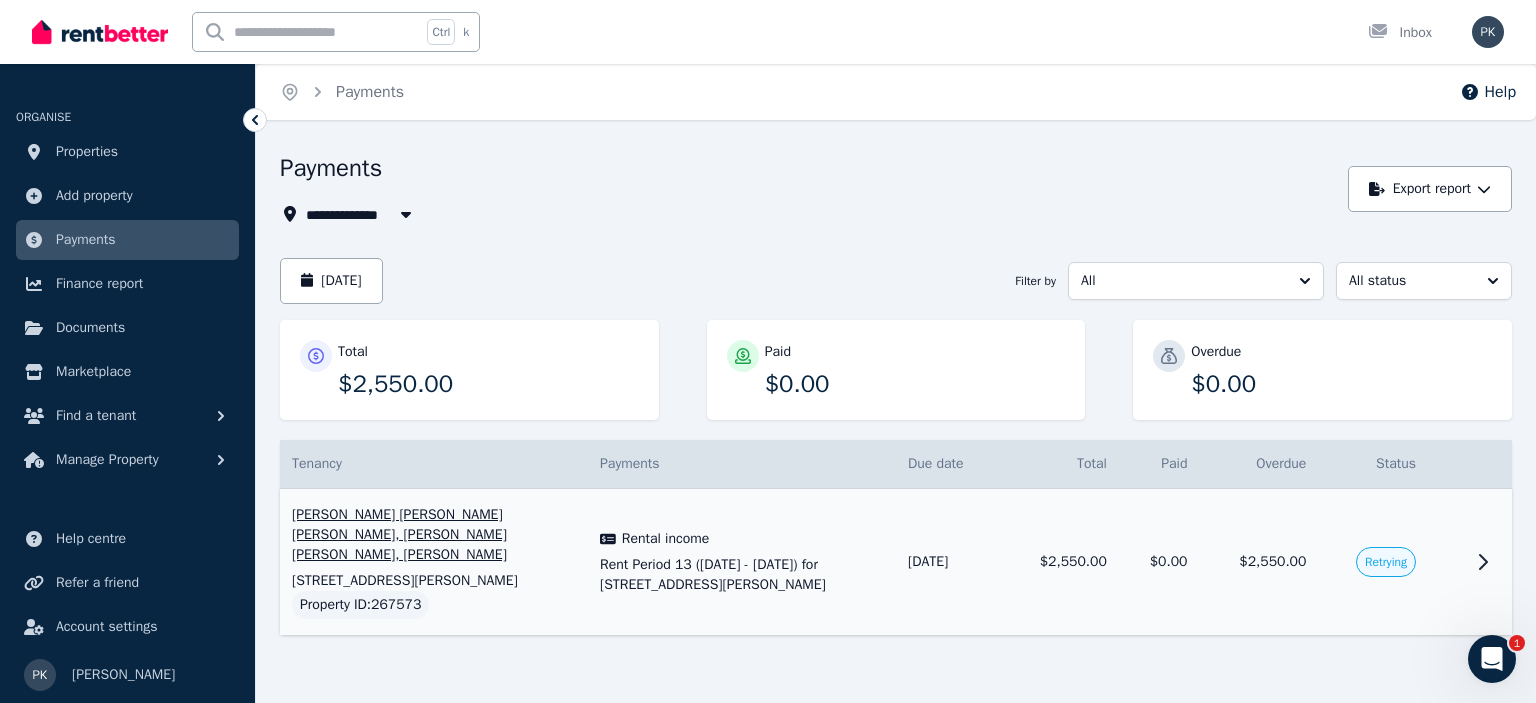 click 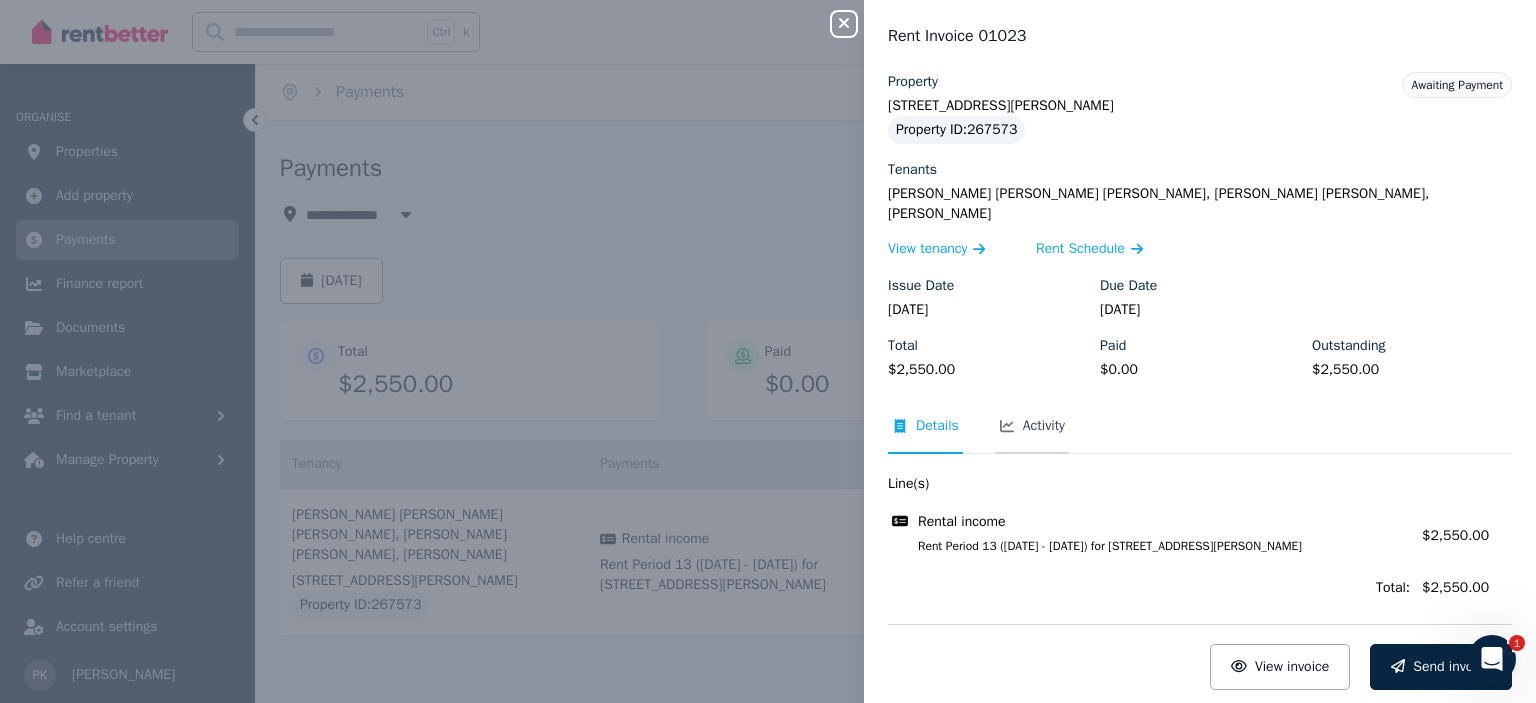 click on "Activity" at bounding box center (1044, 426) 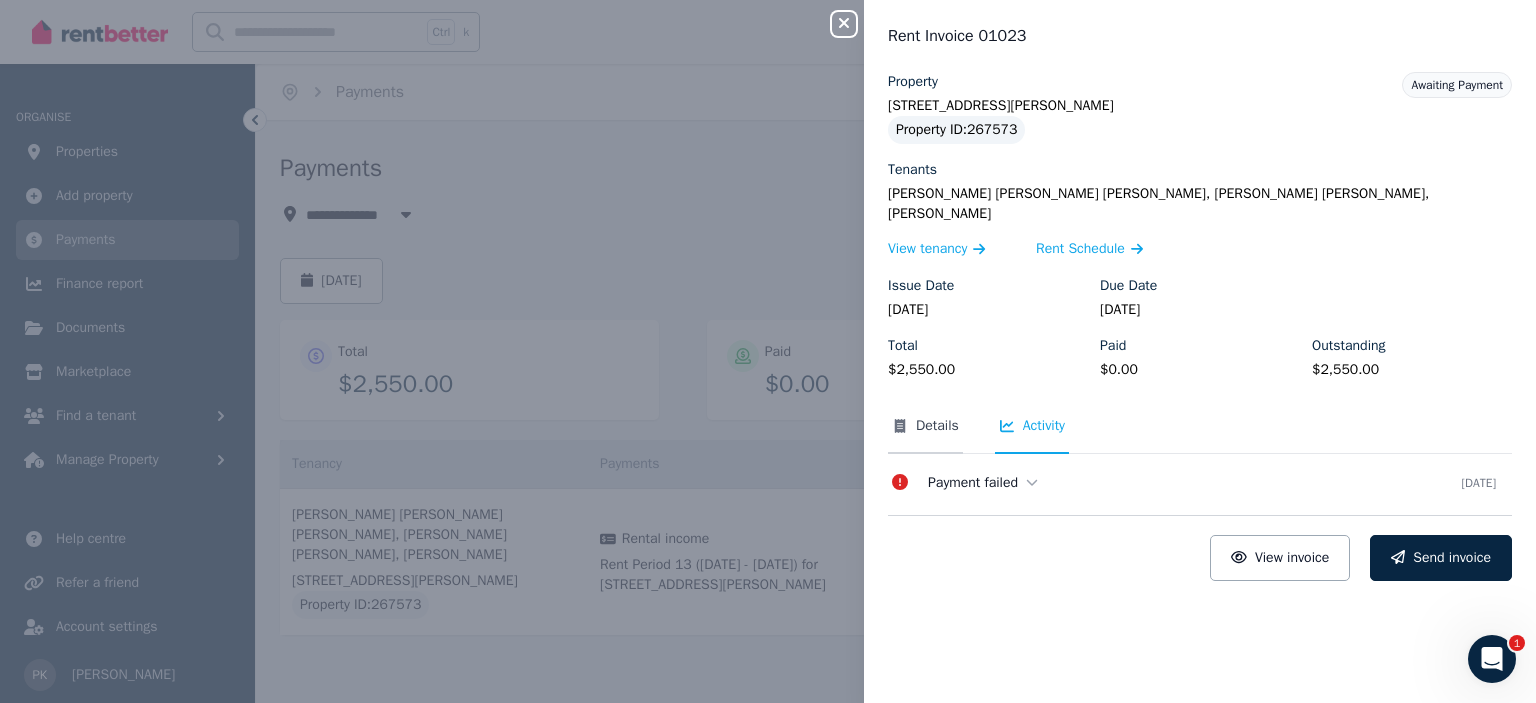 click on "Details" at bounding box center [937, 426] 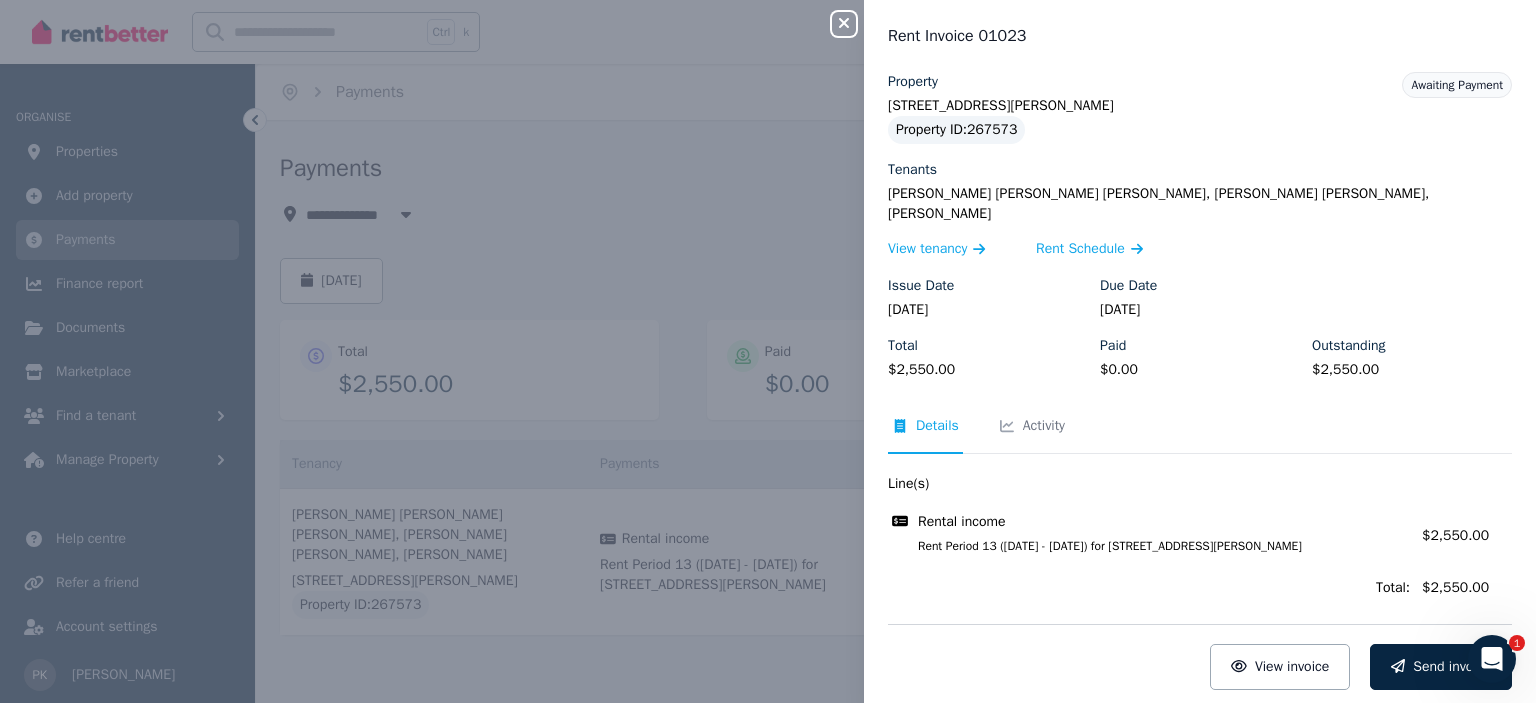 click 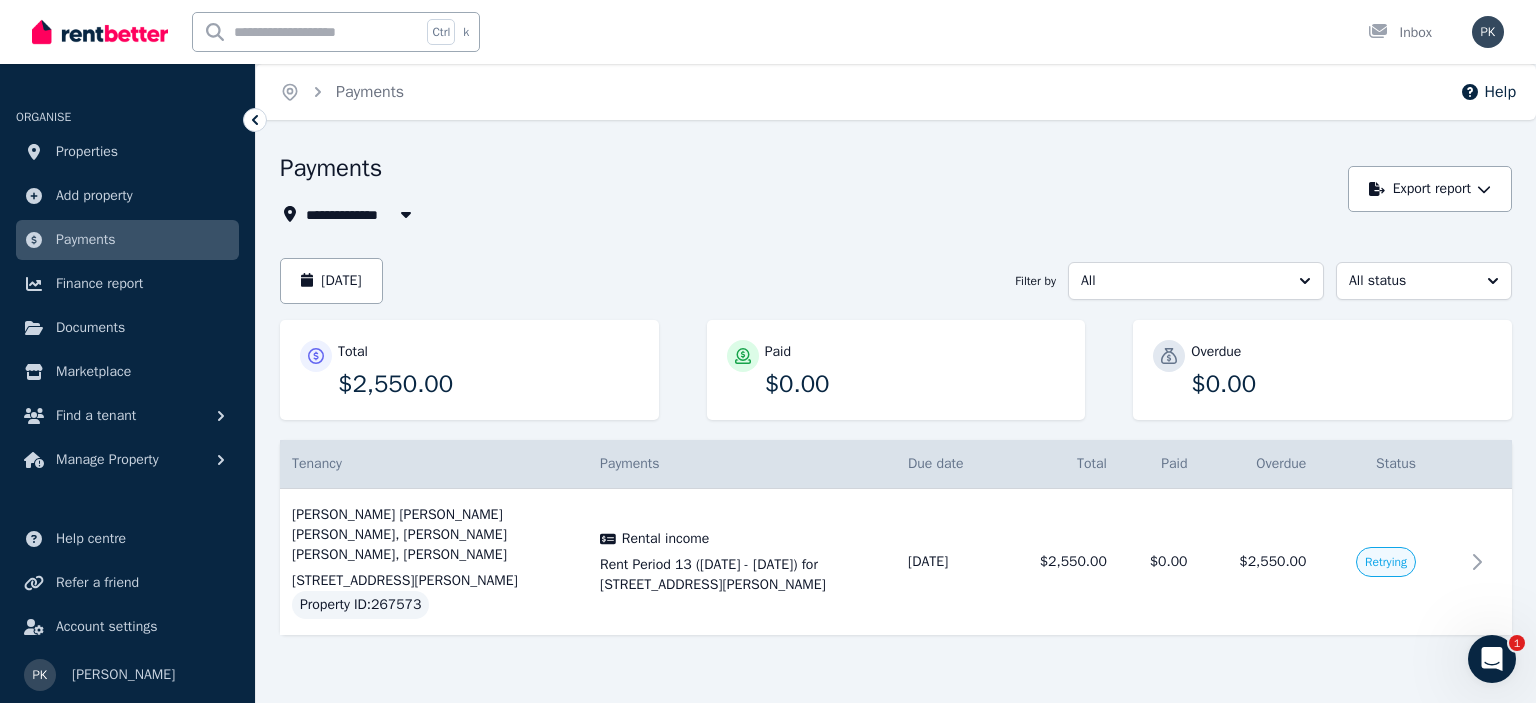 click on "Ctrl k Inbox" at bounding box center [734, 32] 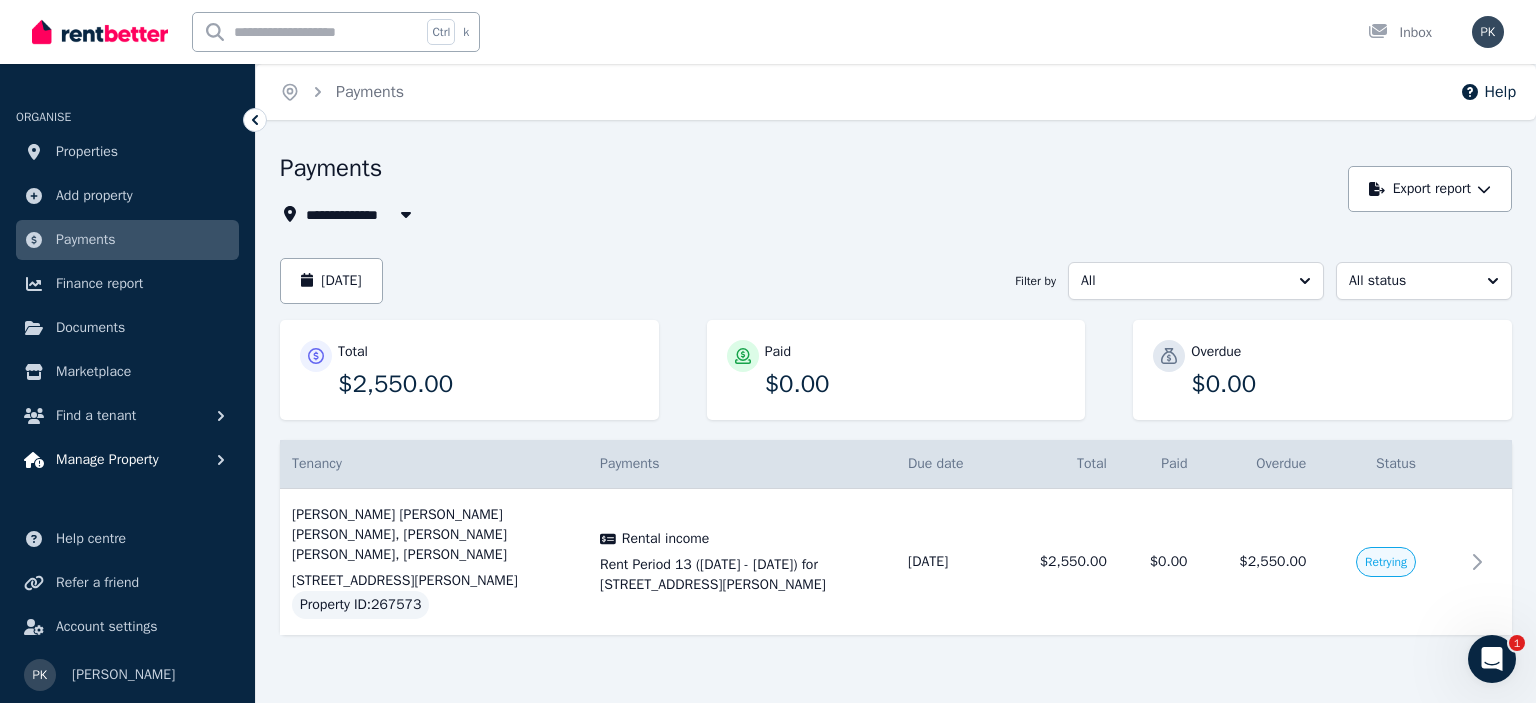 click on "Manage Property" at bounding box center (107, 460) 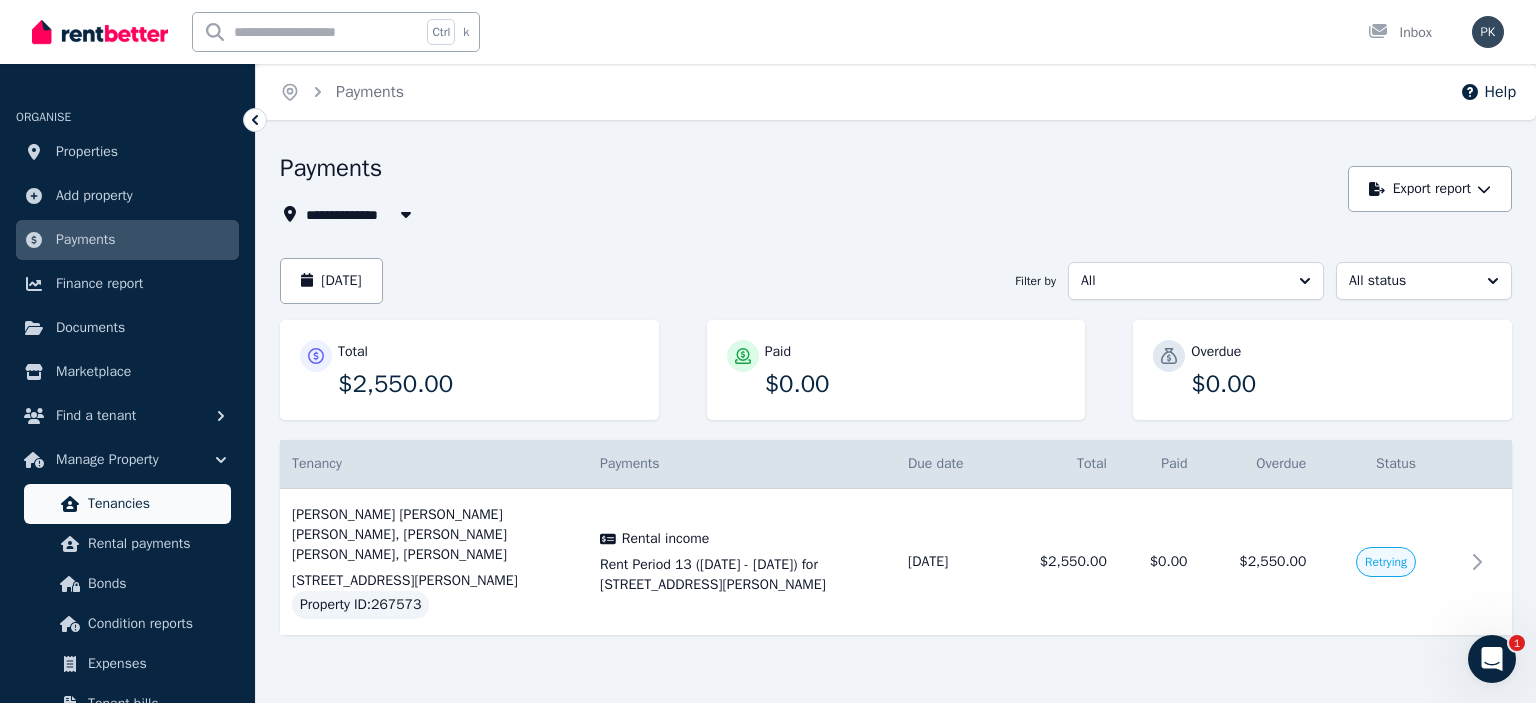 click on "Tenancies" at bounding box center (155, 504) 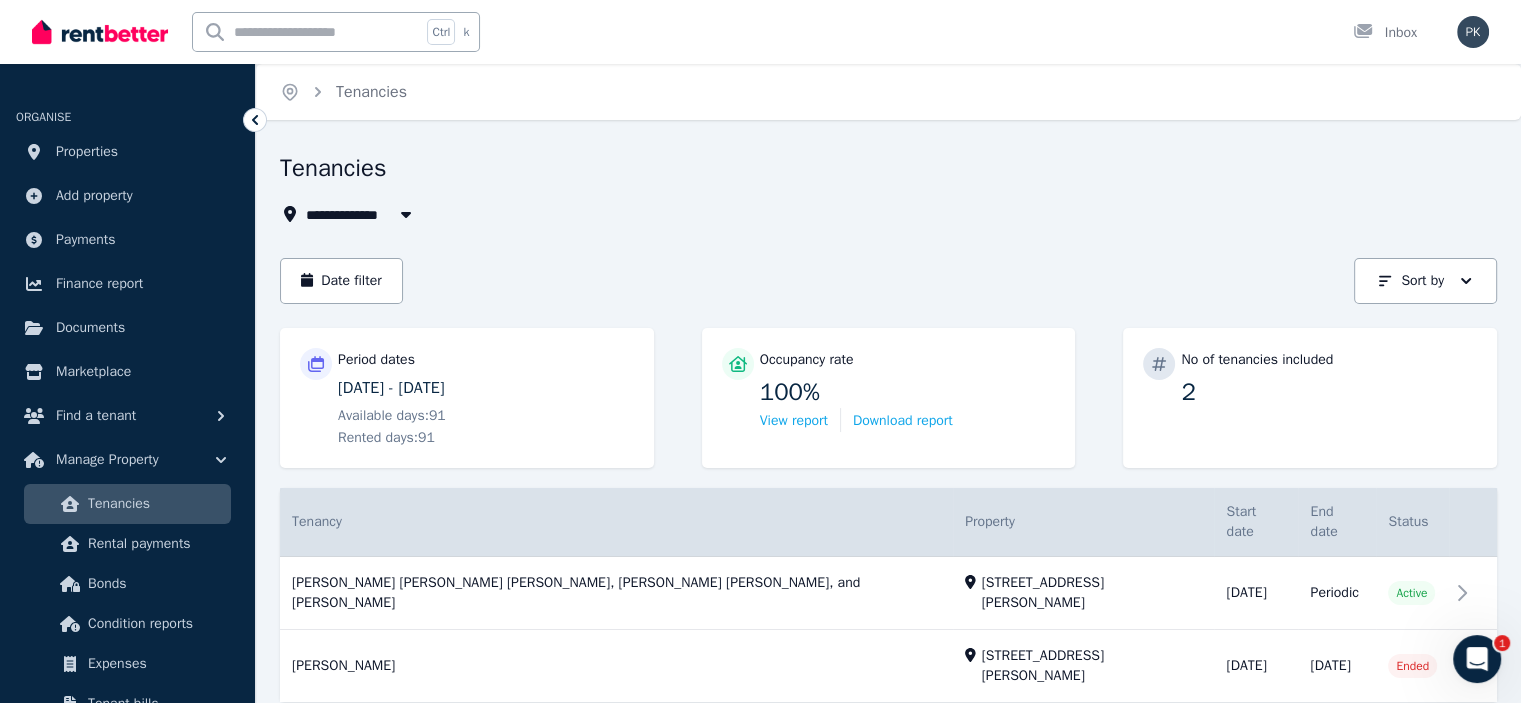scroll, scrollTop: 18, scrollLeft: 0, axis: vertical 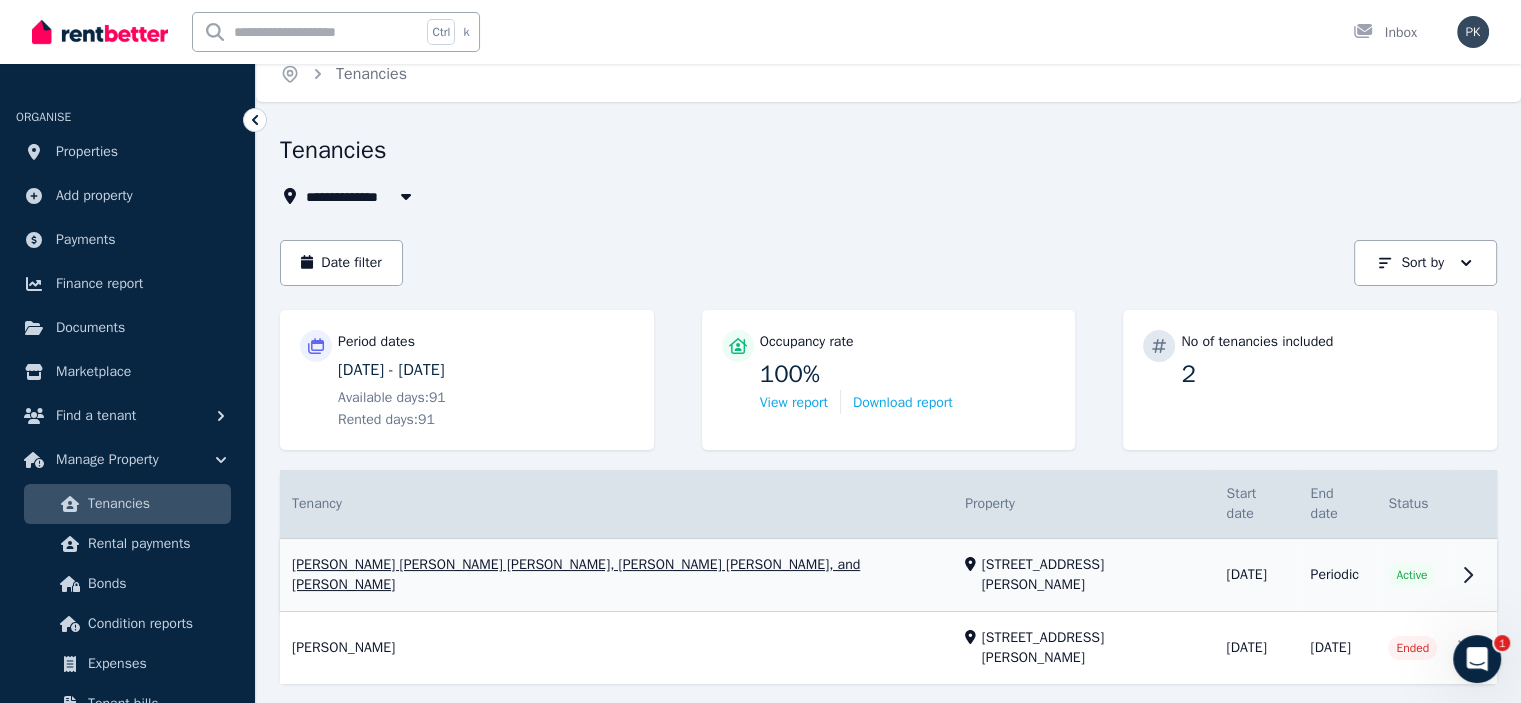 click on "View property details" at bounding box center (888, 575) 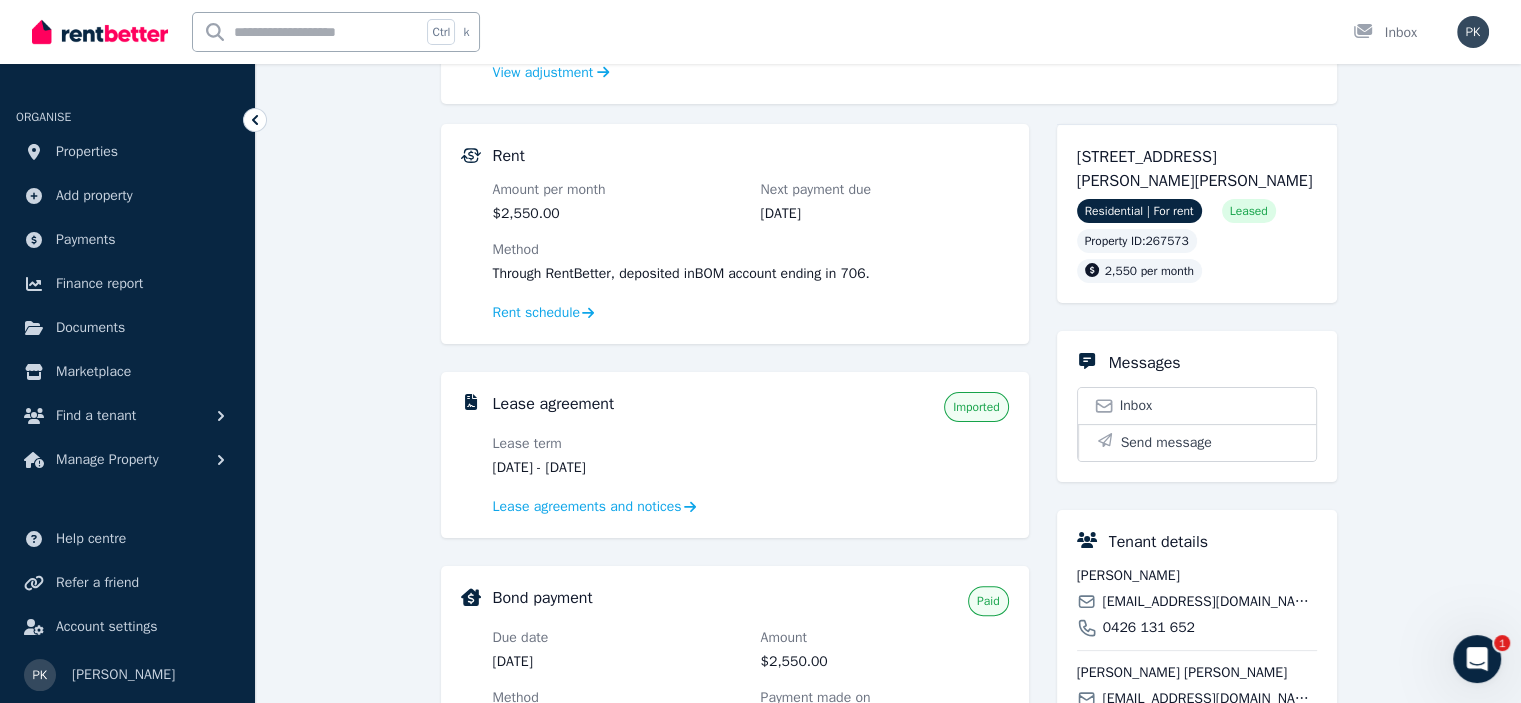 scroll, scrollTop: 372, scrollLeft: 0, axis: vertical 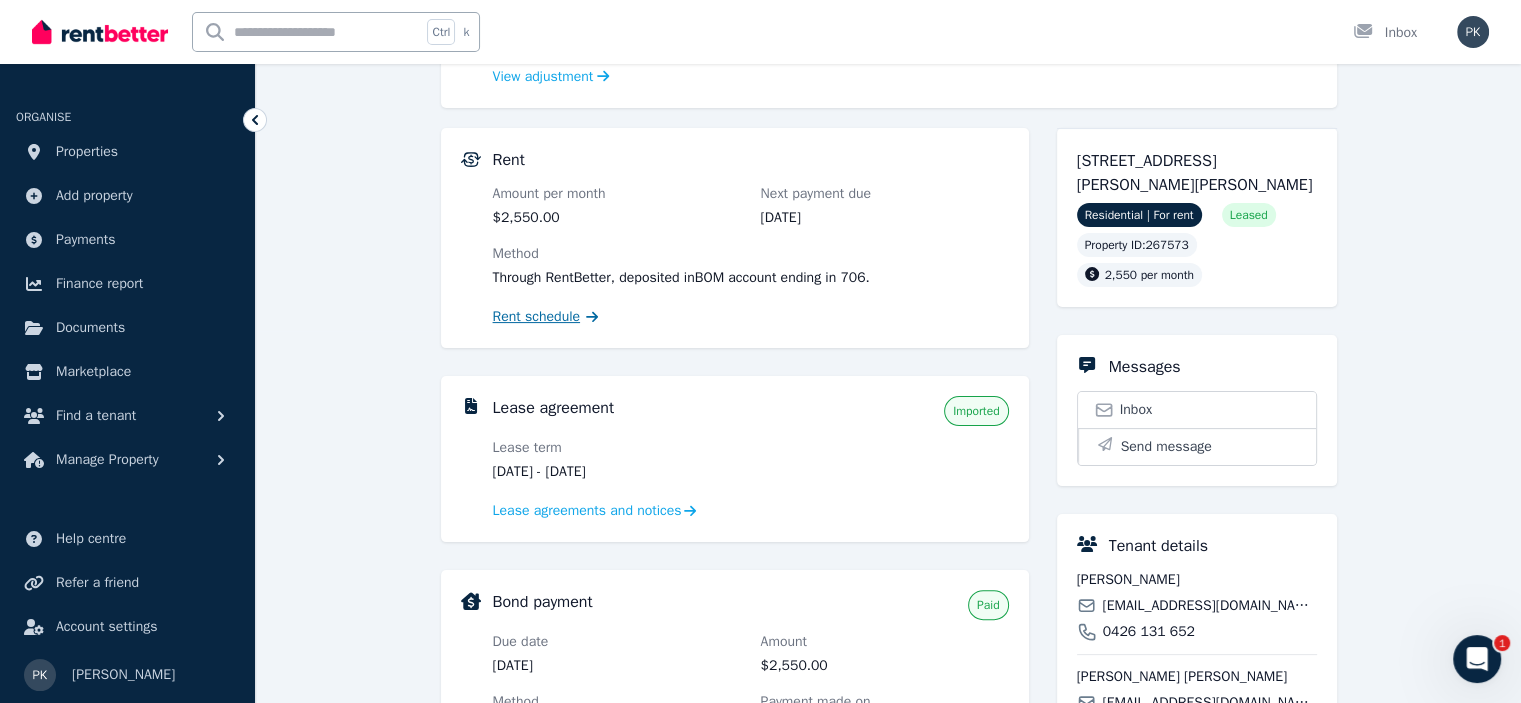 click on "Rent schedule" at bounding box center [537, 317] 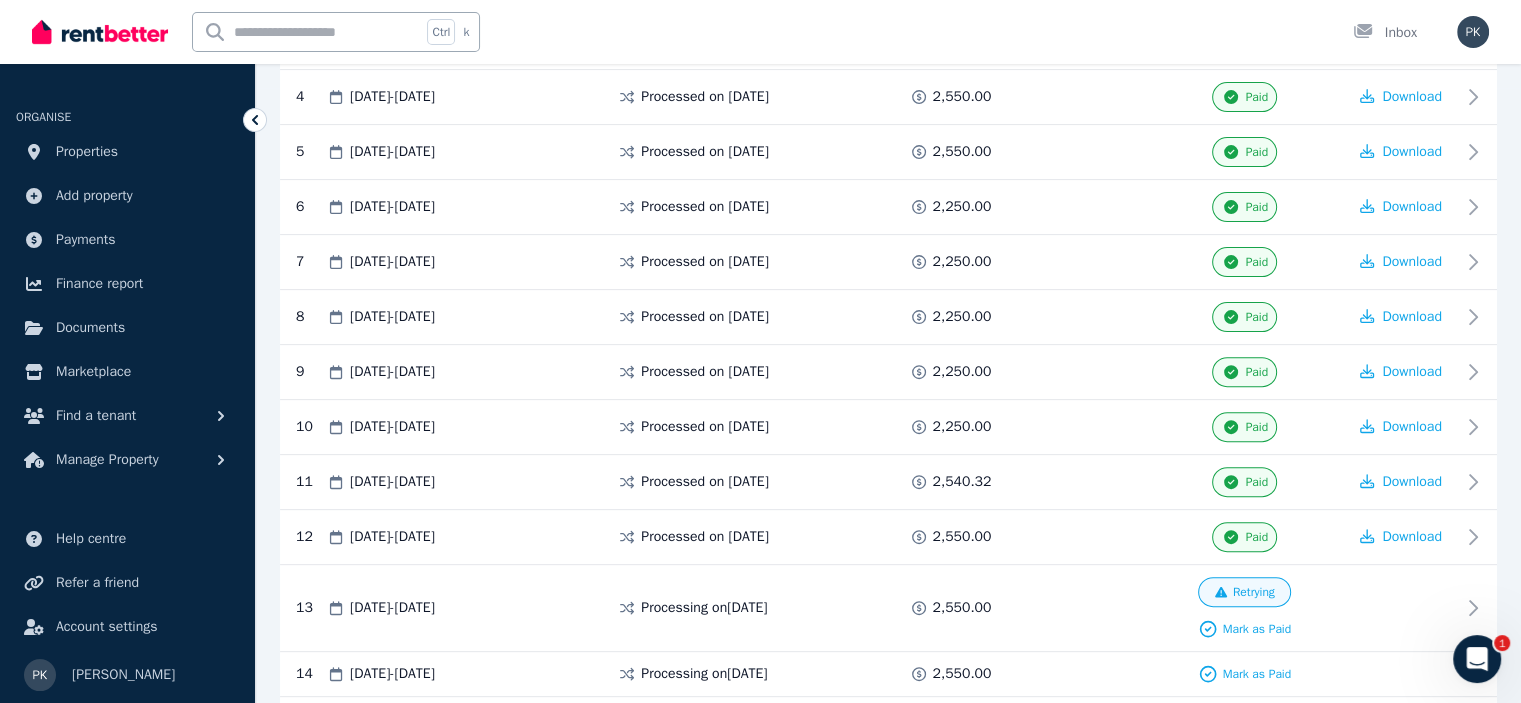 scroll, scrollTop: 716, scrollLeft: 0, axis: vertical 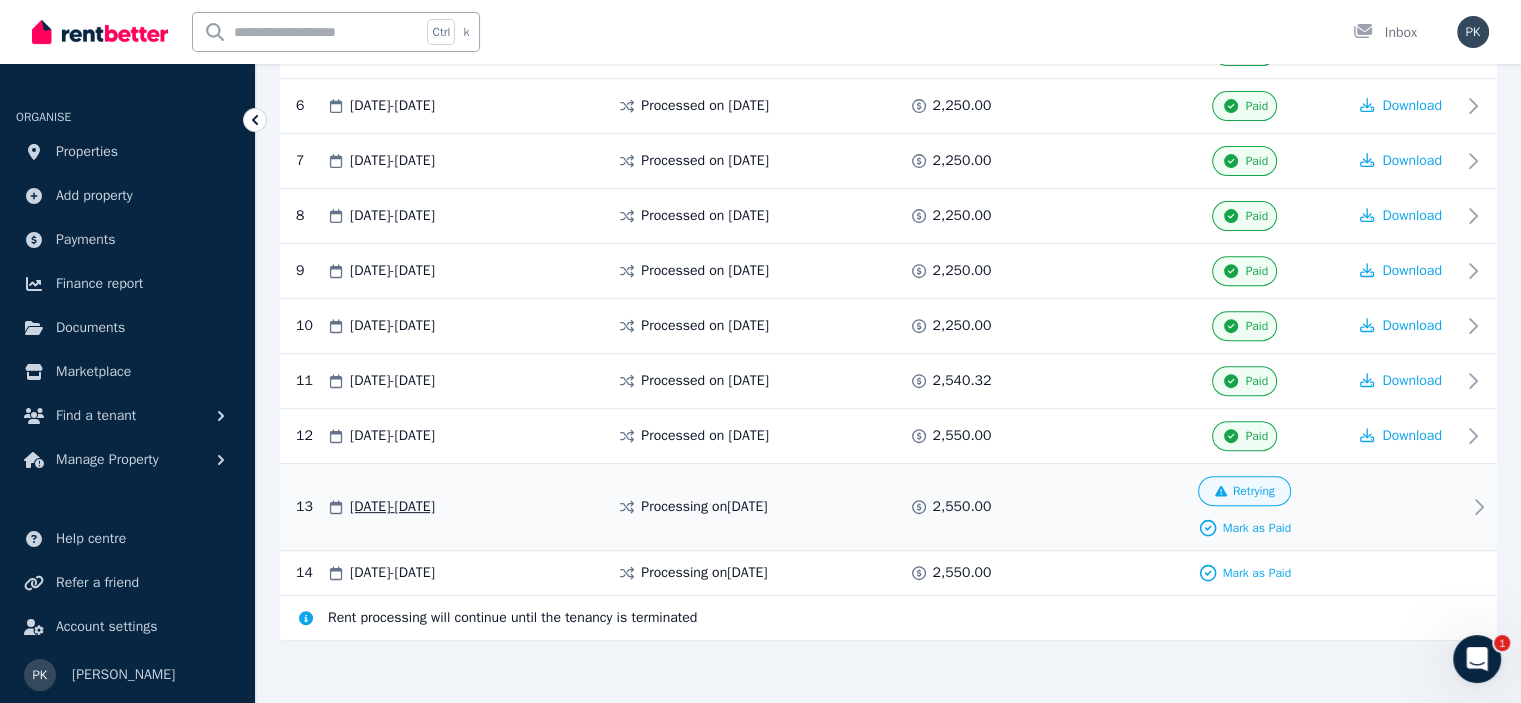 click on "Retrying" at bounding box center (1254, 491) 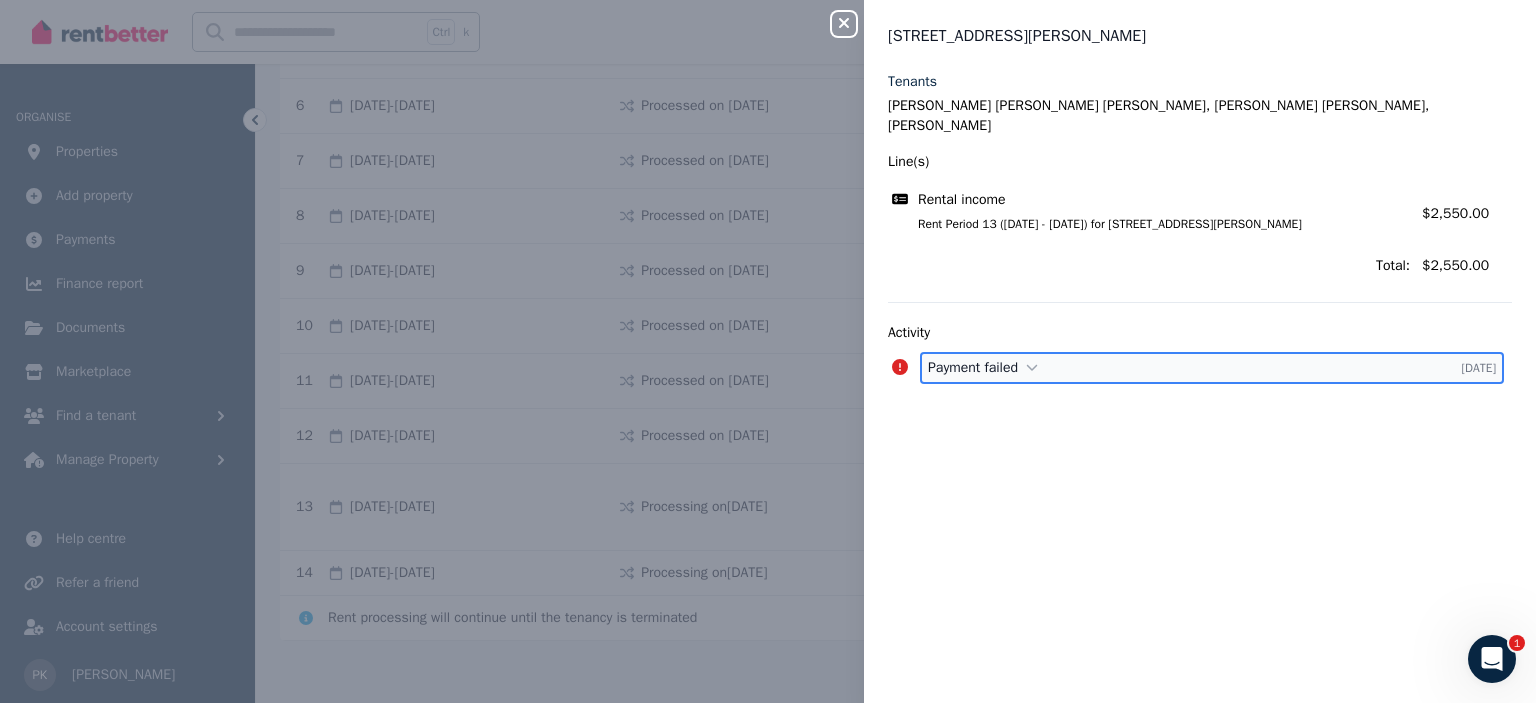 click 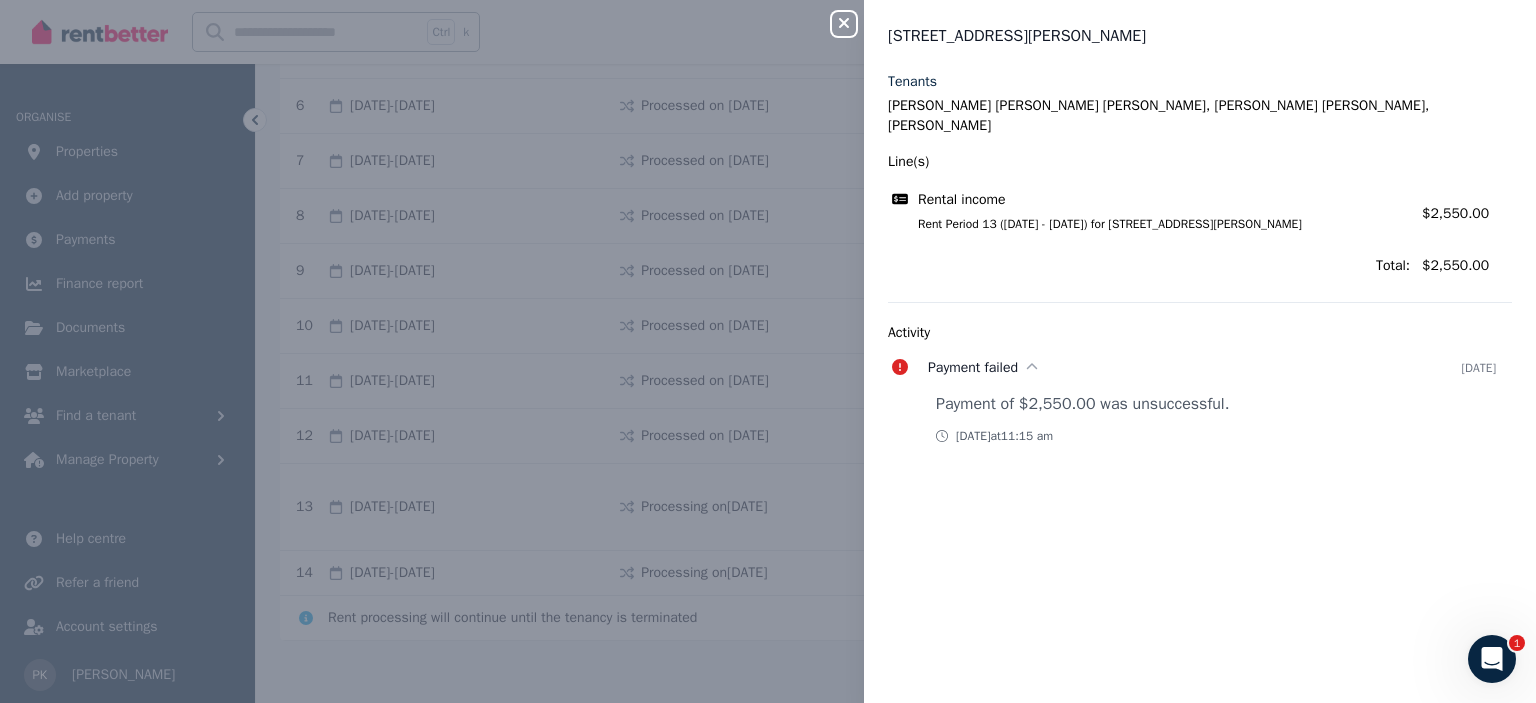 click on "Close panel 1/[STREET_ADDRESS][PERSON_NAME], [GEOGRAPHIC_DATA][PERSON_NAME] [PERSON_NAME] [PERSON_NAME], [PERSON_NAME] [PERSON_NAME], [PERSON_NAME] Line(s) Rental income Rent Period 13 ([DATE] - [DATE]) for 1/[STREET_ADDRESS][PERSON_NAME] Amount:  $2,550.00 Total: $2,550.00 Activity Payment failed [DATE] Payment of $2,550.00  was unsuccessful. [DATE]  11:15 am" at bounding box center (768, 351) 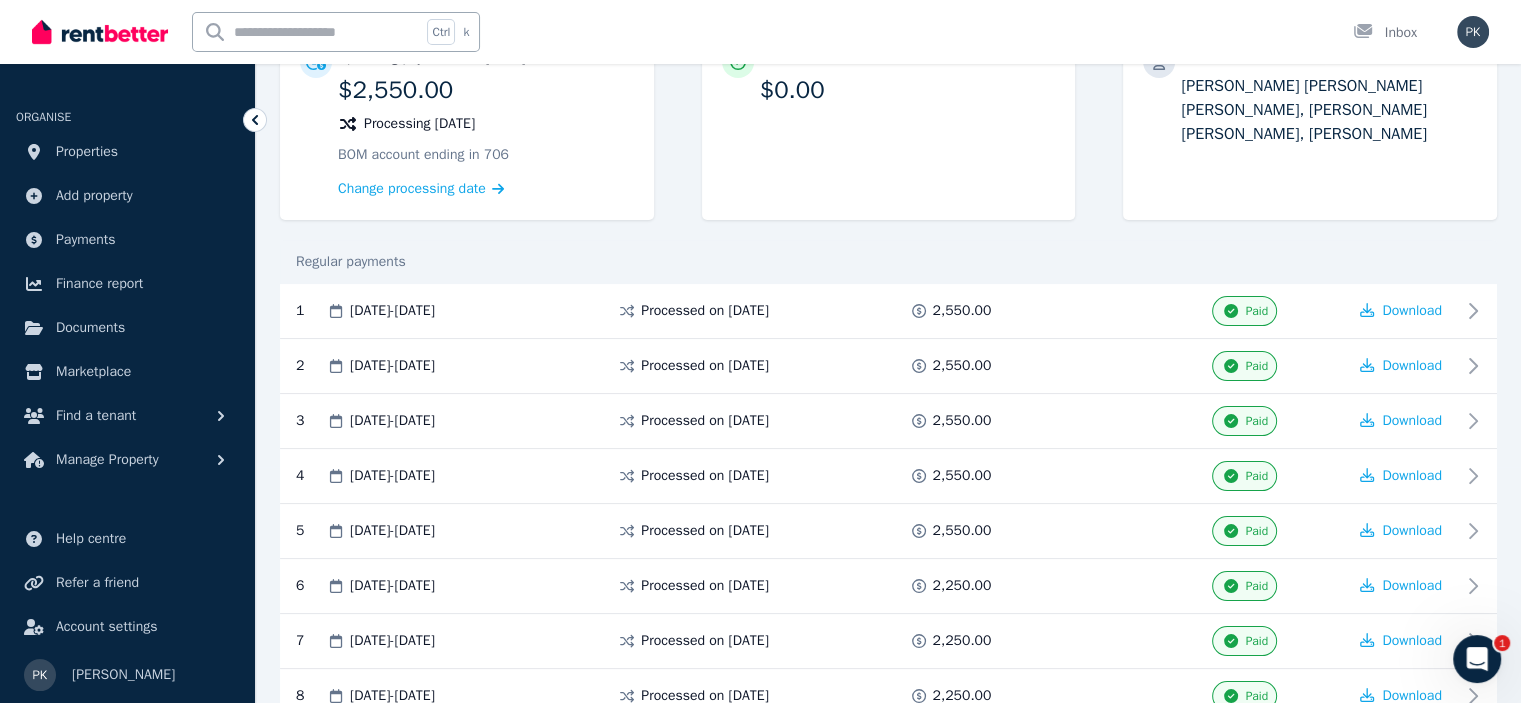 scroll, scrollTop: 144, scrollLeft: 0, axis: vertical 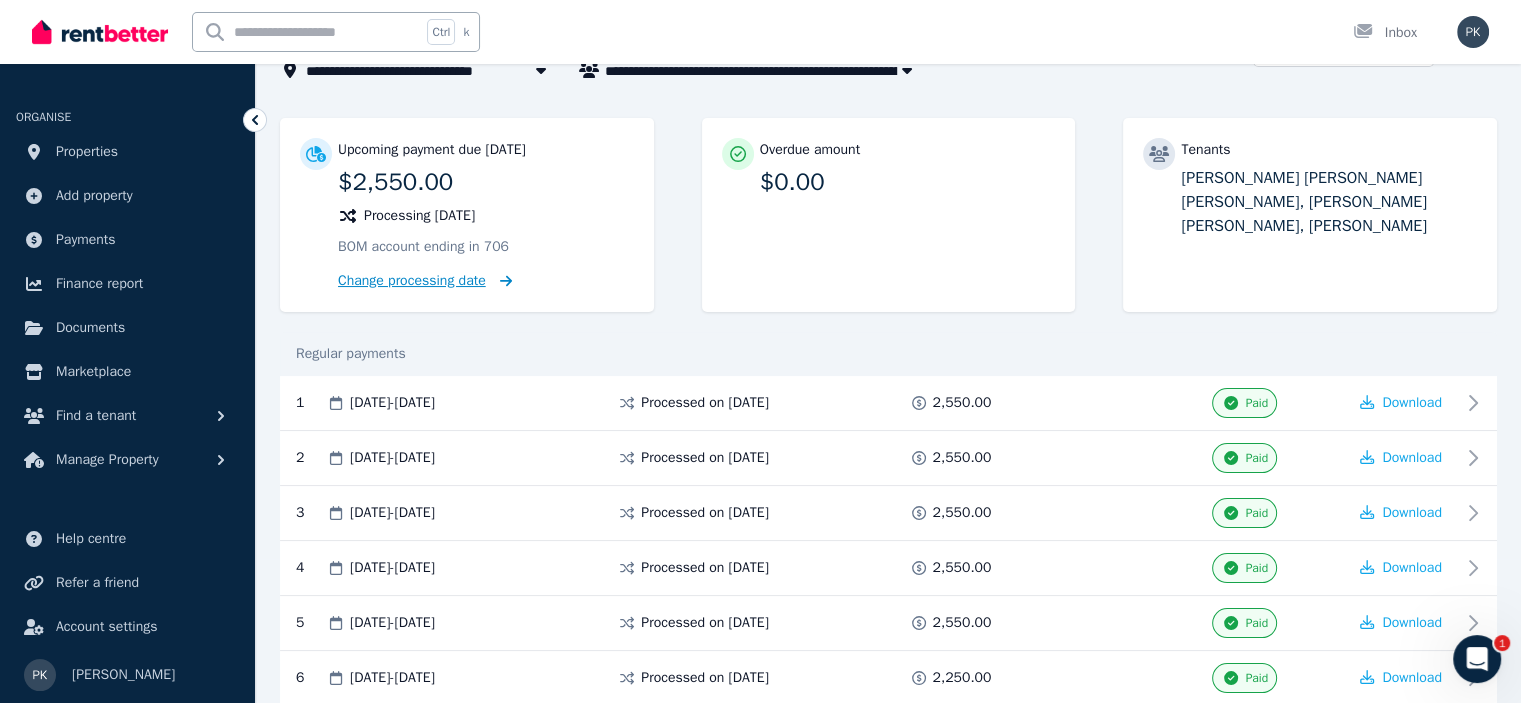 click on "Change processing date" at bounding box center (412, 281) 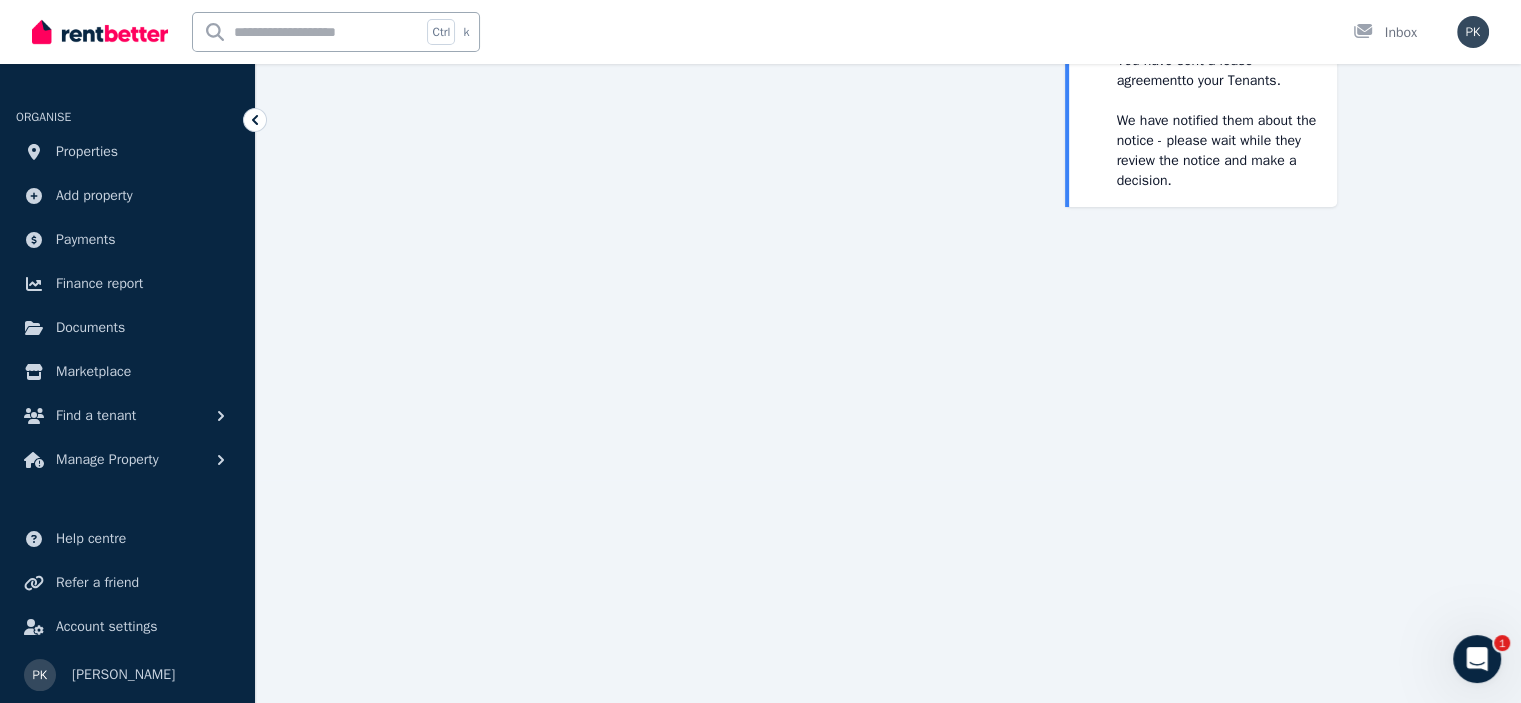 scroll, scrollTop: 0, scrollLeft: 0, axis: both 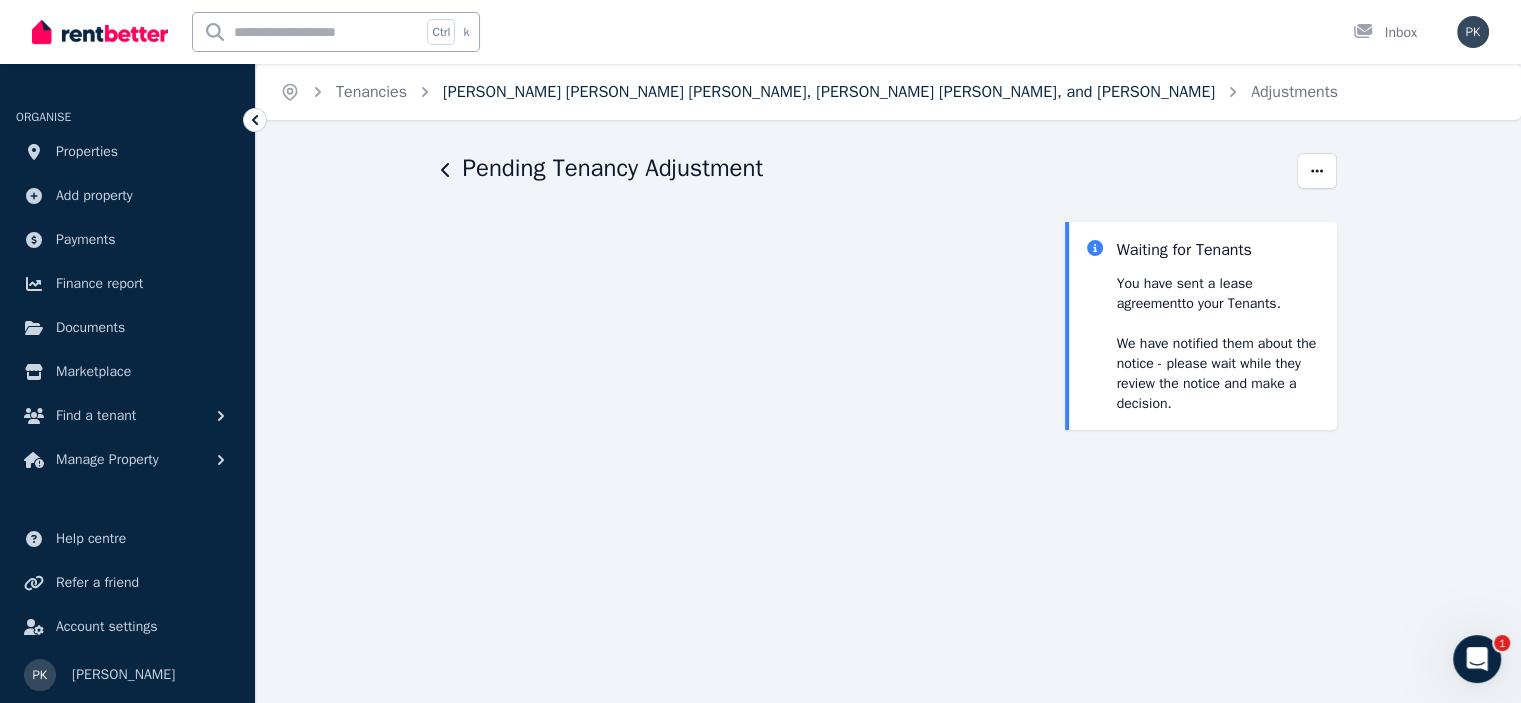 click on "[PERSON_NAME] [PERSON_NAME] [PERSON_NAME], [PERSON_NAME] [PERSON_NAME], and [PERSON_NAME]" at bounding box center [829, 92] 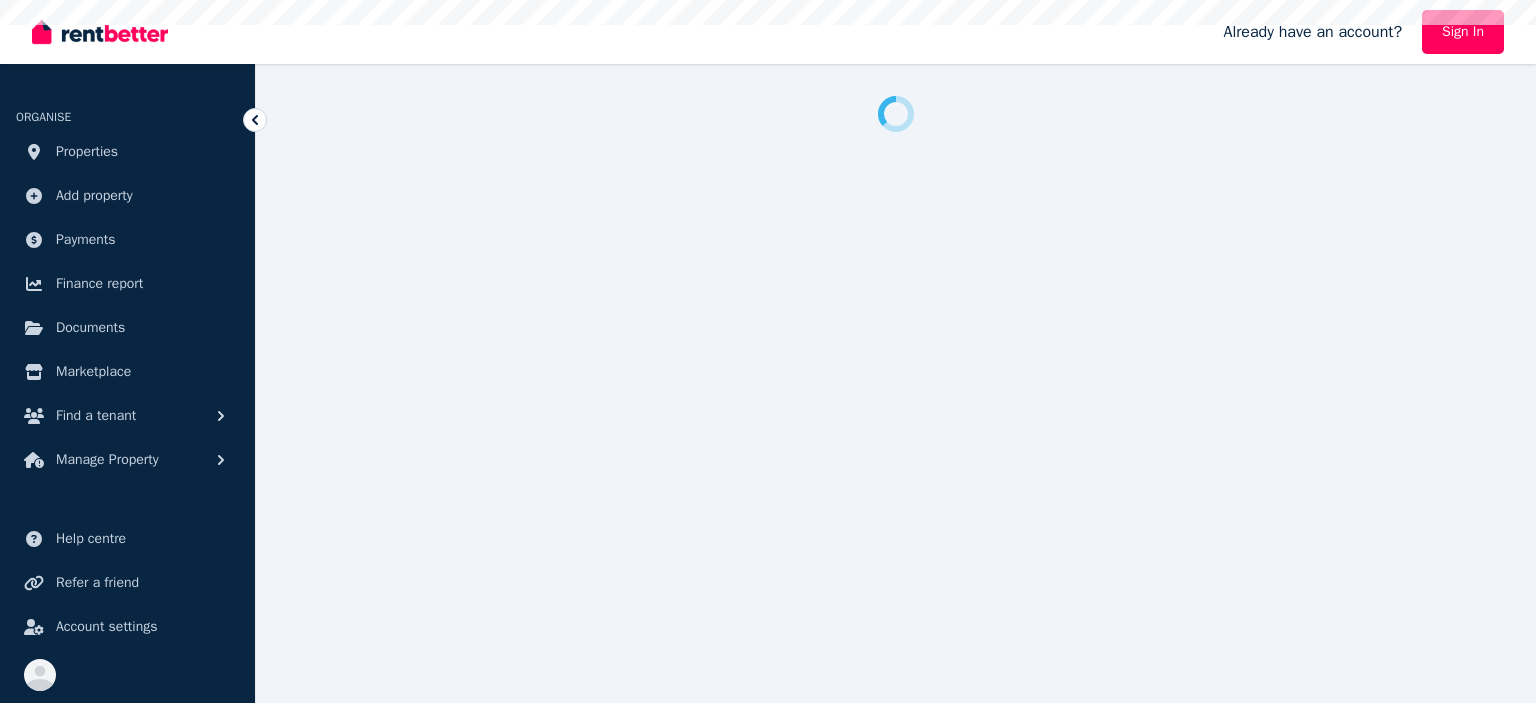 scroll, scrollTop: 0, scrollLeft: 0, axis: both 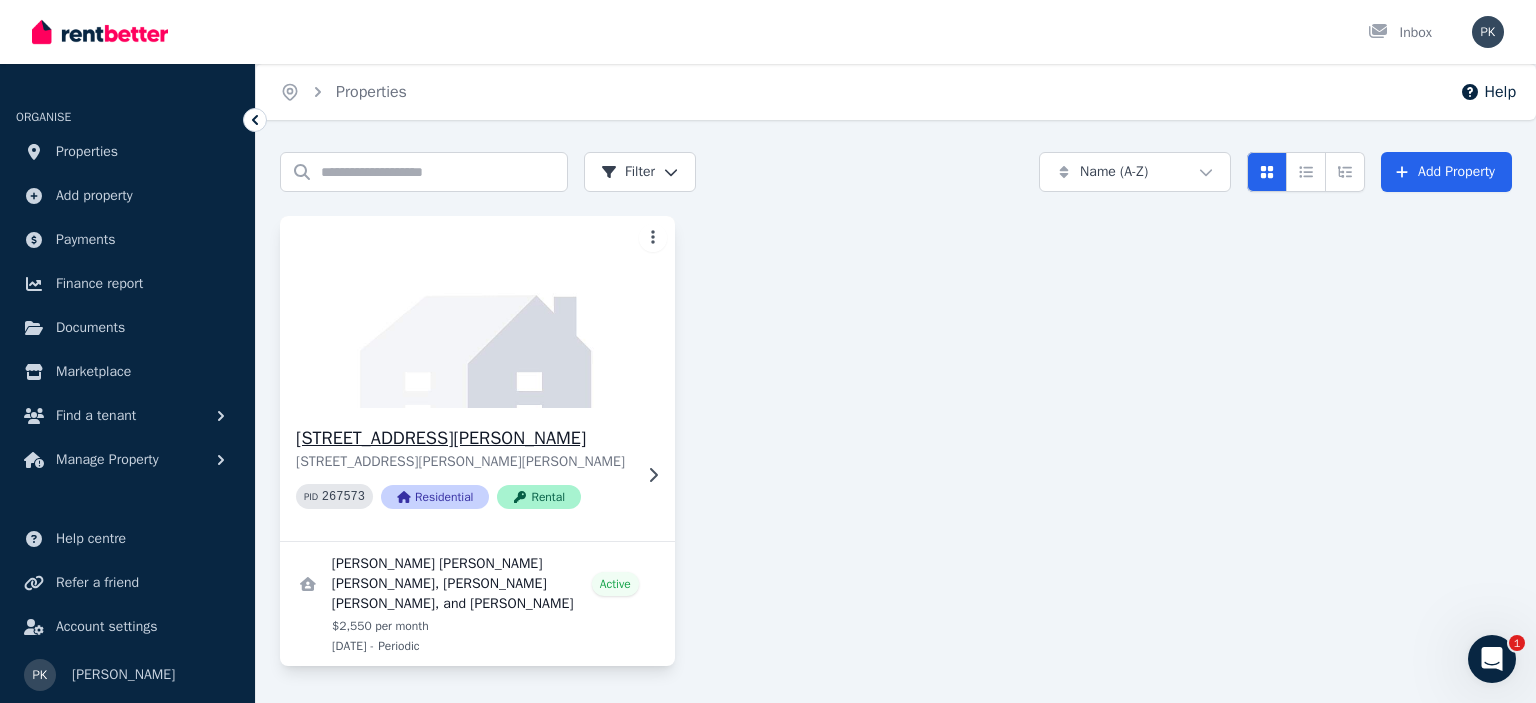 click at bounding box center [477, 312] 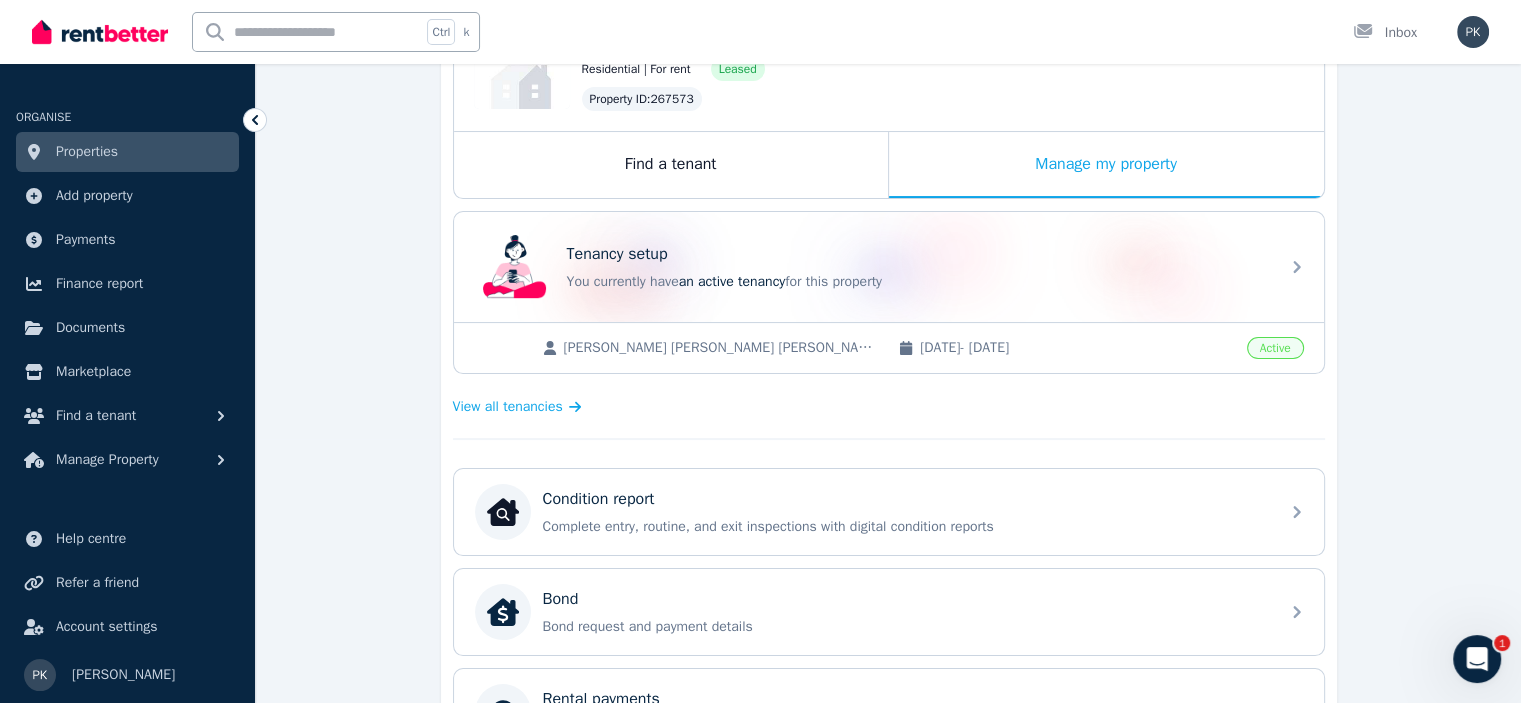 scroll, scrollTop: 266, scrollLeft: 0, axis: vertical 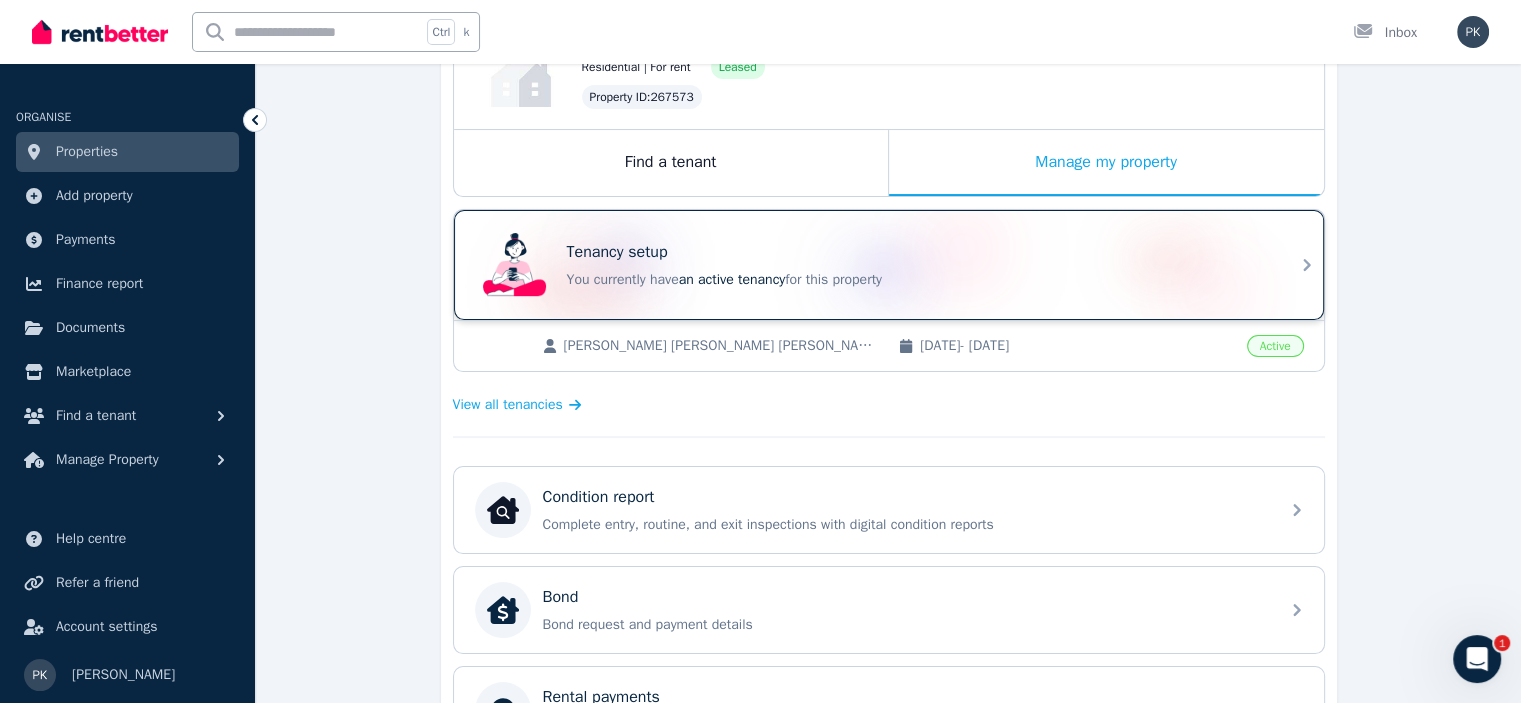 click on "You currently have  an active tenancy  for this property" at bounding box center [917, 280] 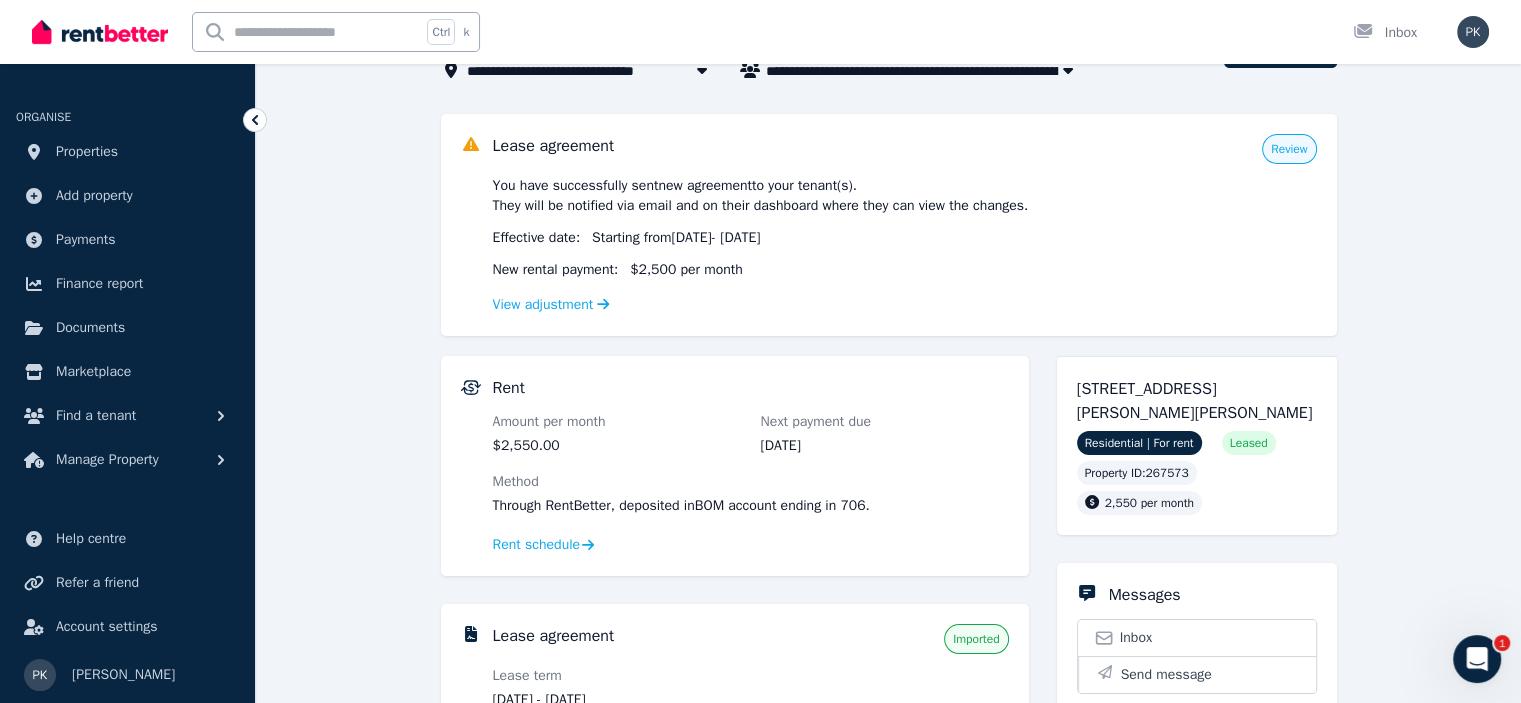 scroll, scrollTop: 258, scrollLeft: 0, axis: vertical 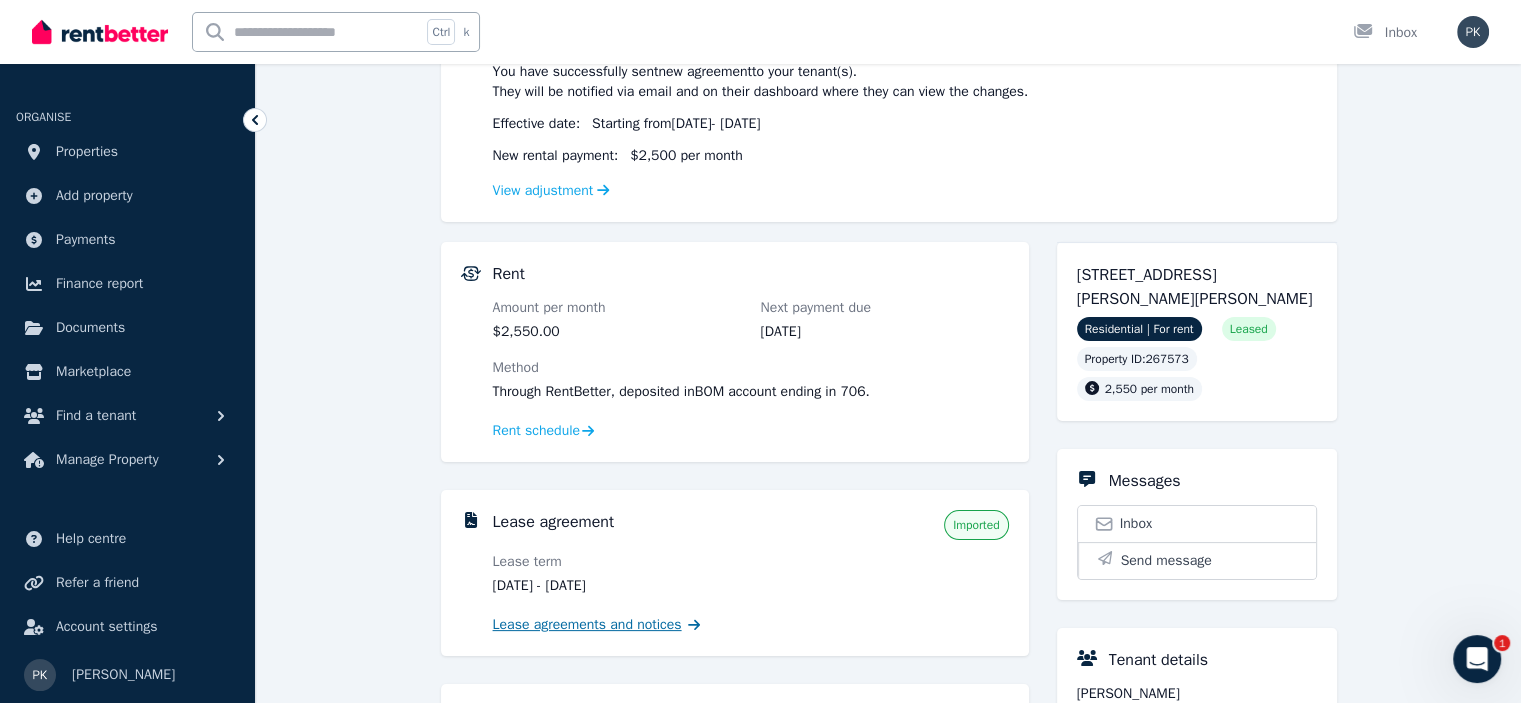click on "Lease agreements and notices" at bounding box center [587, 625] 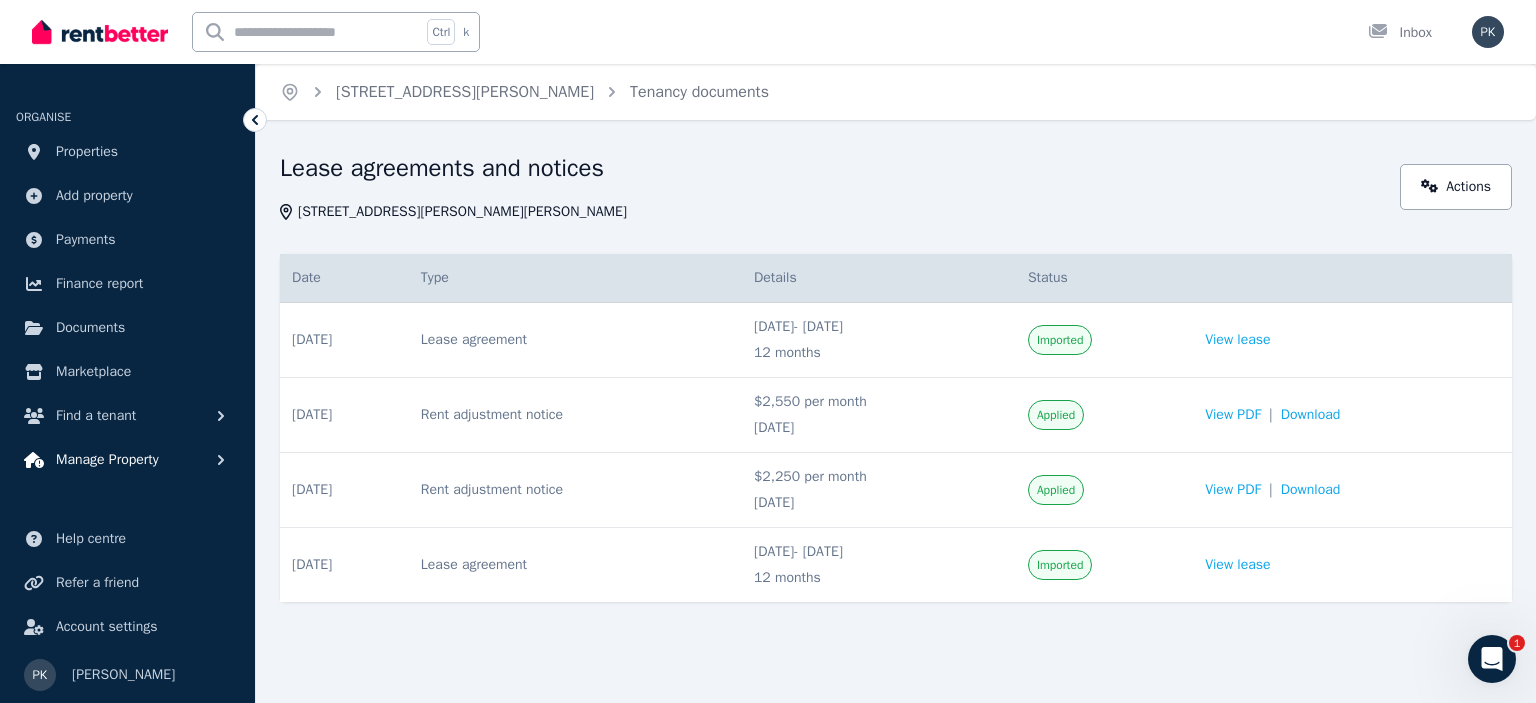 click on "Manage Property" at bounding box center [107, 460] 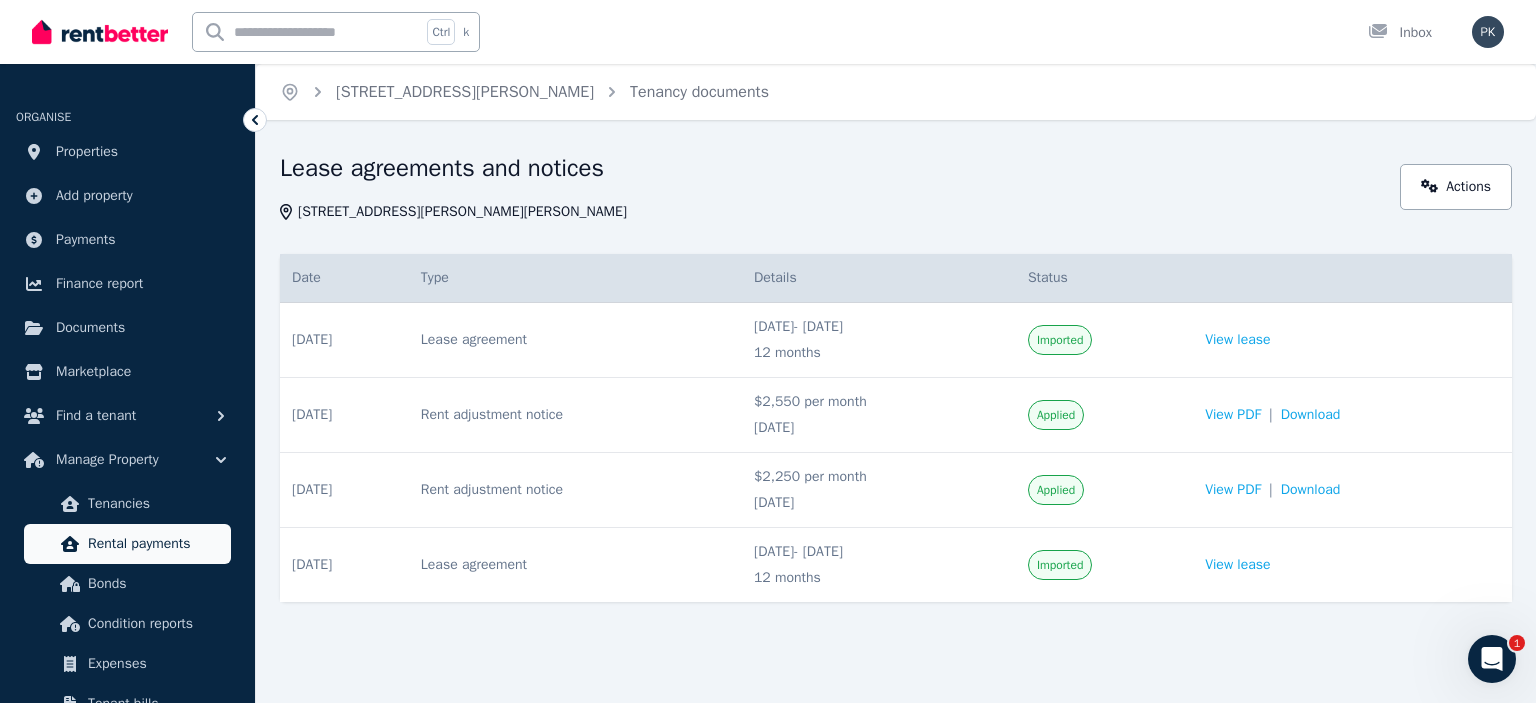 click on "Rental payments" at bounding box center [155, 544] 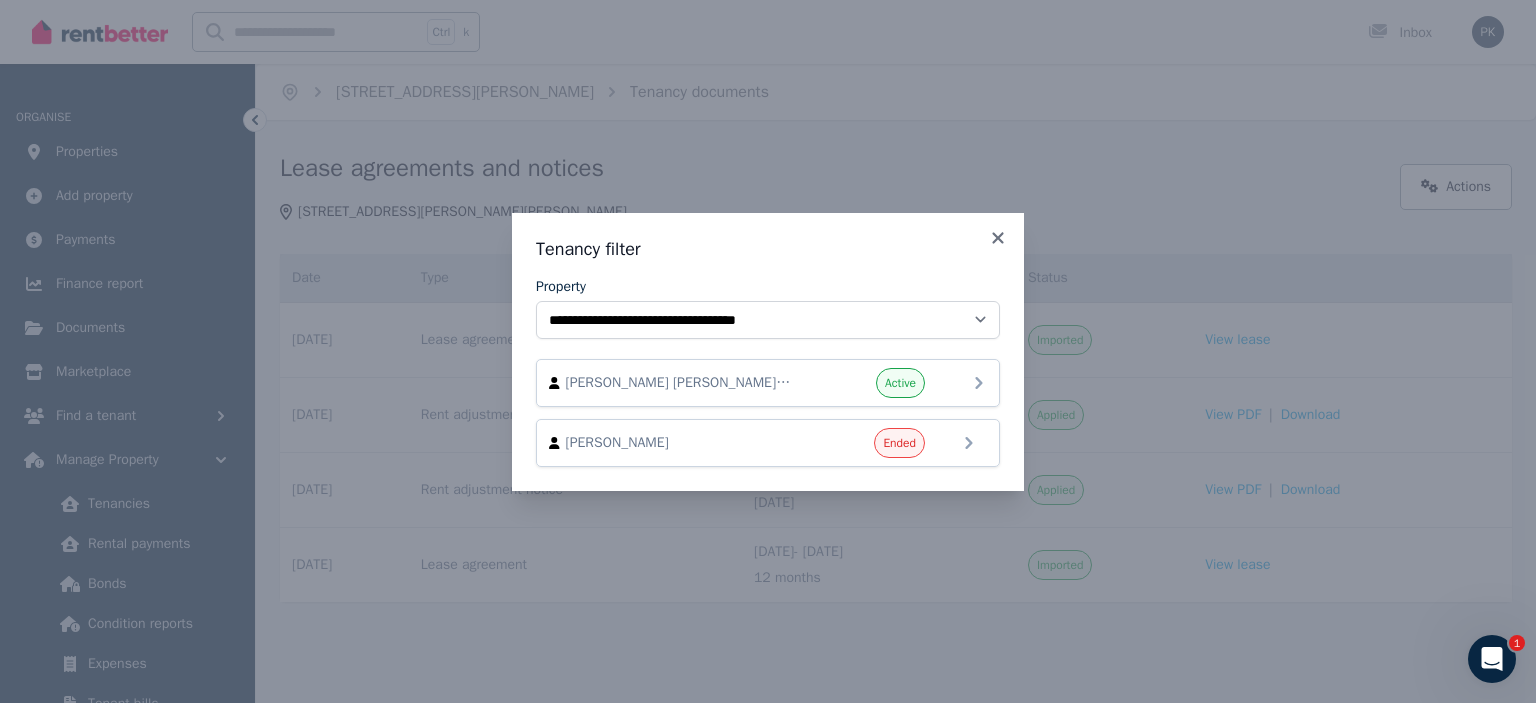 click on "[PERSON_NAME] [PERSON_NAME] [PERSON_NAME], [PERSON_NAME] [PERSON_NAME], and [PERSON_NAME]" at bounding box center [680, 383] 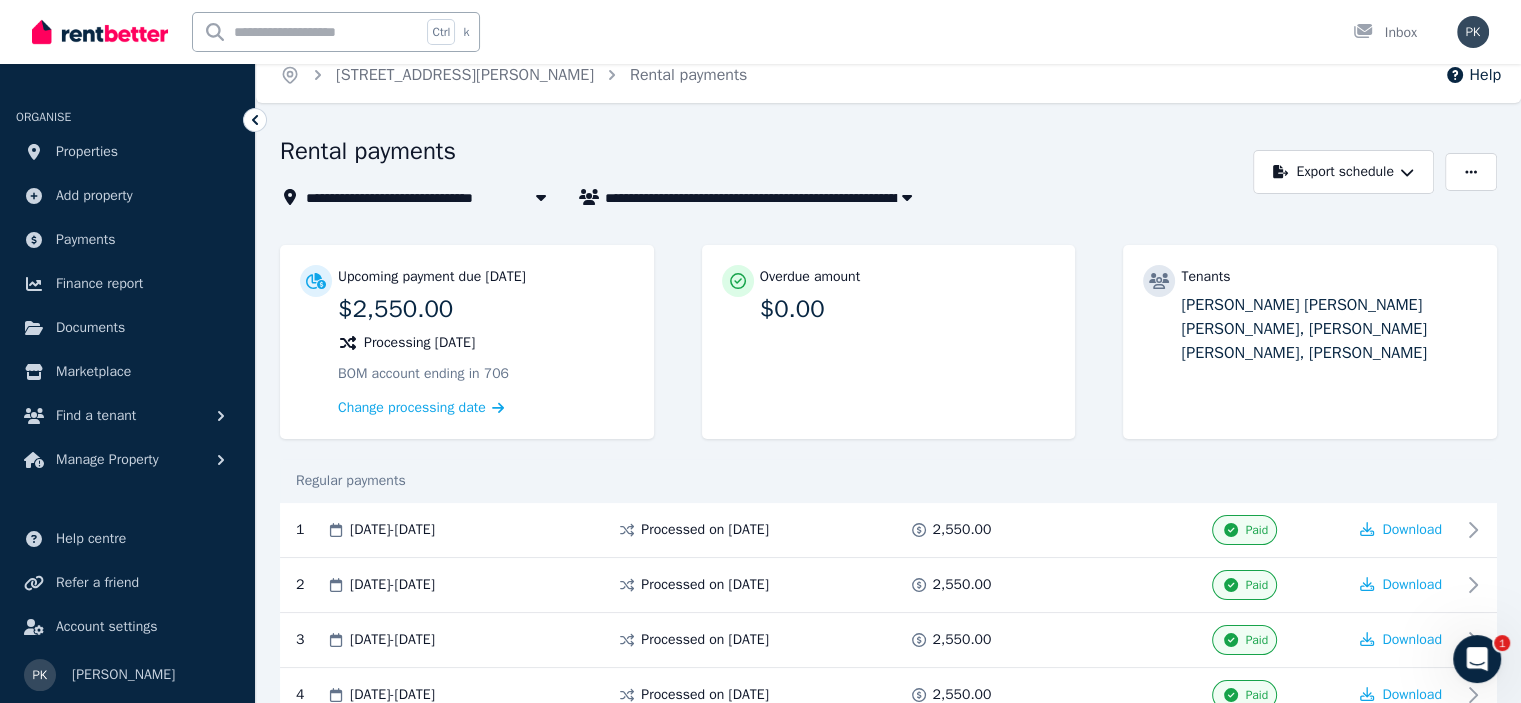scroll, scrollTop: 16, scrollLeft: 0, axis: vertical 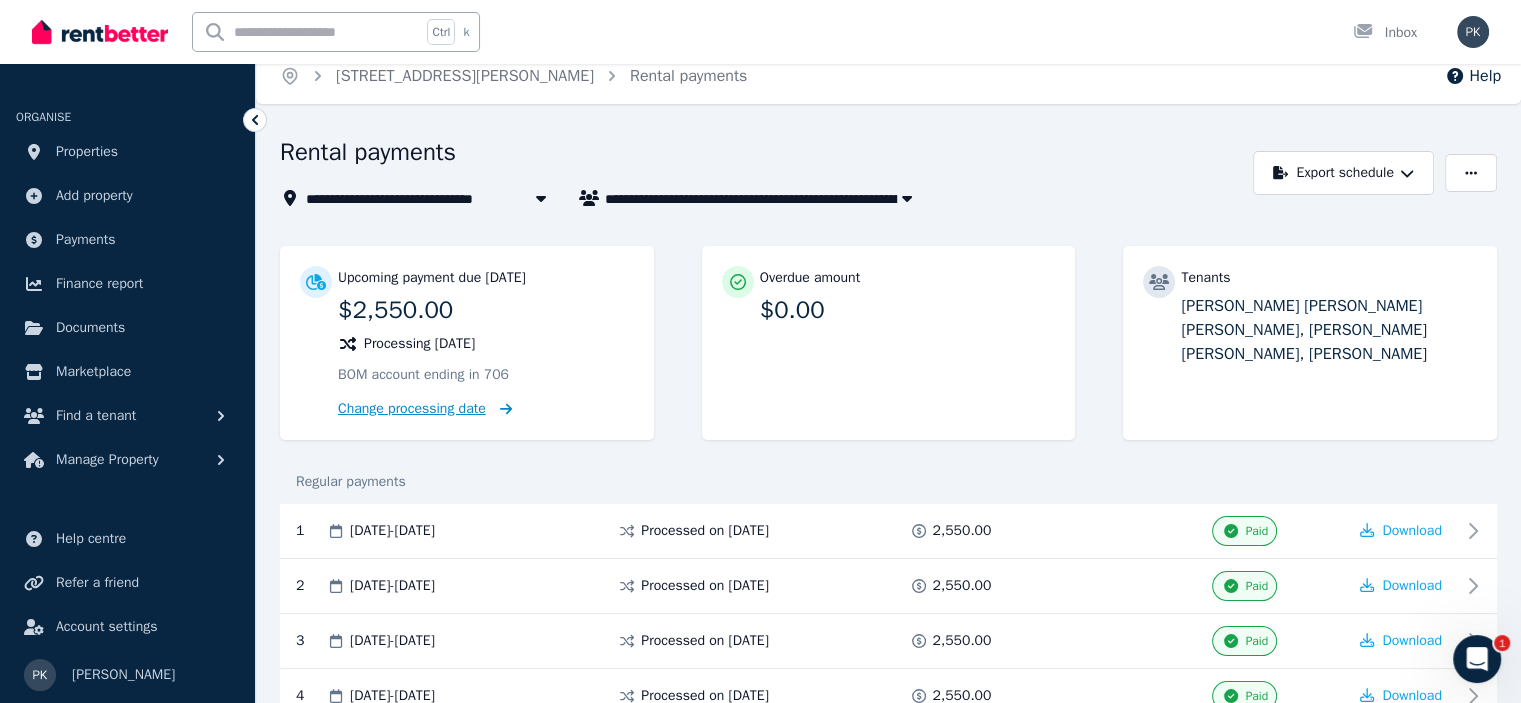click on "Change processing date" at bounding box center [412, 409] 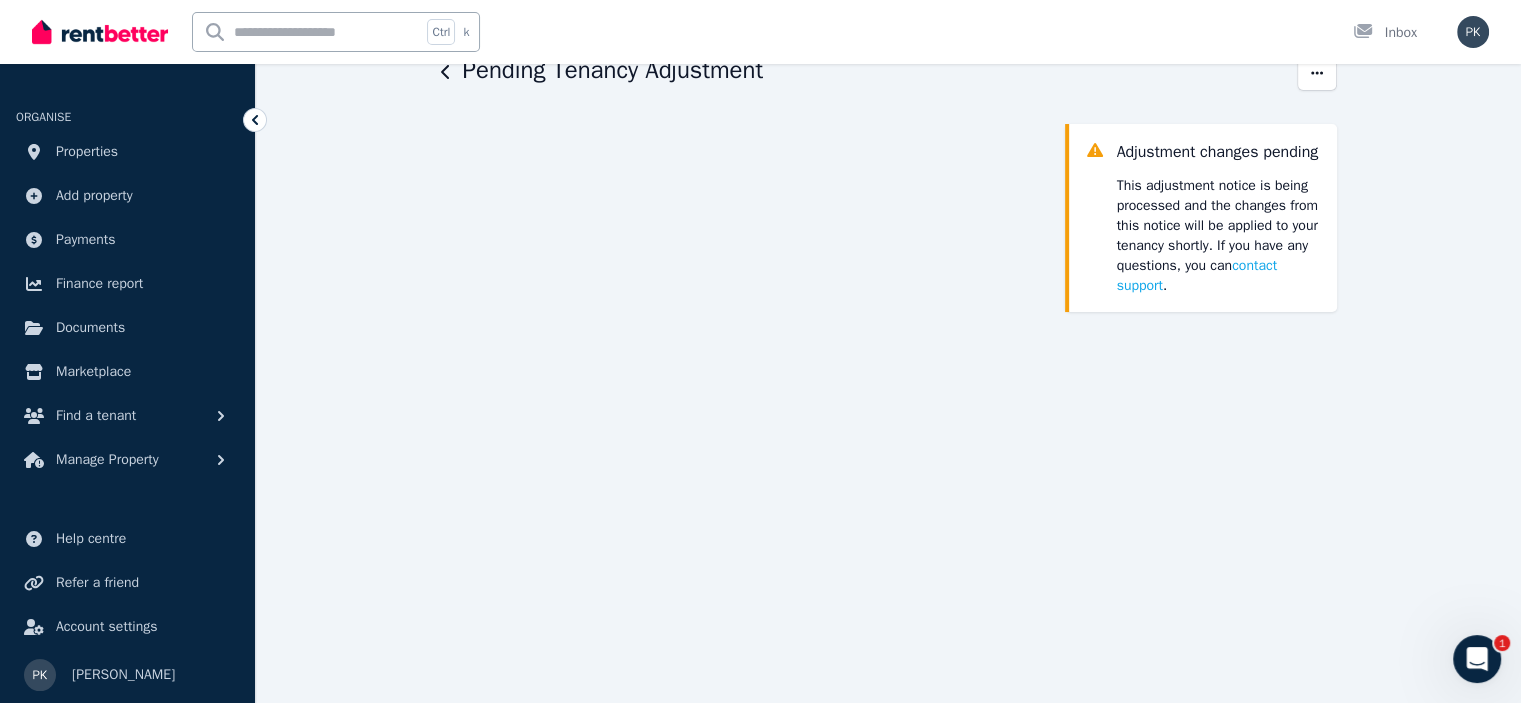 scroll, scrollTop: 0, scrollLeft: 0, axis: both 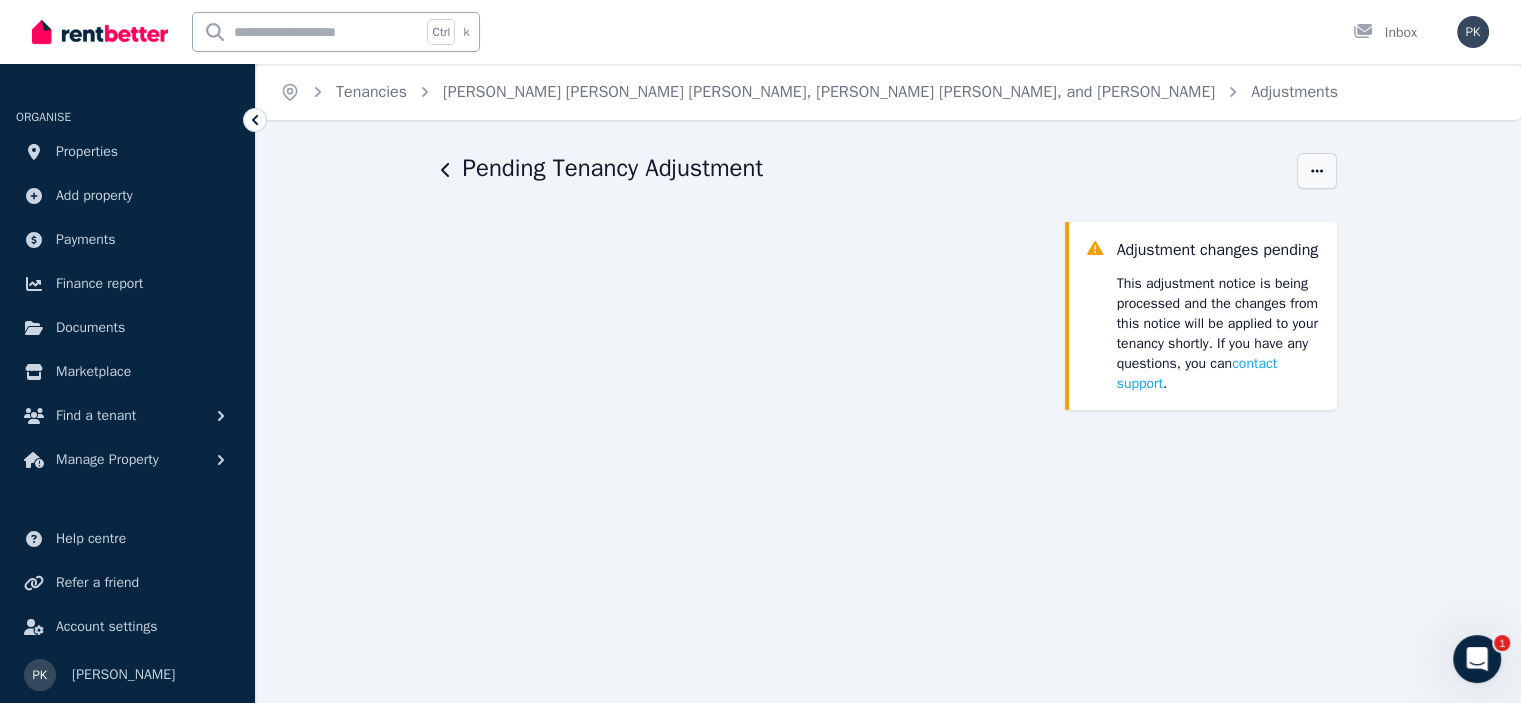 click 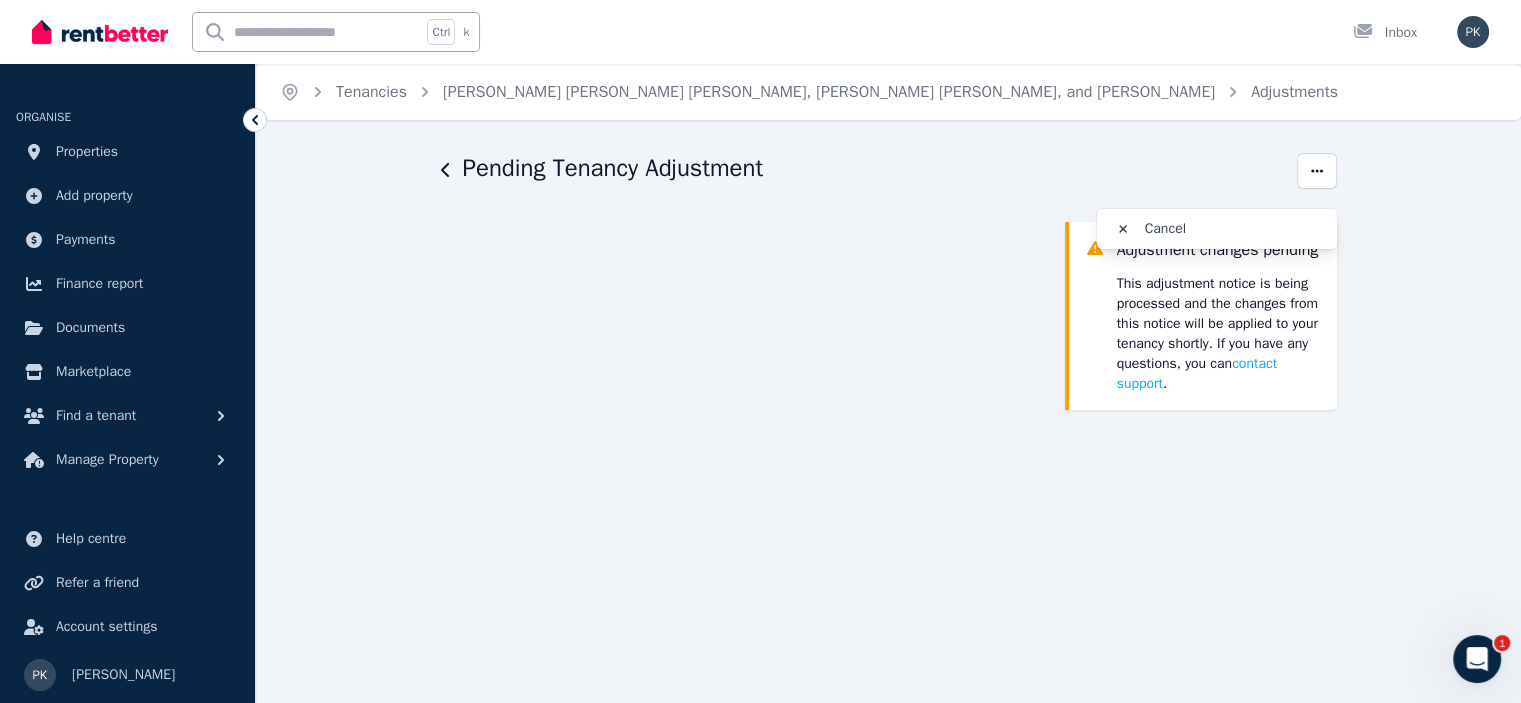 click on "Pending Tenancy Adjustment Cancel Adjustment changes pending This adjustment notice is being processed and the changes from this notice will be applied to your tenancy shortly. If you have any questions, you can  contact support ." at bounding box center (888, 539) 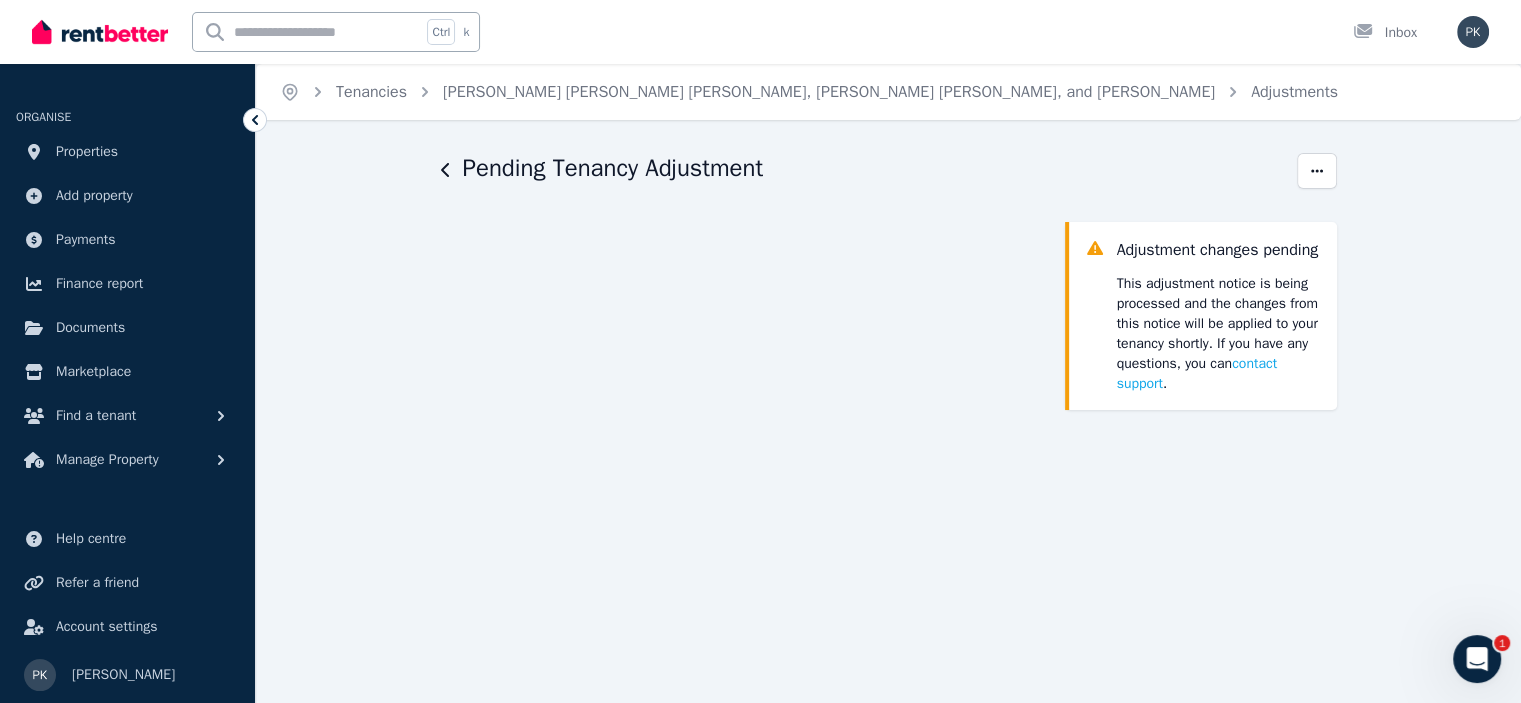 click 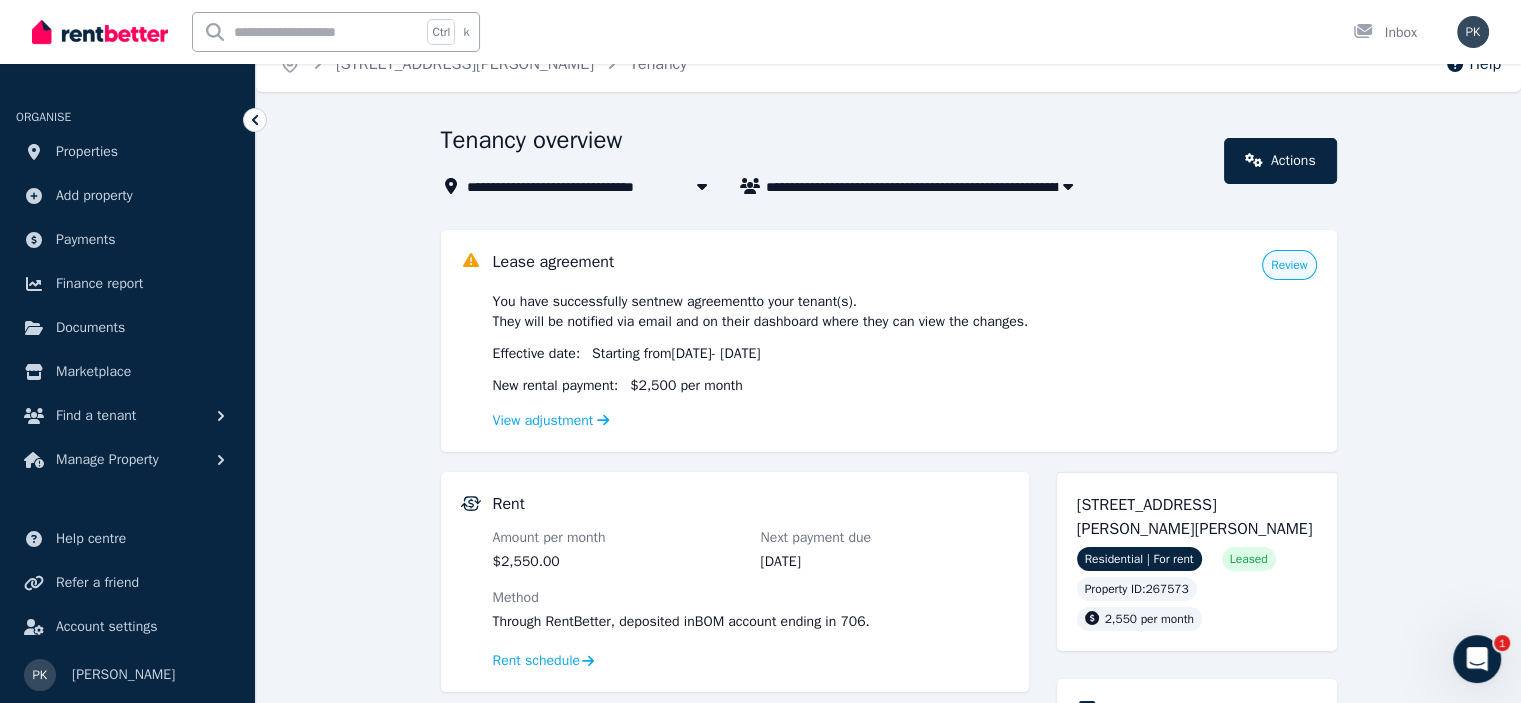 scroll, scrollTop: 31, scrollLeft: 0, axis: vertical 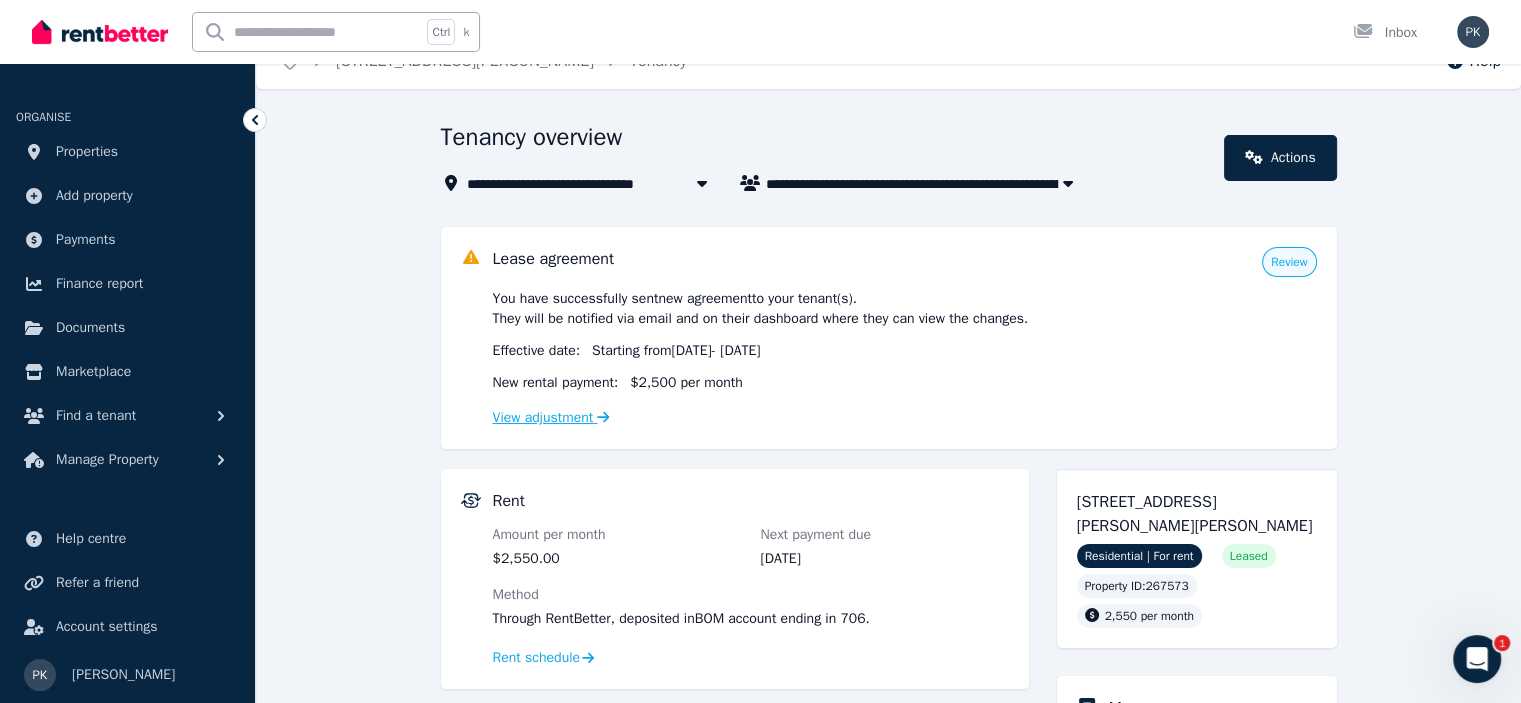 click on "View adjustment" at bounding box center (551, 417) 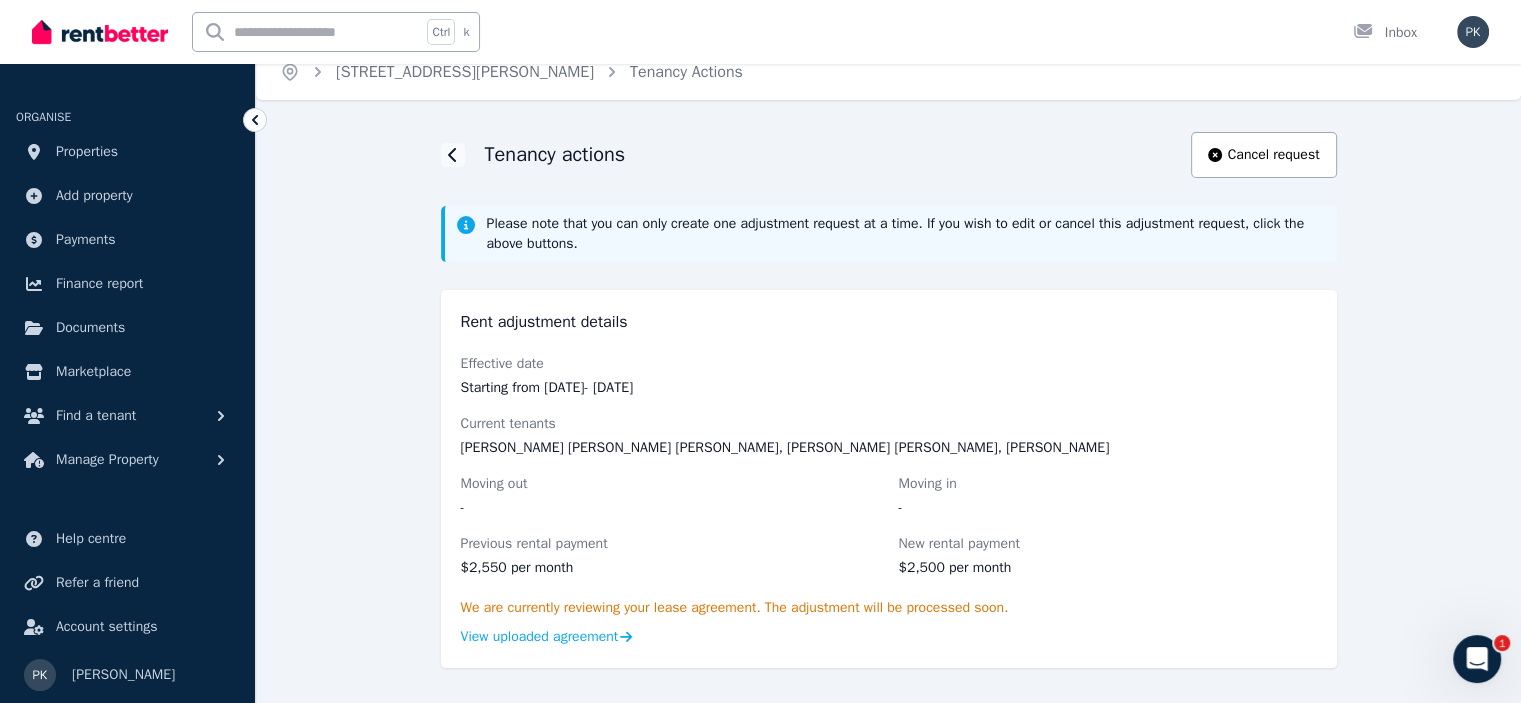 scroll, scrollTop: 0, scrollLeft: 0, axis: both 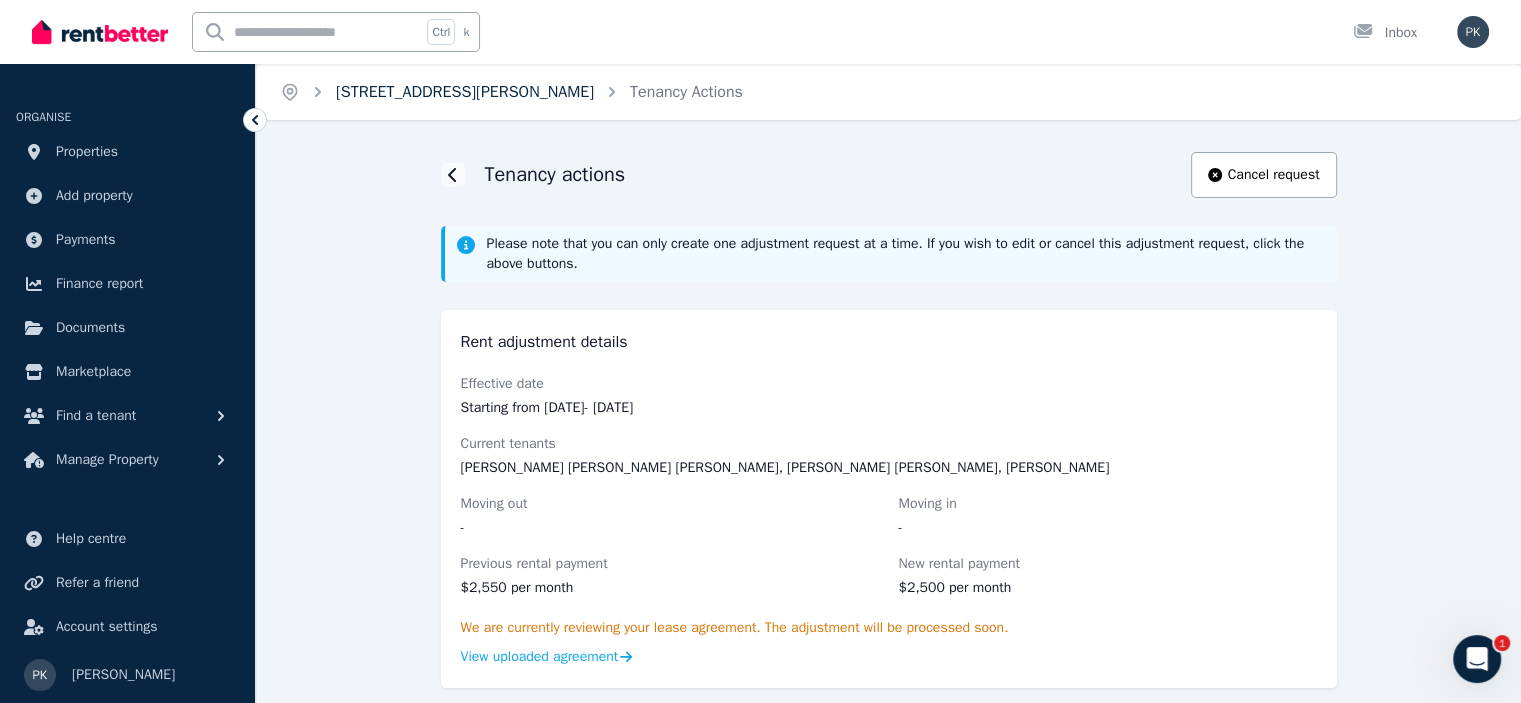 click on "[STREET_ADDRESS][PERSON_NAME]" at bounding box center [465, 92] 